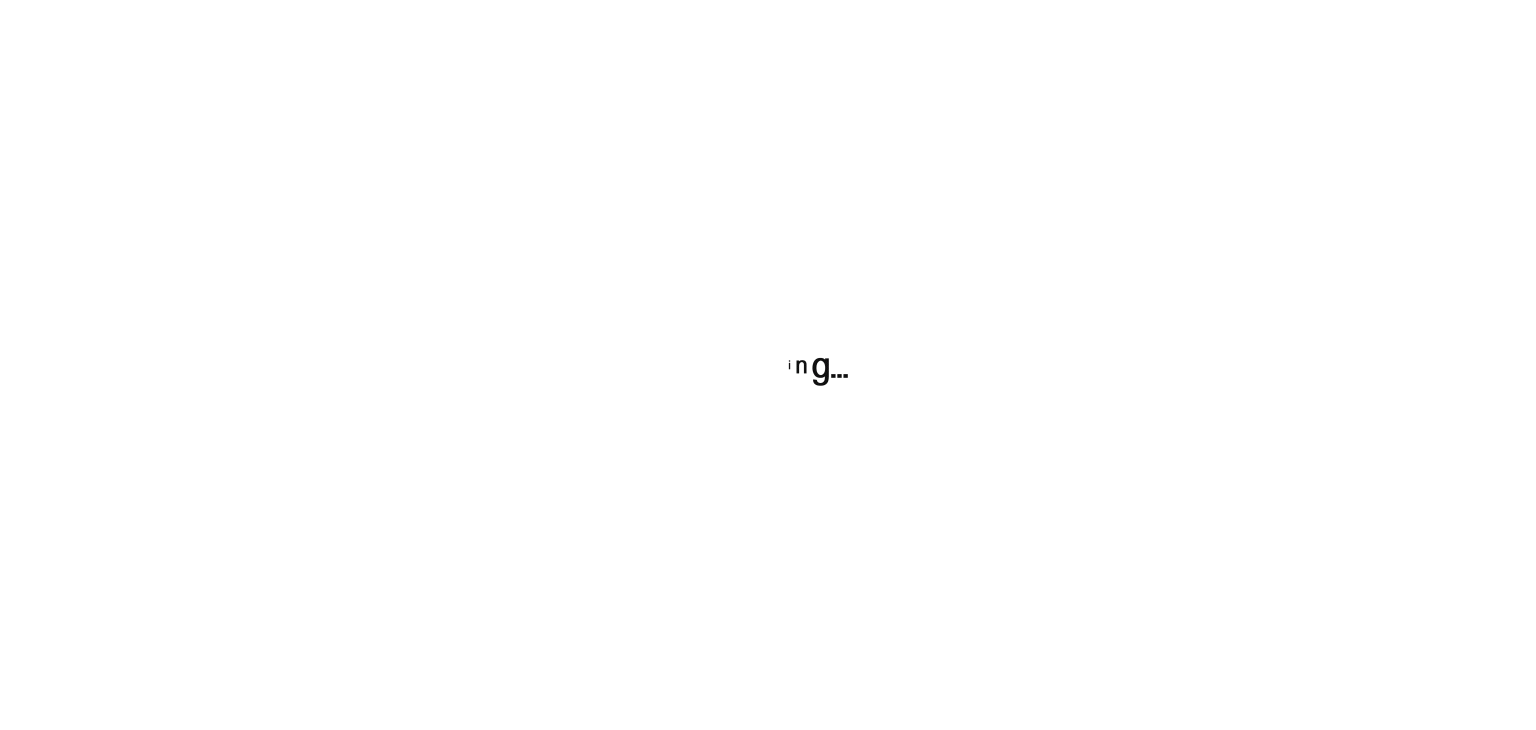 scroll, scrollTop: 0, scrollLeft: 0, axis: both 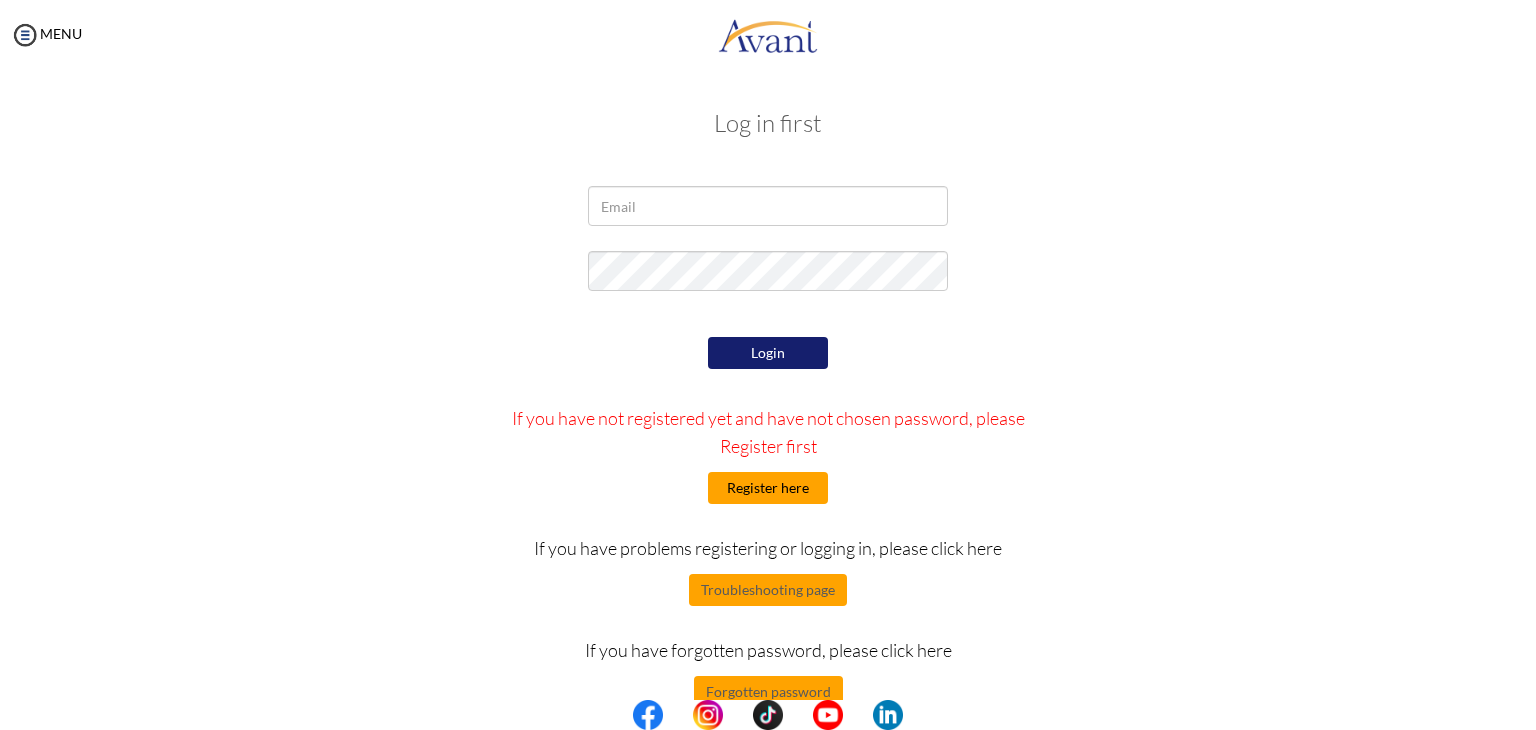 click on "Register here" at bounding box center [768, 488] 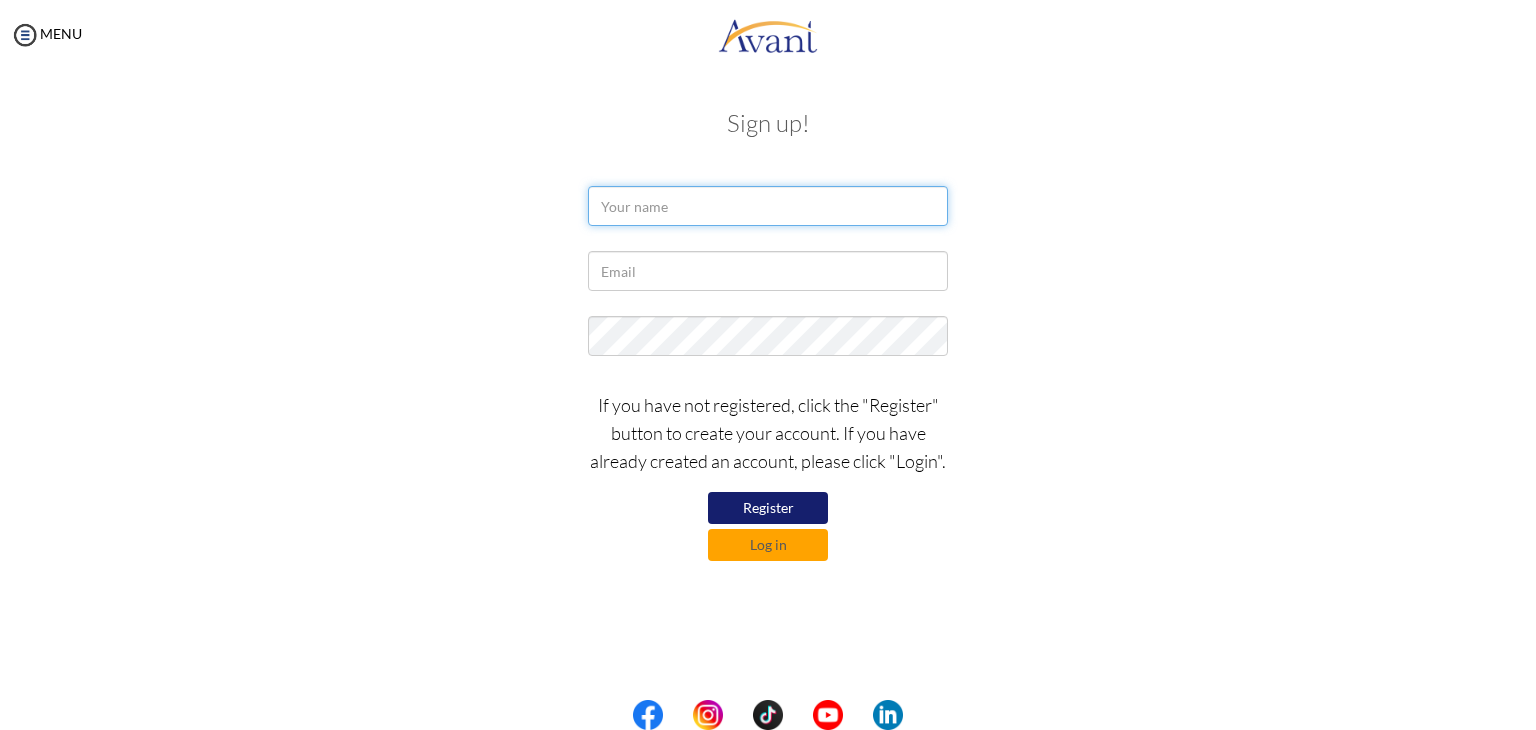 click at bounding box center [768, 206] 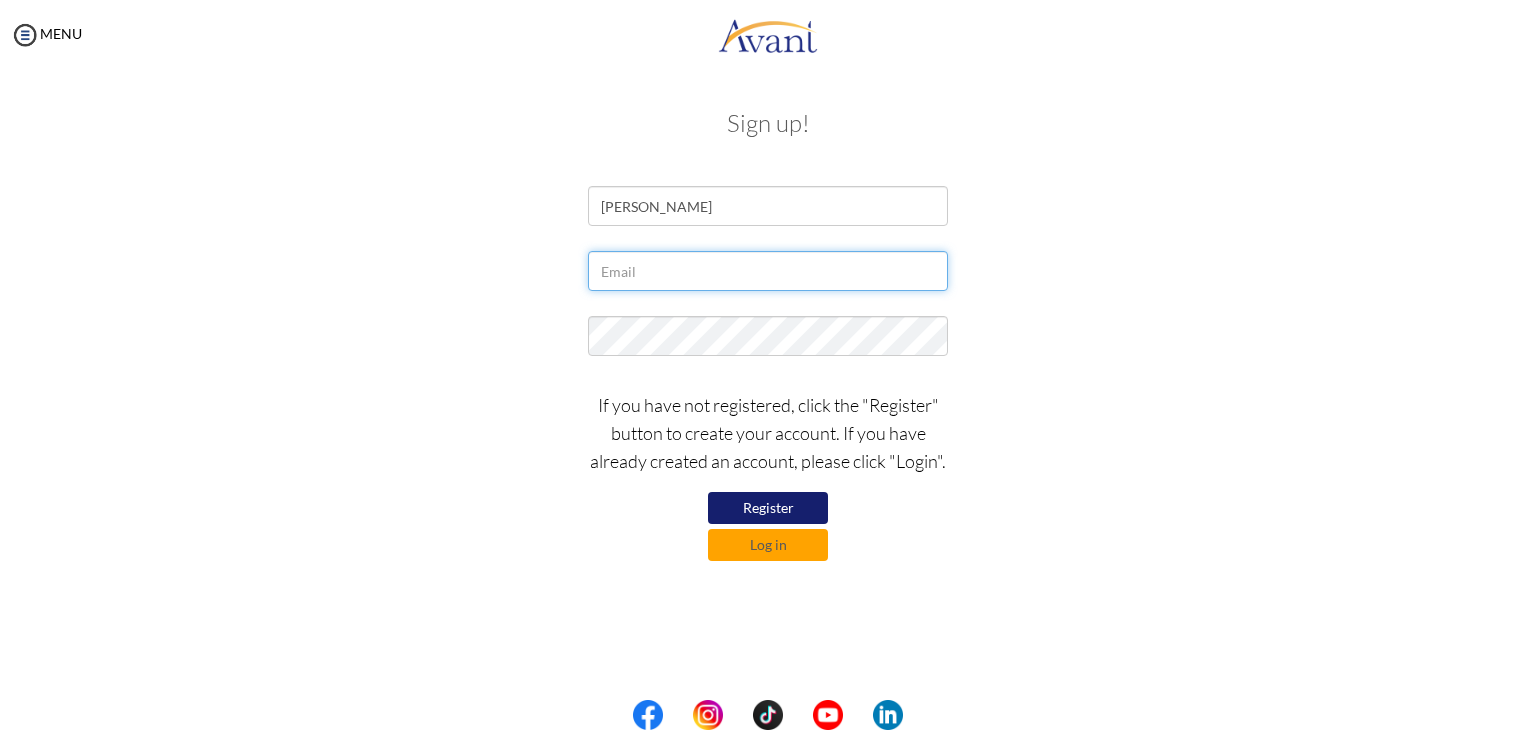 click at bounding box center [768, 271] 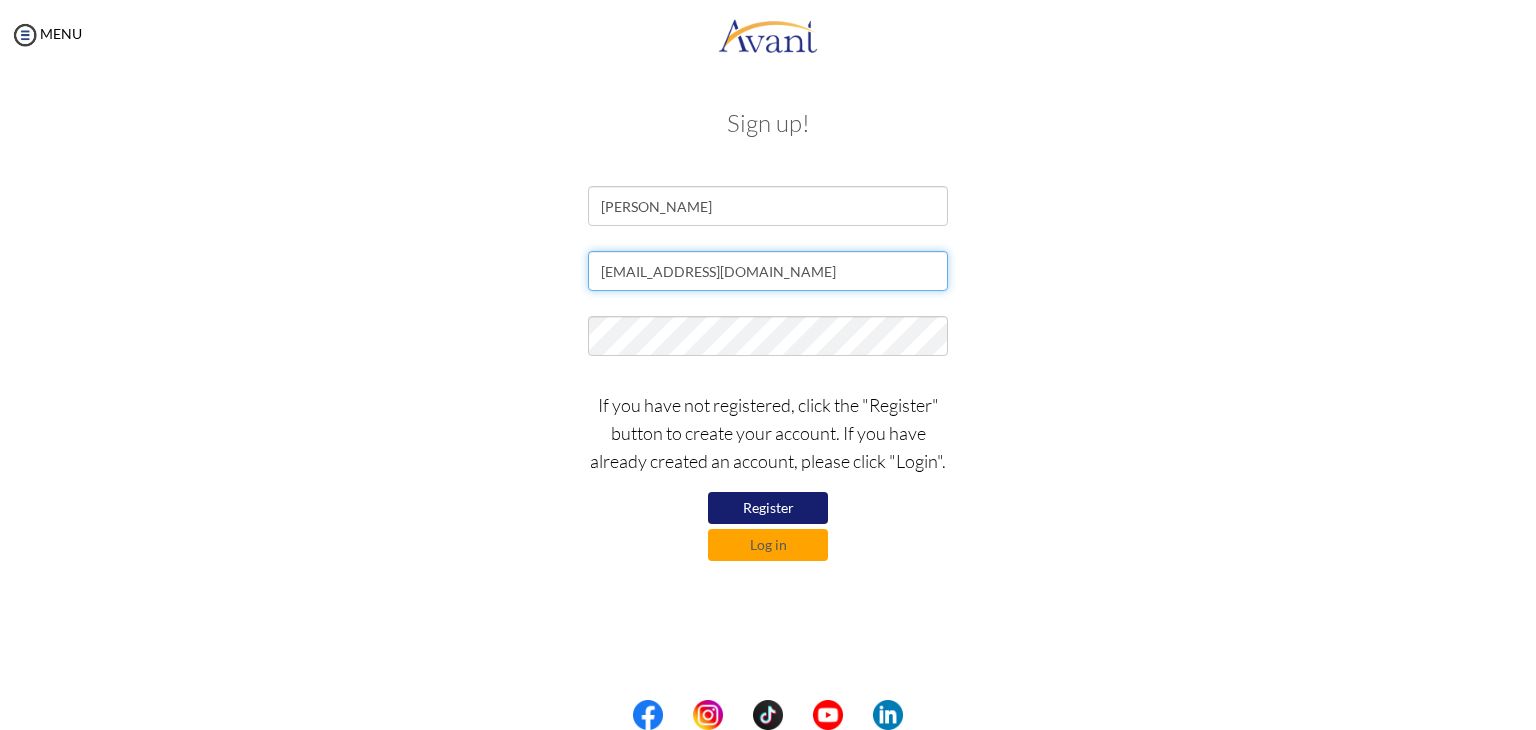type on "[EMAIL_ADDRESS][DOMAIN_NAME]" 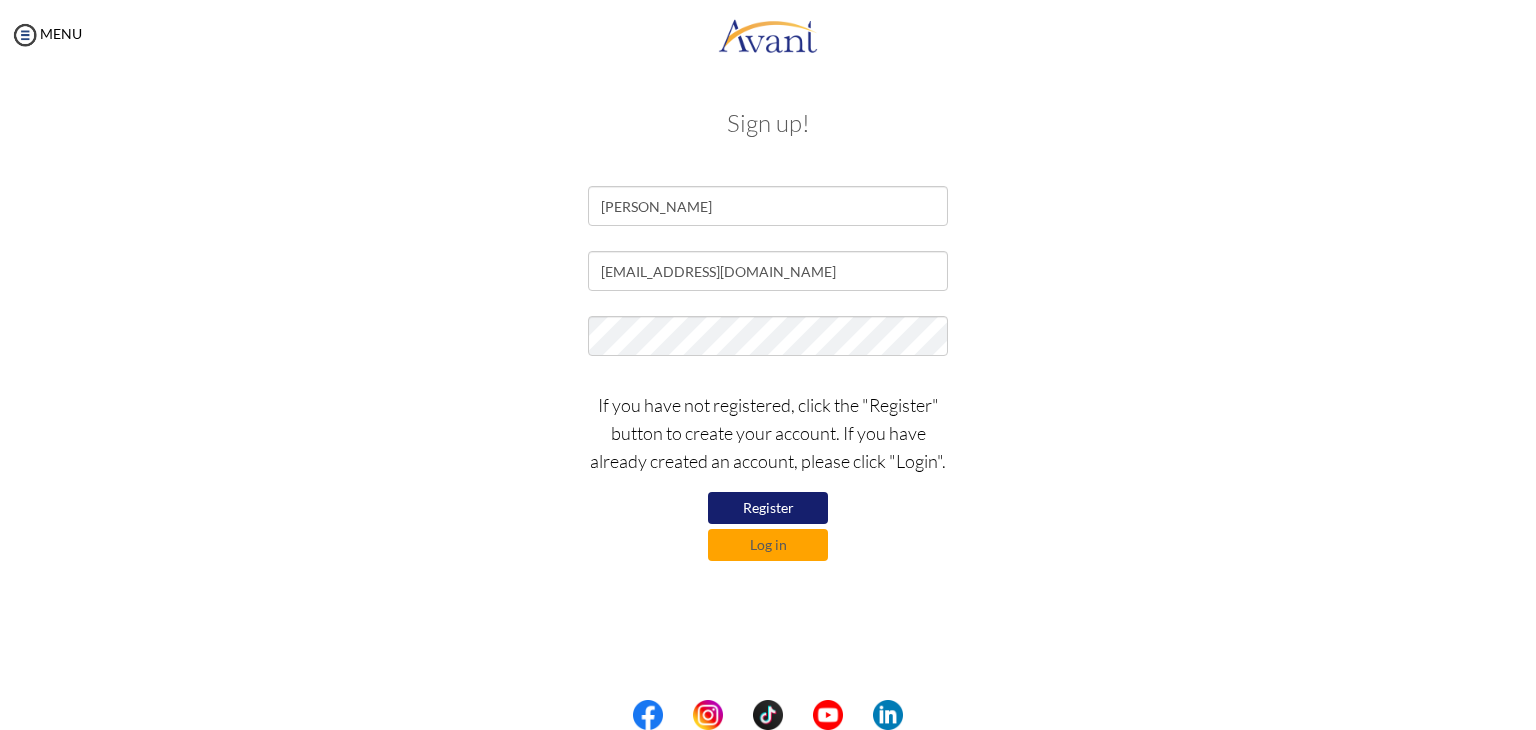 click on "Register" at bounding box center (768, 508) 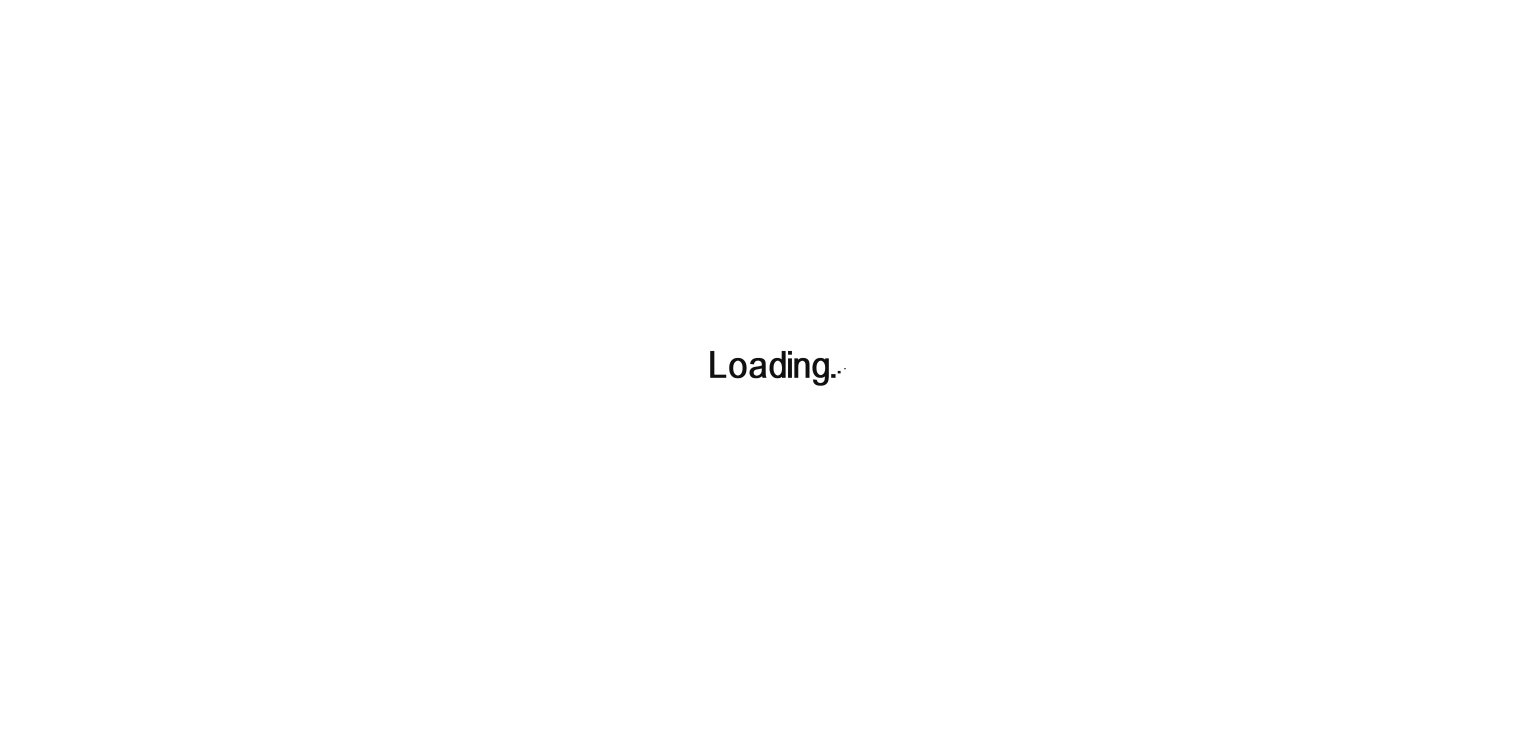 scroll, scrollTop: 0, scrollLeft: 0, axis: both 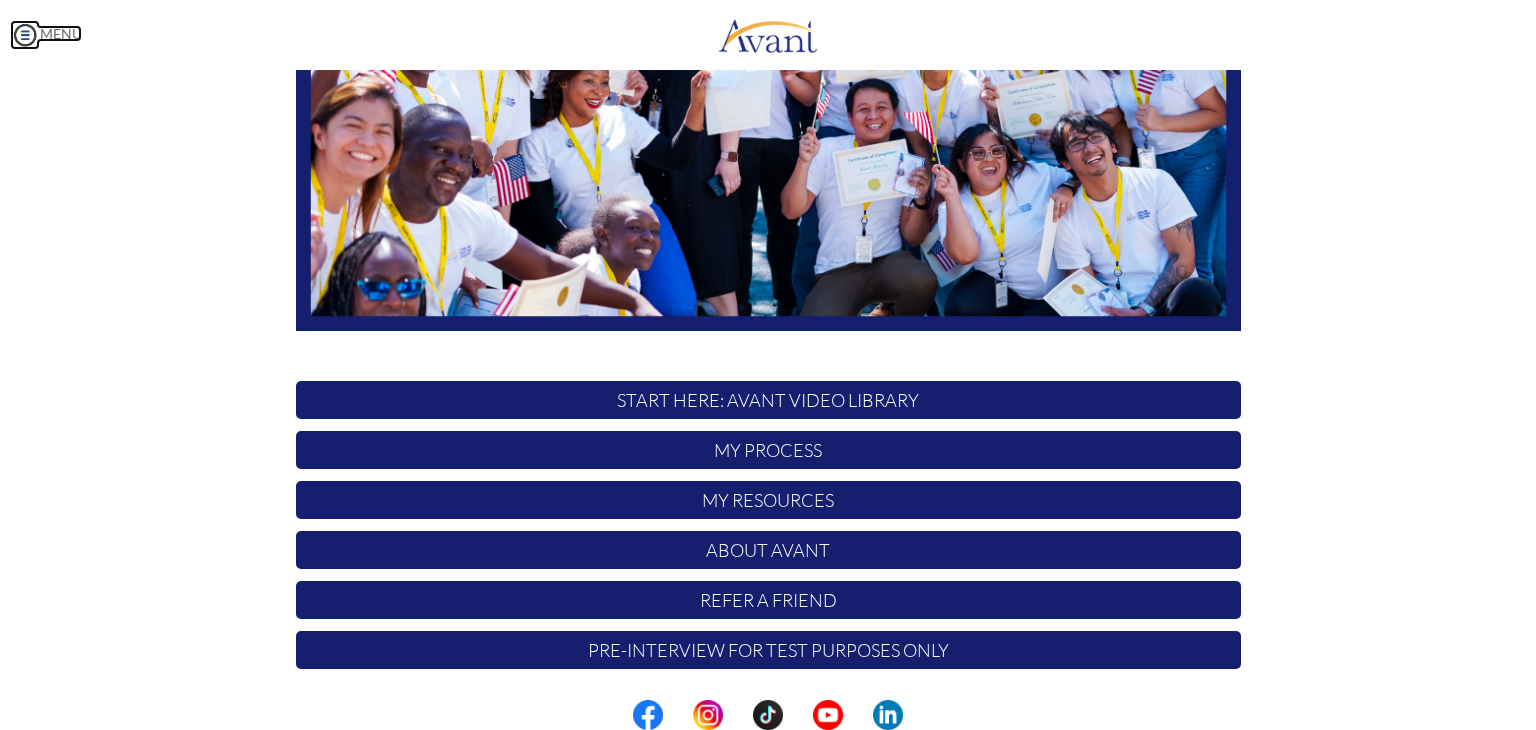 click at bounding box center (25, 35) 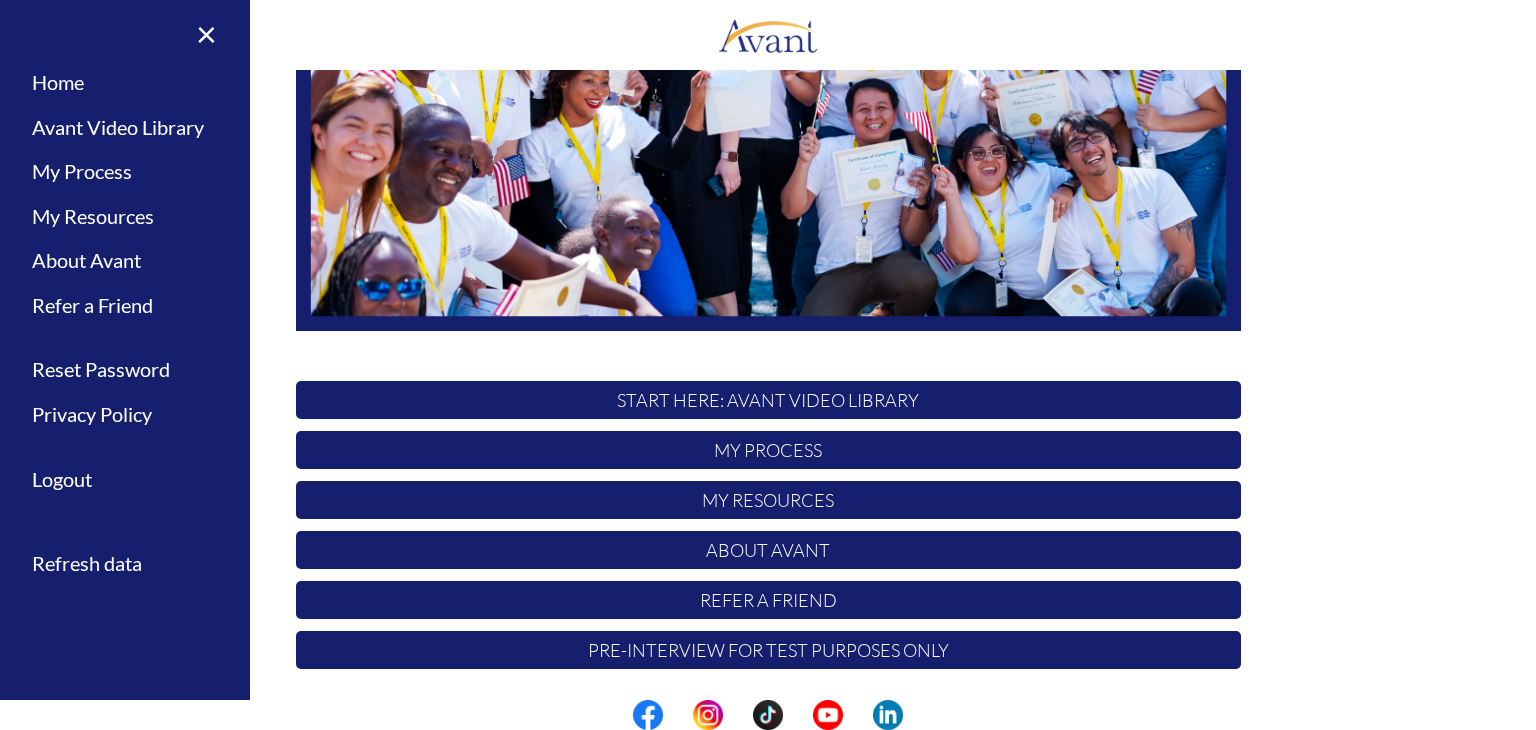 click on "START HERE: Avant Video Library" at bounding box center (768, 400) 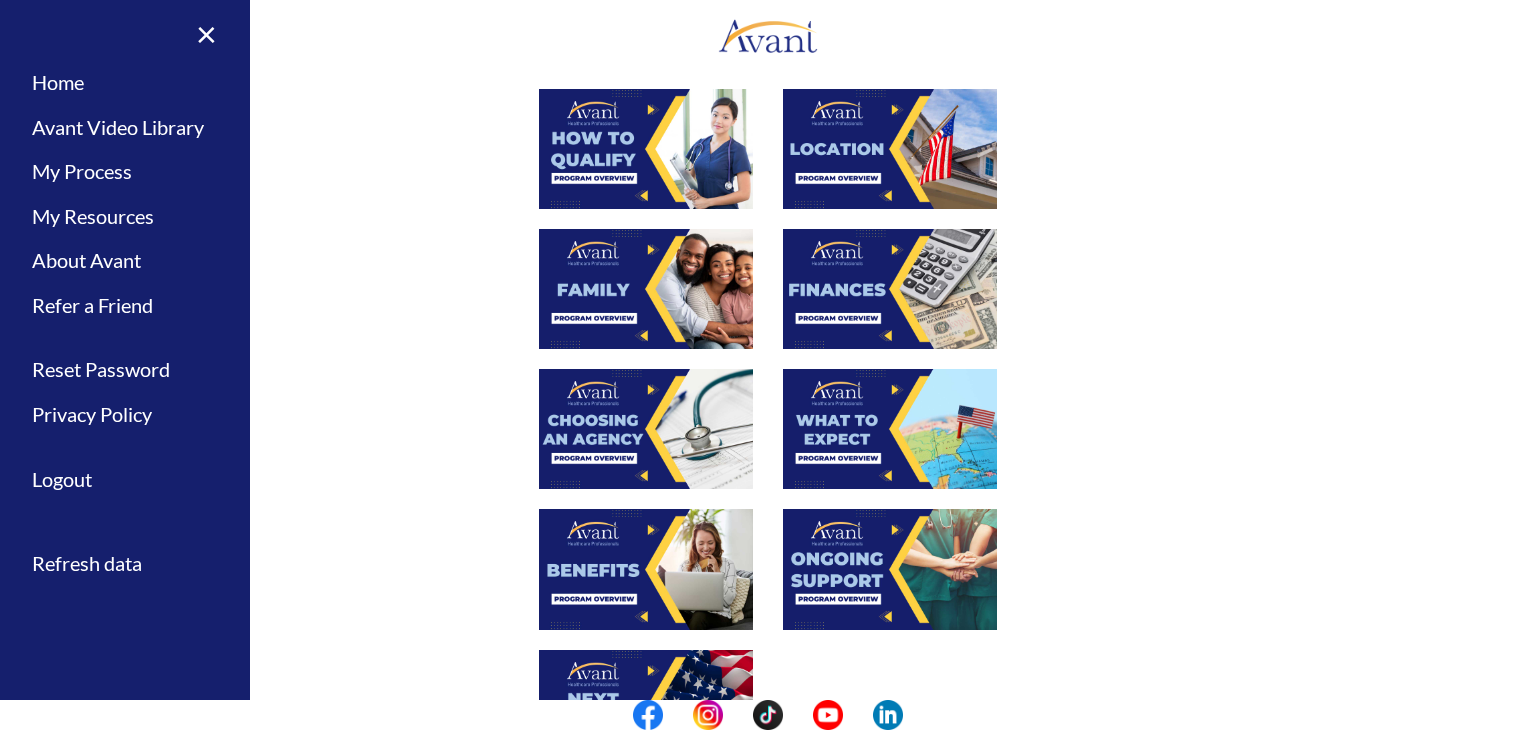 scroll, scrollTop: 644, scrollLeft: 0, axis: vertical 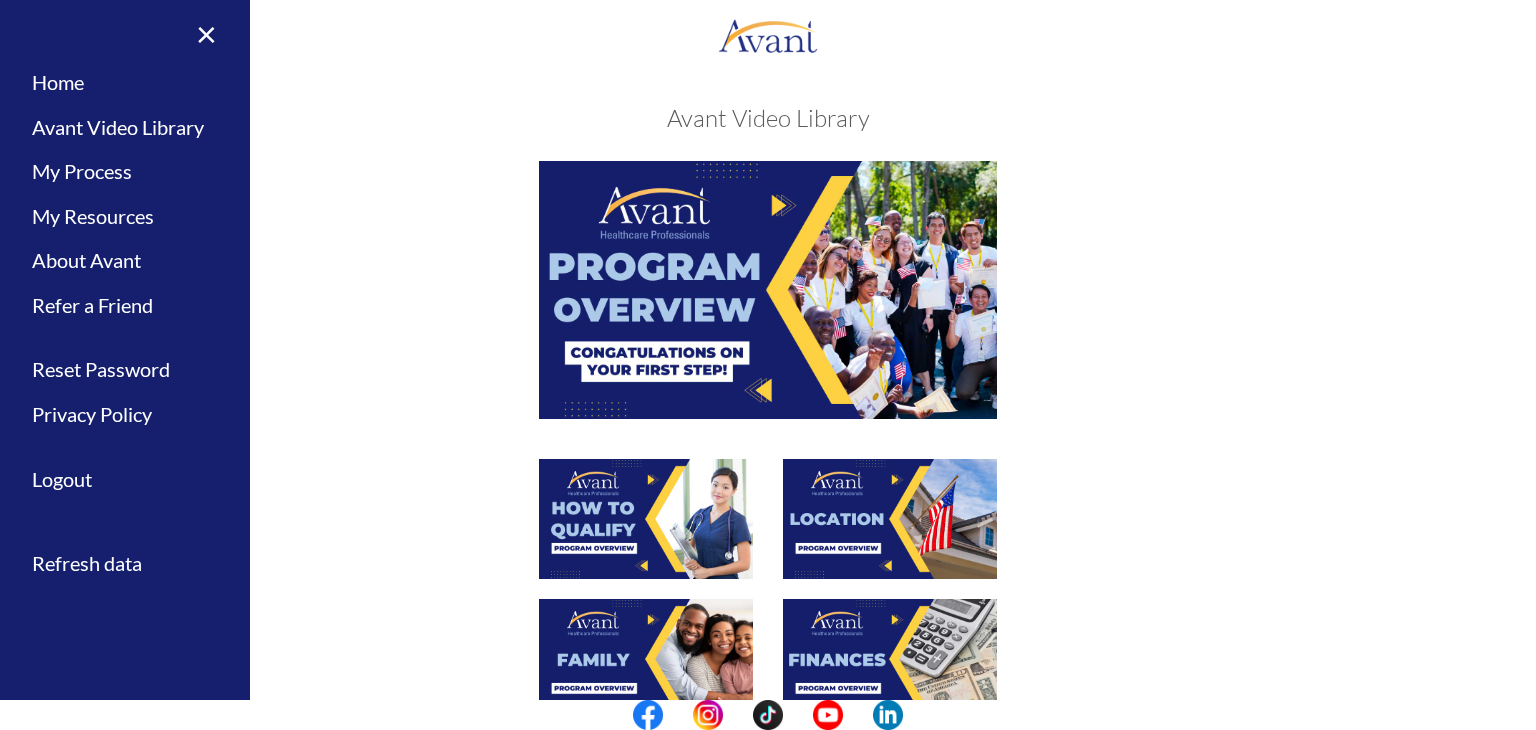 click at bounding box center (768, 289) 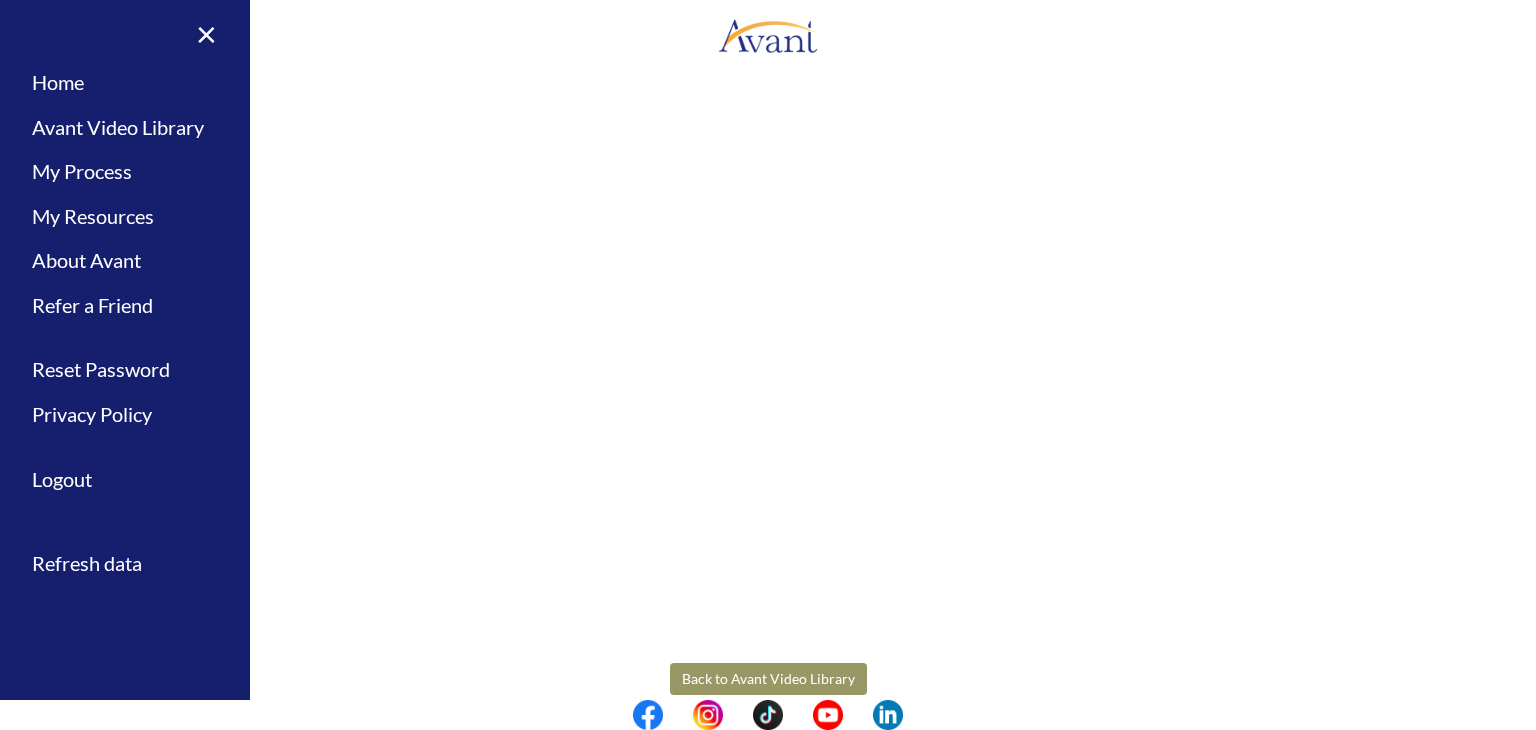 scroll, scrollTop: 253, scrollLeft: 0, axis: vertical 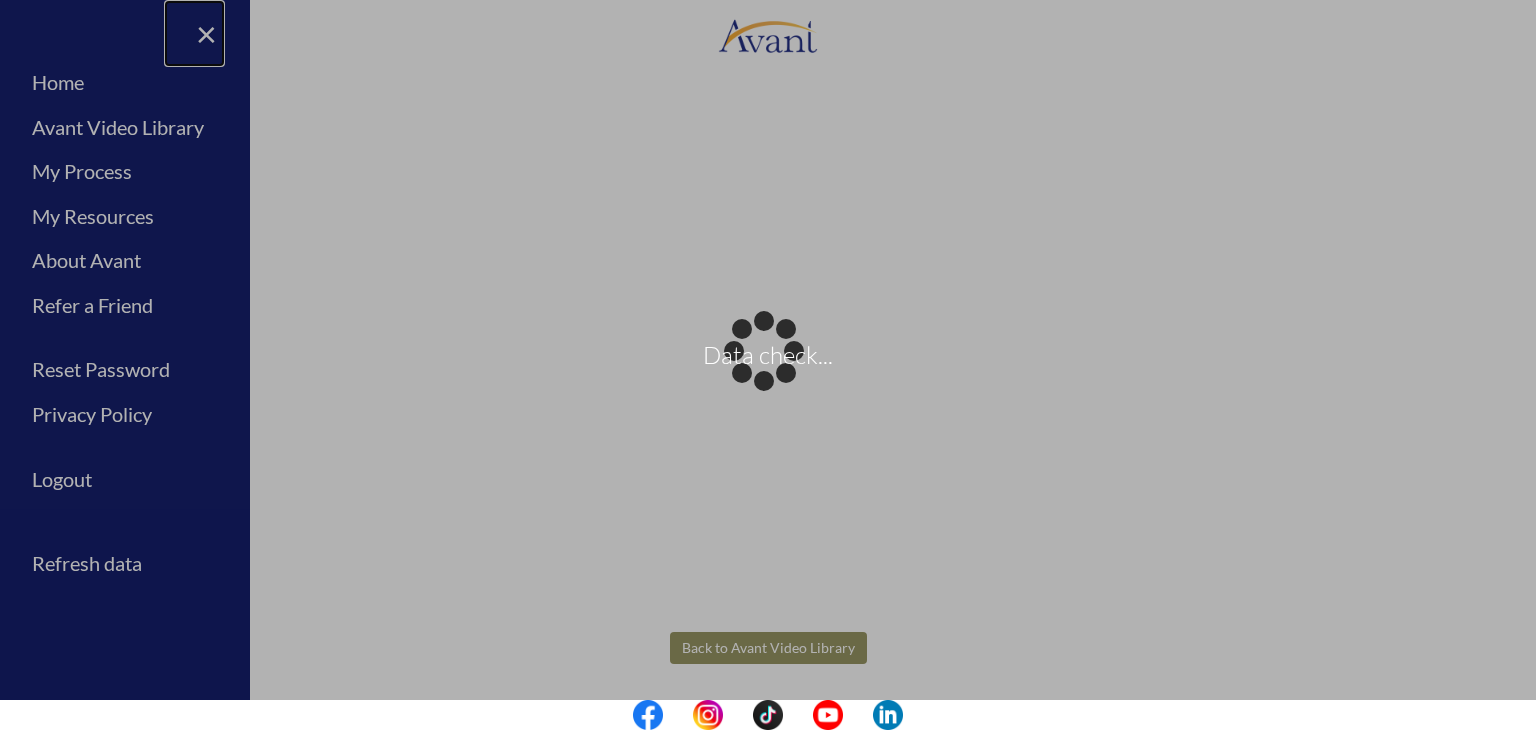 click on "Data check...
Maintenance break. Please come back in 2 hours.
MENU
My Status
What is the next step?
We would like you to watch the introductory video Begin with Avant
We would like you to watch the program video Watch Program Video
We would like you to complete English exam Take Language Test
We would like you to complete clinical assessment Take Clinical Test
We would like you to complete qualification survey Take Qualification Survey
We would like you to watch expectations video Watch Expectations Video
You will be contacted by recruiter to schedule a call.
Your application is being reviewed. Please check your email regularly.
Process Overview
Check off each step as you go to track your progress!" at bounding box center (768, 365) 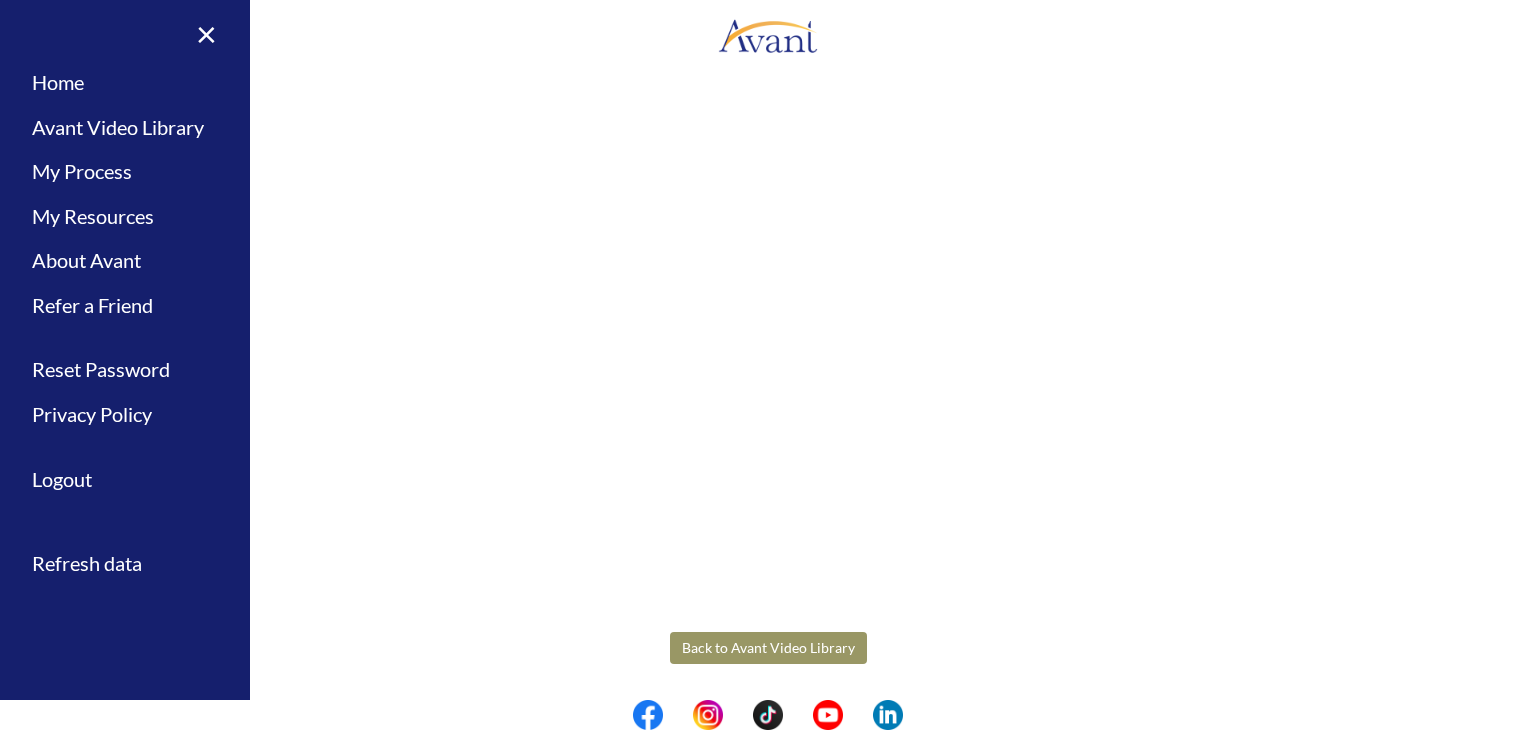 click on "Back to Avant Video Library" at bounding box center [768, 648] 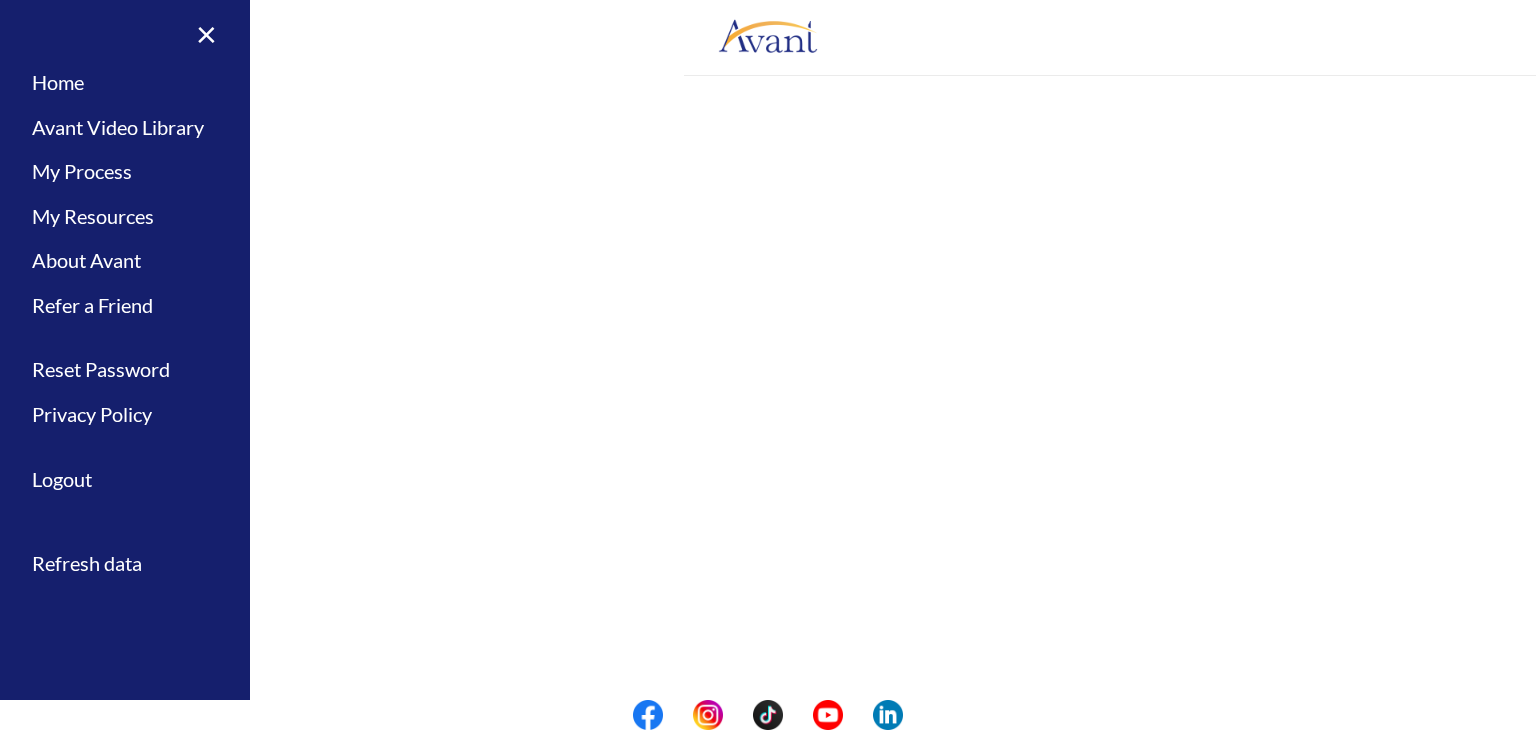 scroll, scrollTop: 0, scrollLeft: 0, axis: both 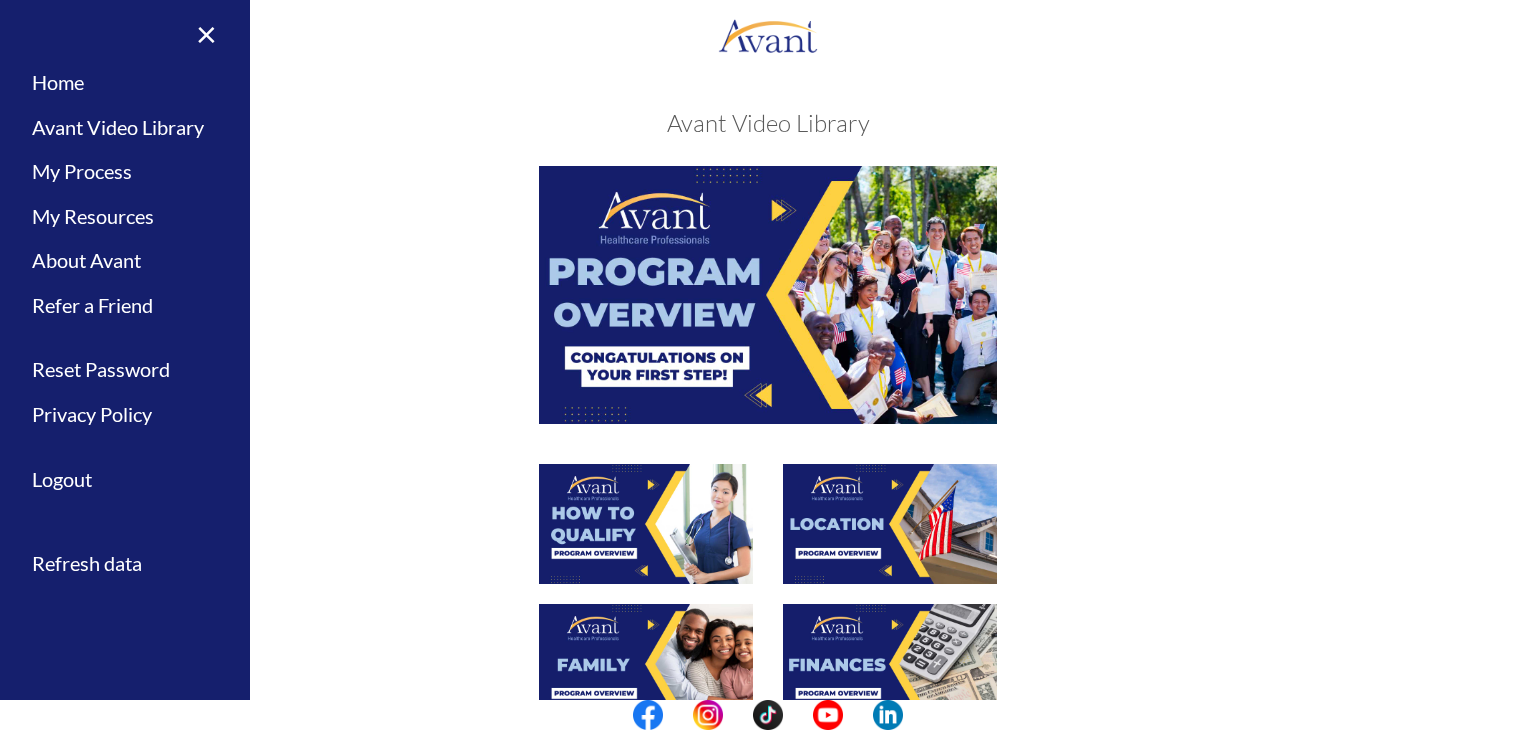 click at bounding box center [646, 524] 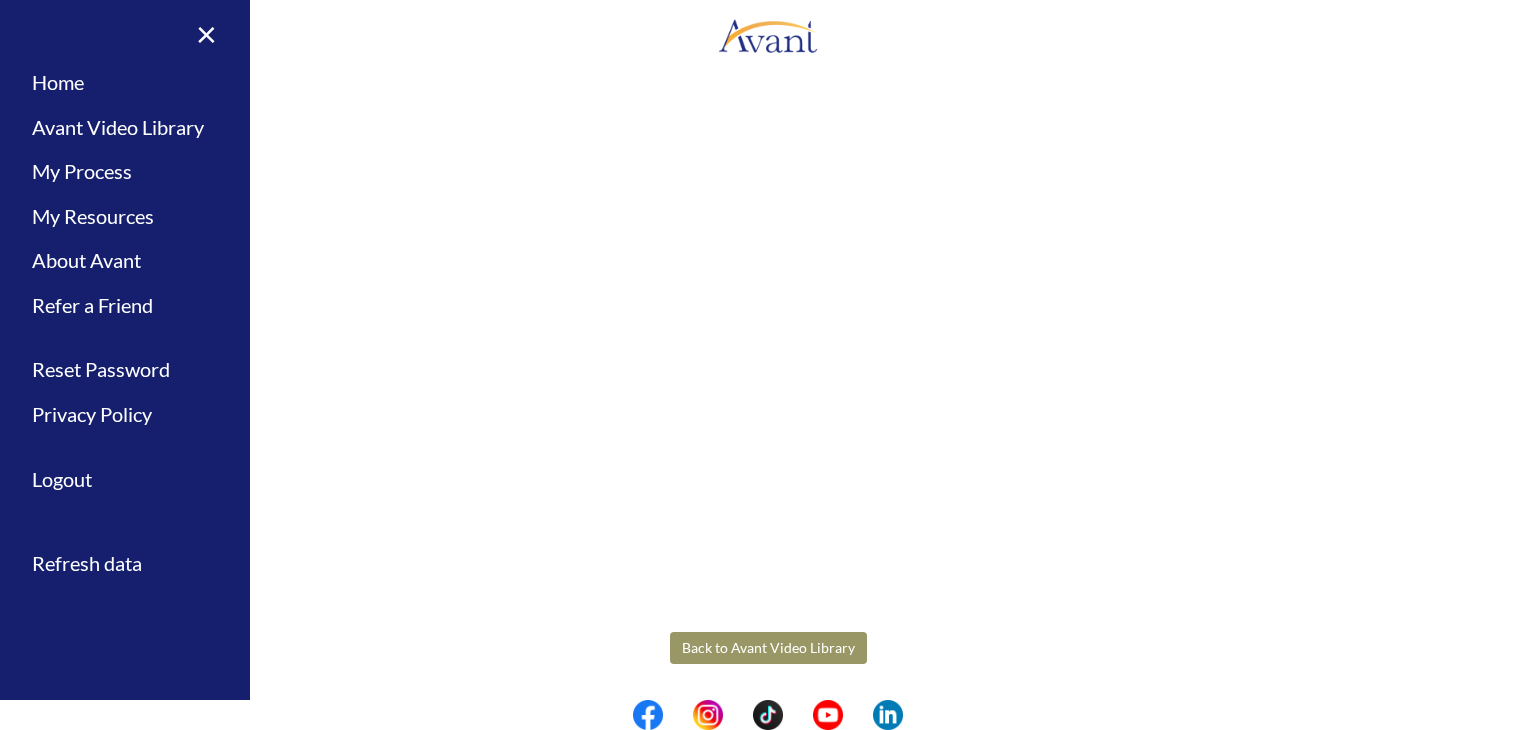 scroll, scrollTop: 158, scrollLeft: 0, axis: vertical 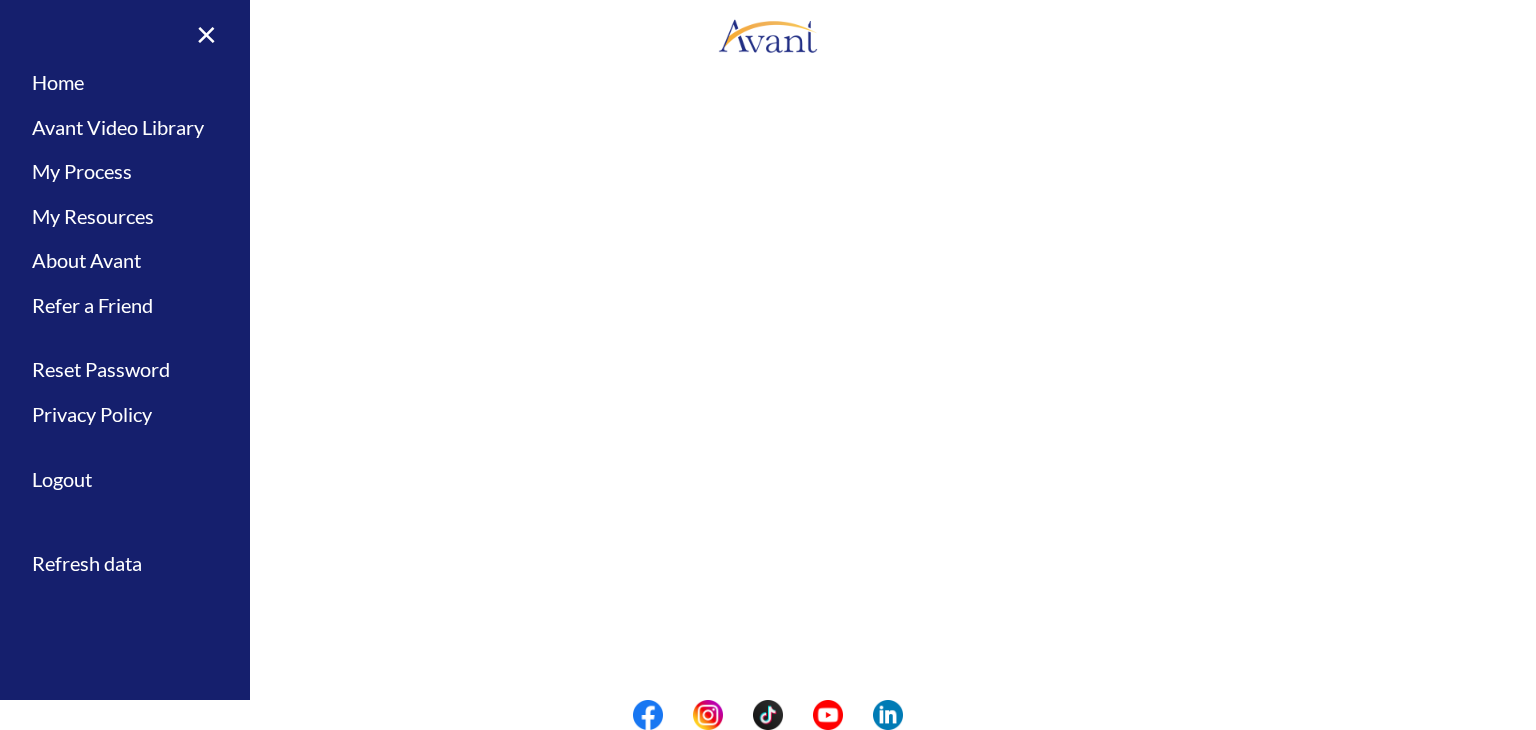 click on "How to Qualify
Back to Avant Video Library" at bounding box center (768, 404) 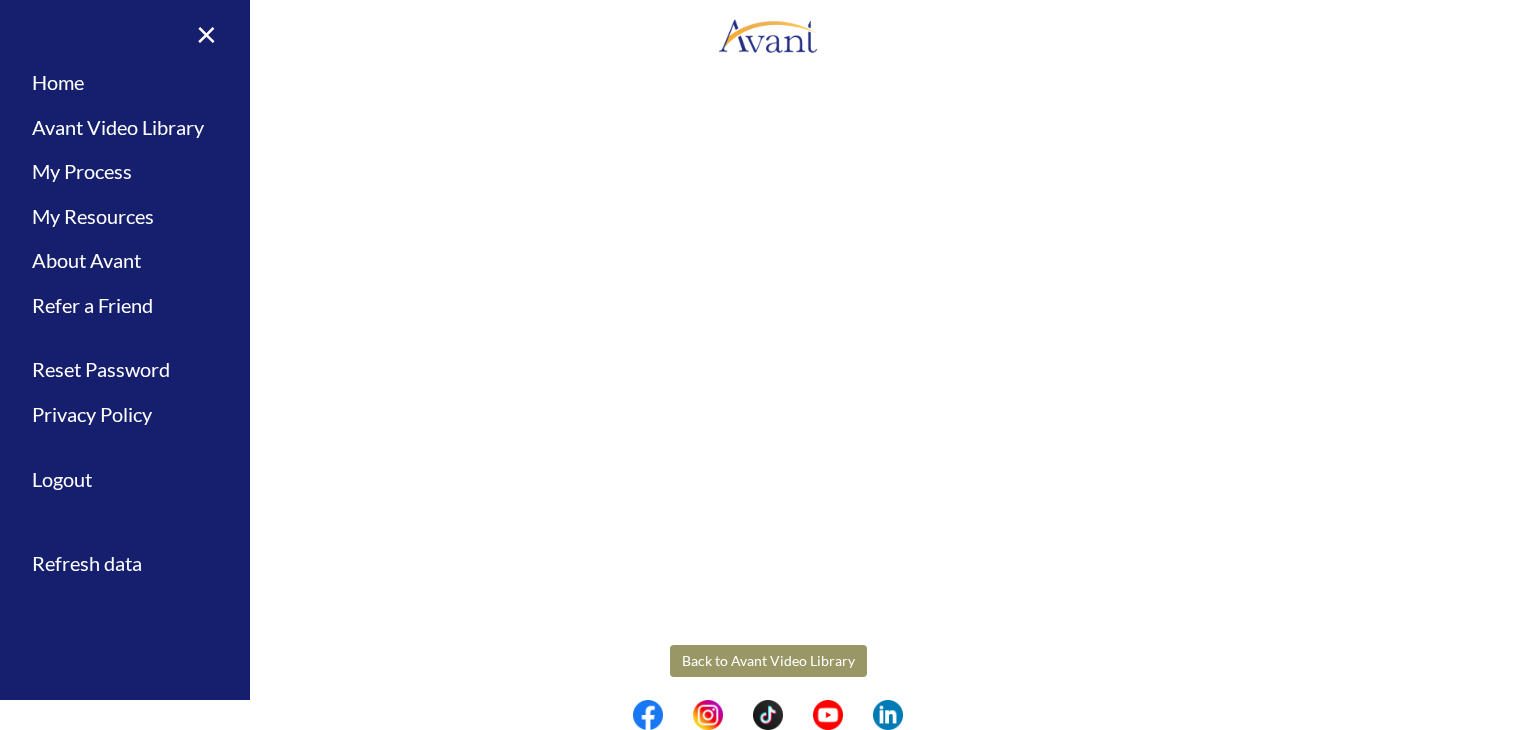 scroll, scrollTop: 253, scrollLeft: 0, axis: vertical 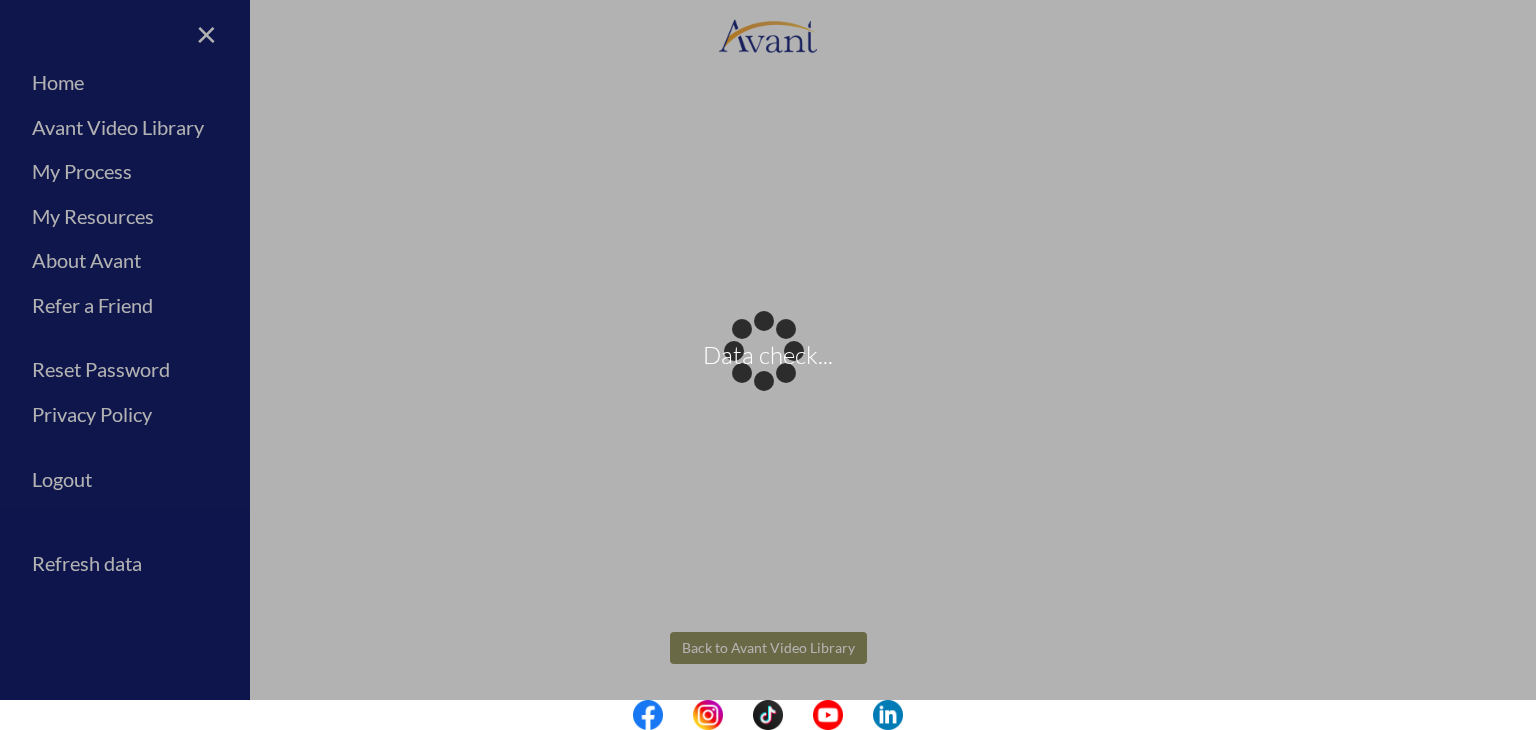 click on "Data check...
Maintenance break. Please come back in 2 hours.
MENU
My Status
What is the next step?
We would like you to watch the introductory video Begin with Avant
We would like you to watch the program video Watch Program Video
We would like you to complete English exam Take Language Test
We would like you to complete clinical assessment Take Clinical Test
We would like you to complete qualification survey Take Qualification Survey
We would like you to watch expectations video Watch Expectations Video
You will be contacted by recruiter to schedule a call.
Your application is being reviewed. Please check your email regularly.
Process Overview
Check off each step as you go to track your progress!" at bounding box center [768, 365] 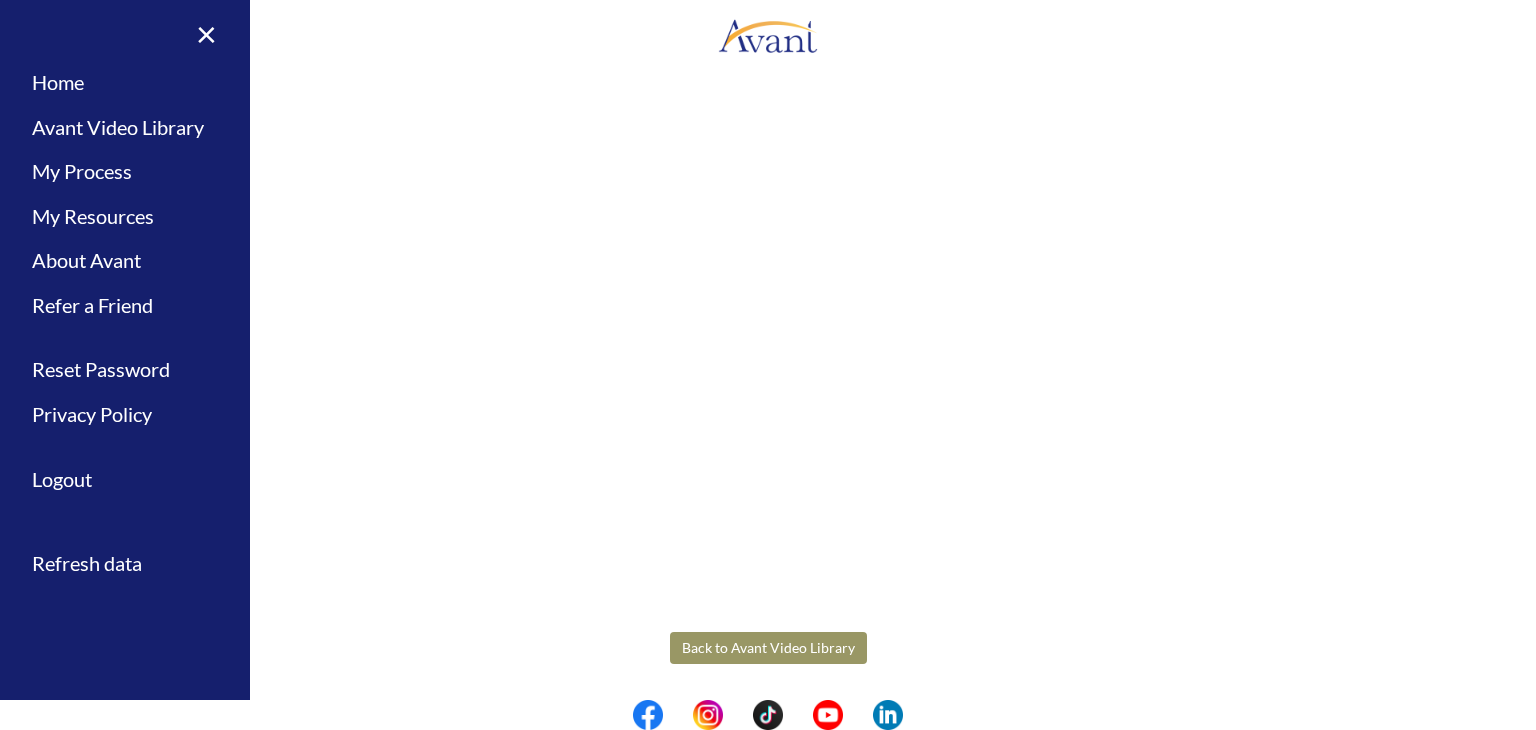 click on "Back to Avant Video Library" at bounding box center [768, 648] 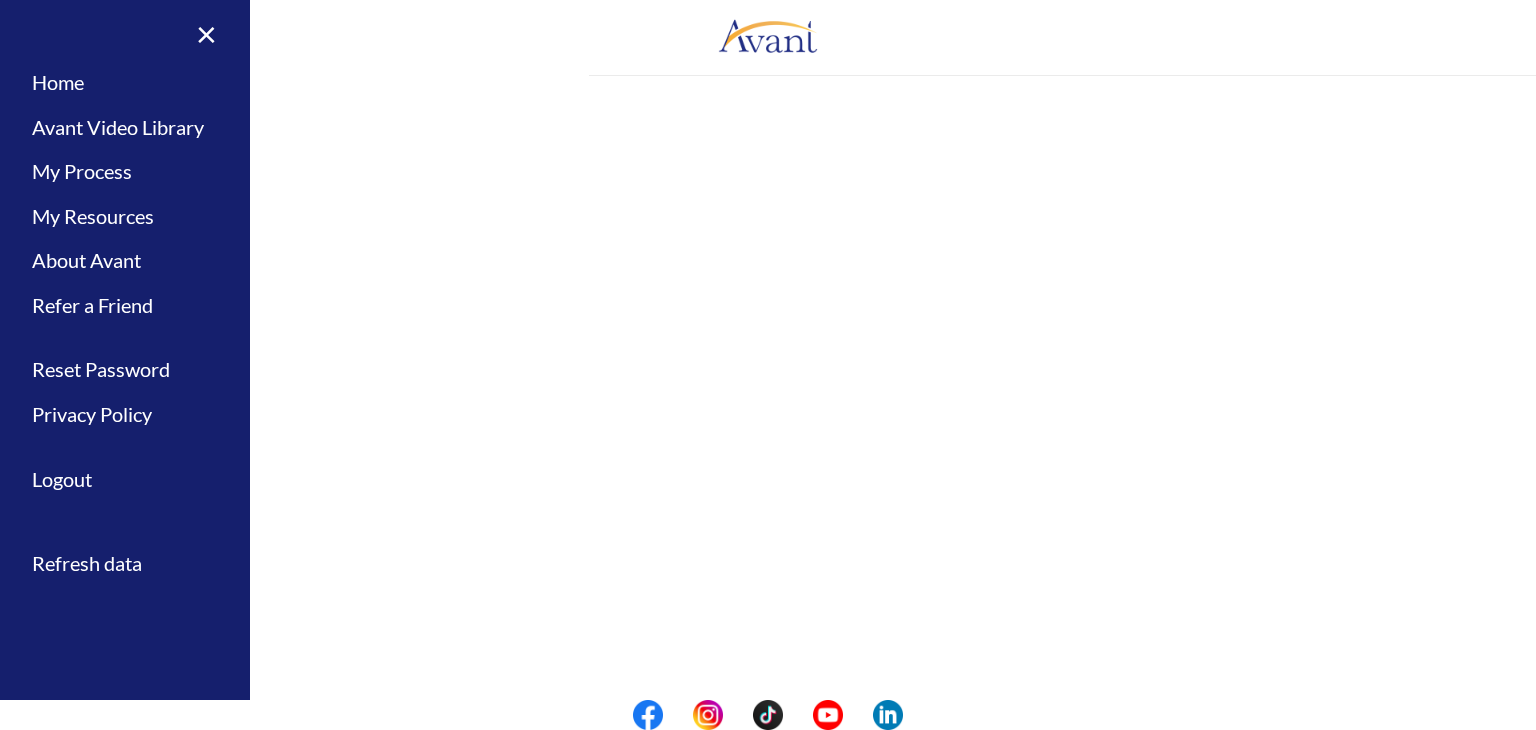 scroll, scrollTop: 0, scrollLeft: 0, axis: both 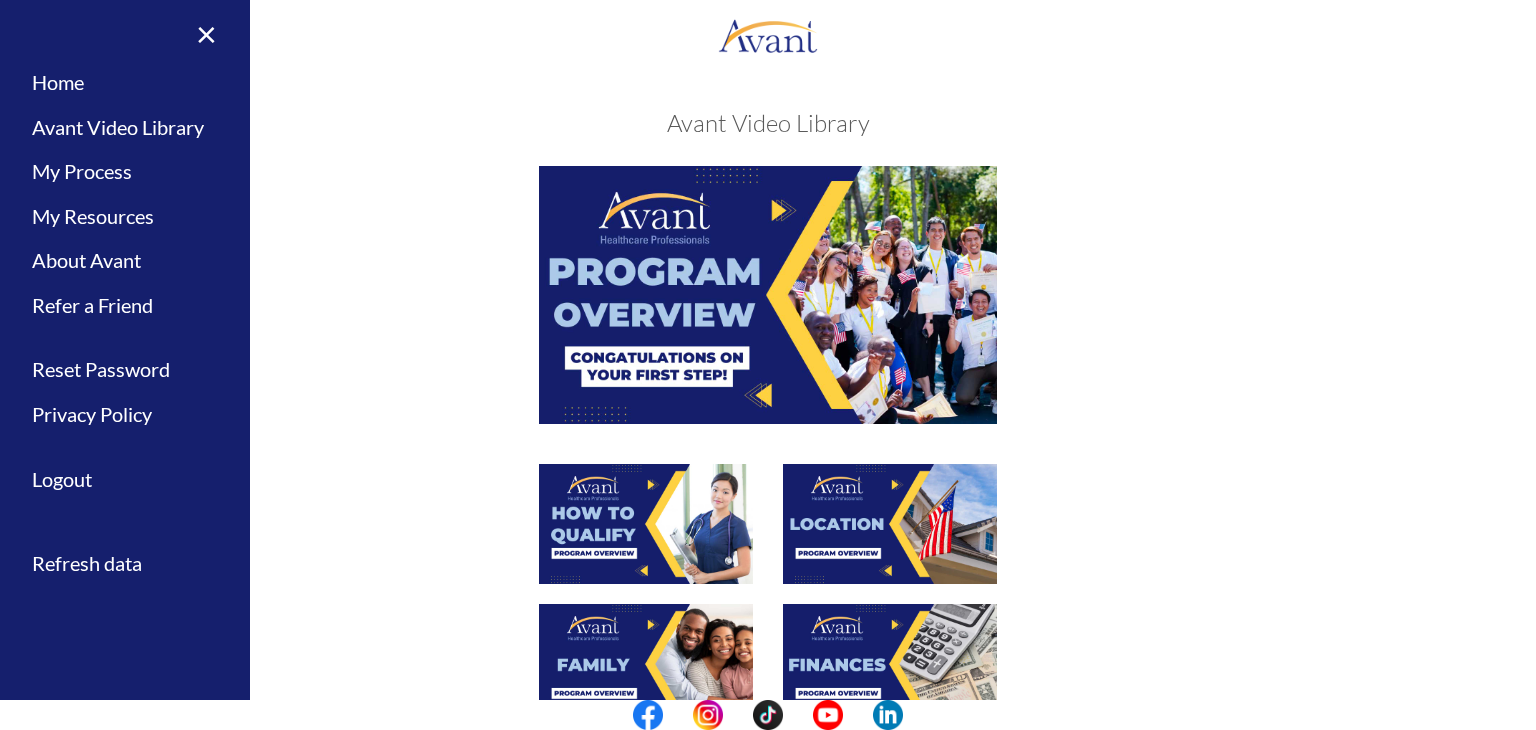 click at bounding box center [890, 524] 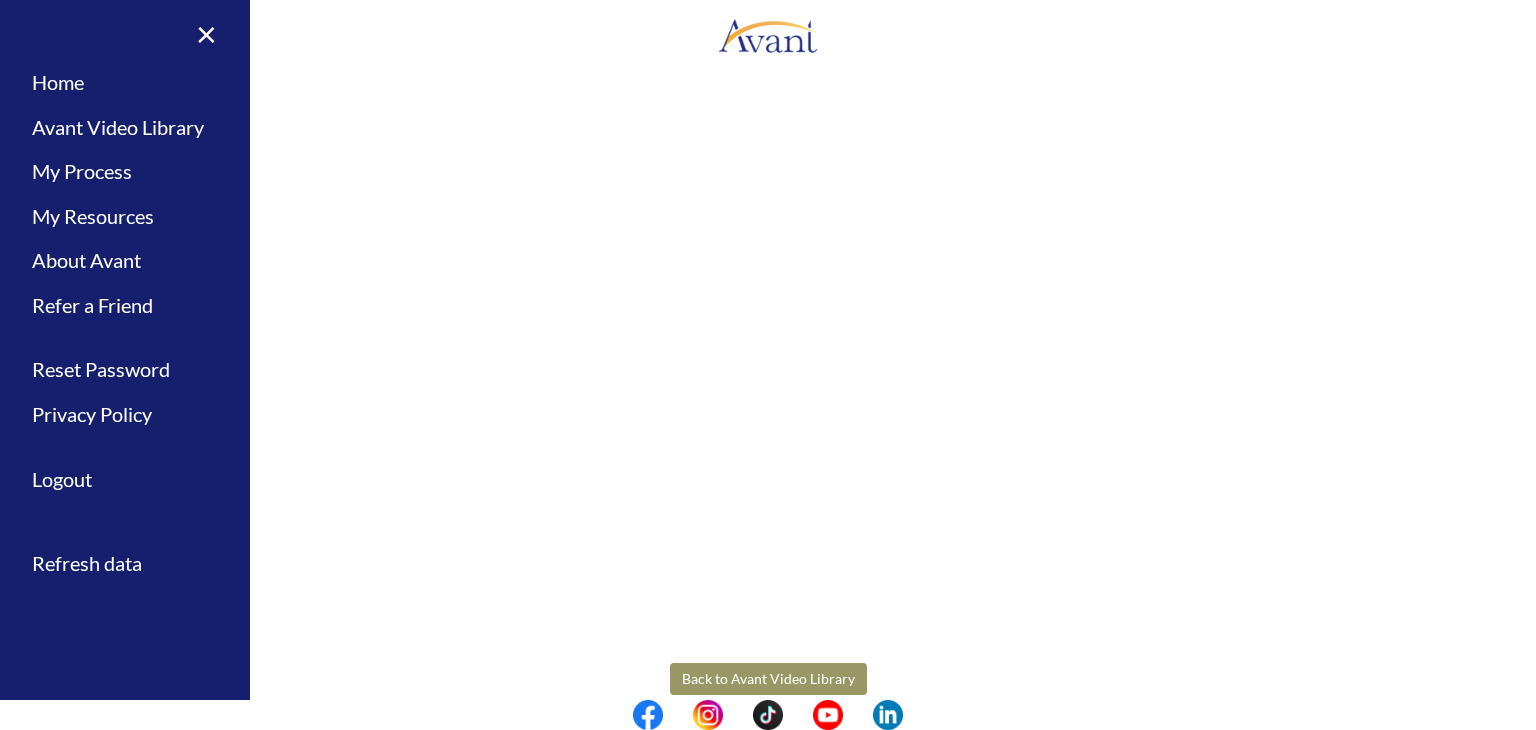 scroll, scrollTop: 220, scrollLeft: 0, axis: vertical 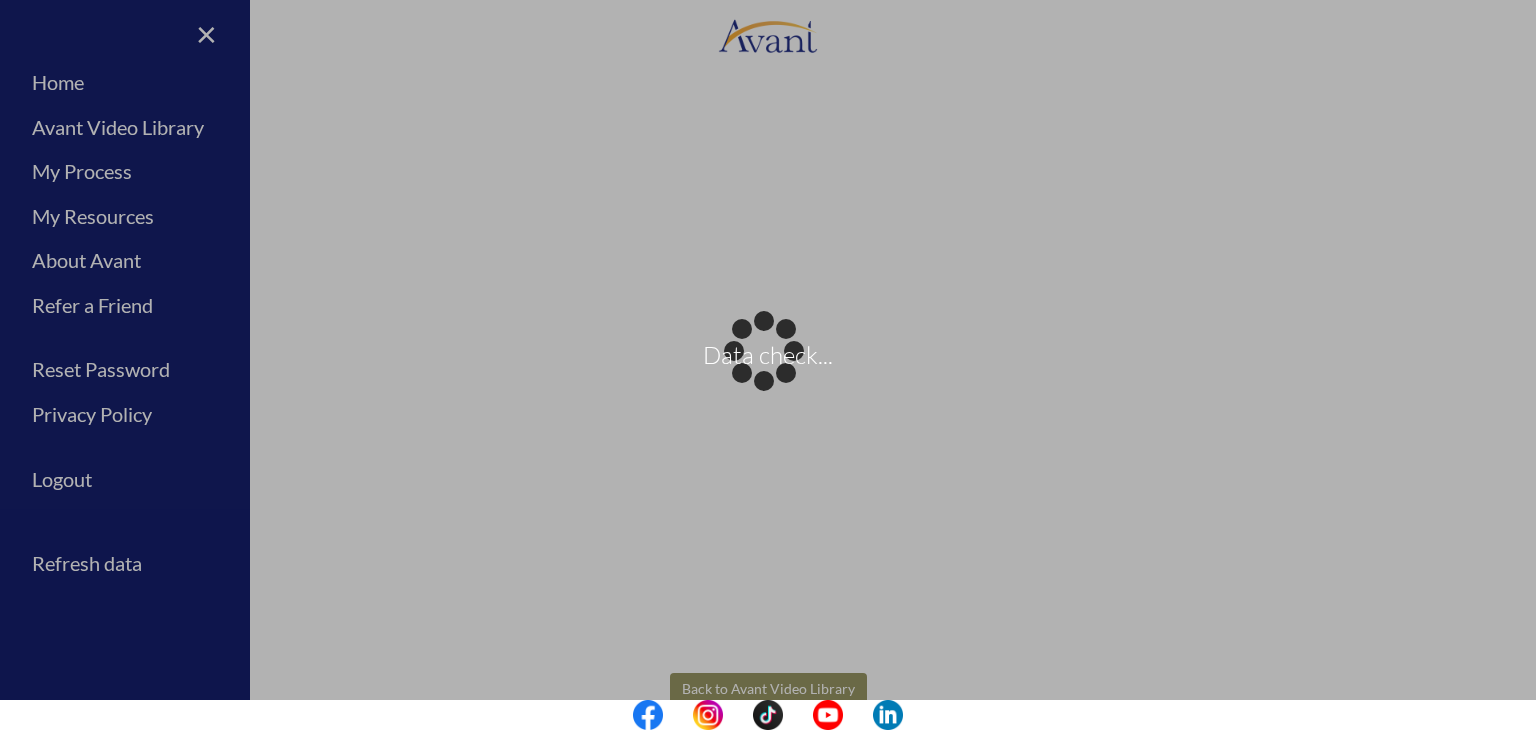 click on "Data check...
Maintenance break. Please come back in 2 hours.
MENU
My Status
What is the next step?
We would like you to watch the introductory video Begin with Avant
We would like you to watch the program video Watch Program Video
We would like you to complete English exam Take Language Test
We would like you to complete clinical assessment Take Clinical Test
We would like you to complete qualification survey Take Qualification Survey
We would like you to watch expectations video Watch Expectations Video
You will be contacted by recruiter to schedule a call.
Your application is being reviewed. Please check your email regularly.
Process Overview
Check off each step as you go to track your progress!" at bounding box center (768, 365) 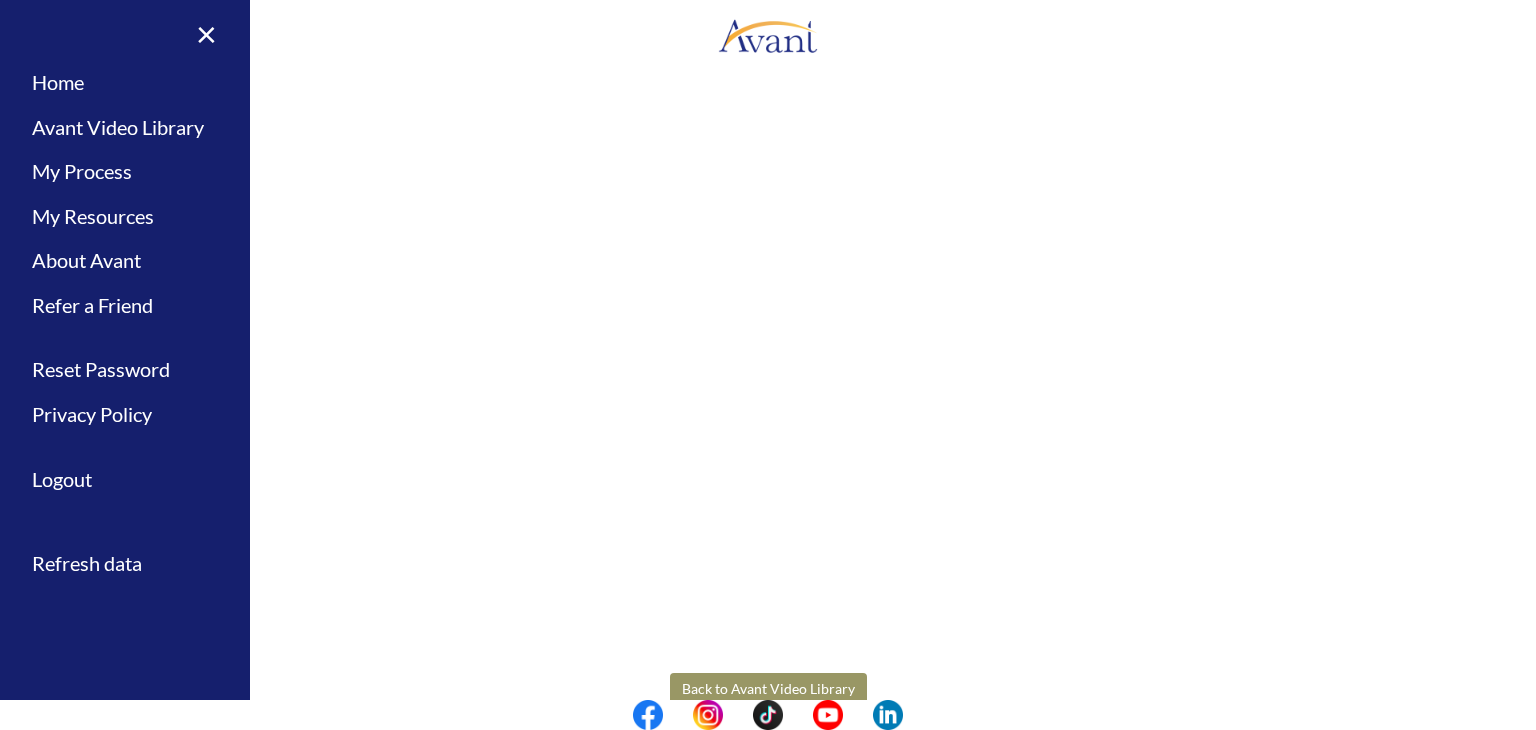 click on "Back to Avant Video Library" at bounding box center [768, 689] 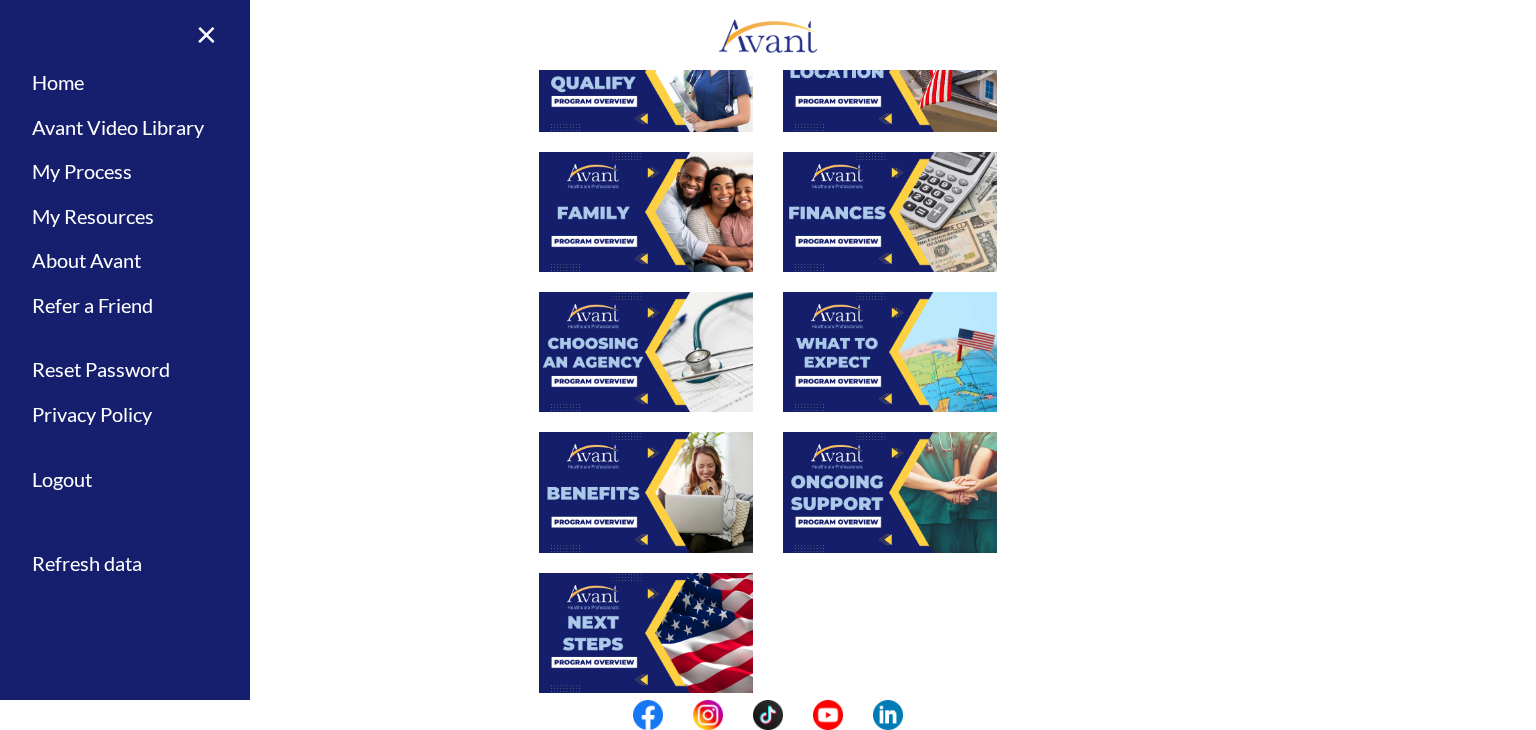 scroll, scrollTop: 451, scrollLeft: 0, axis: vertical 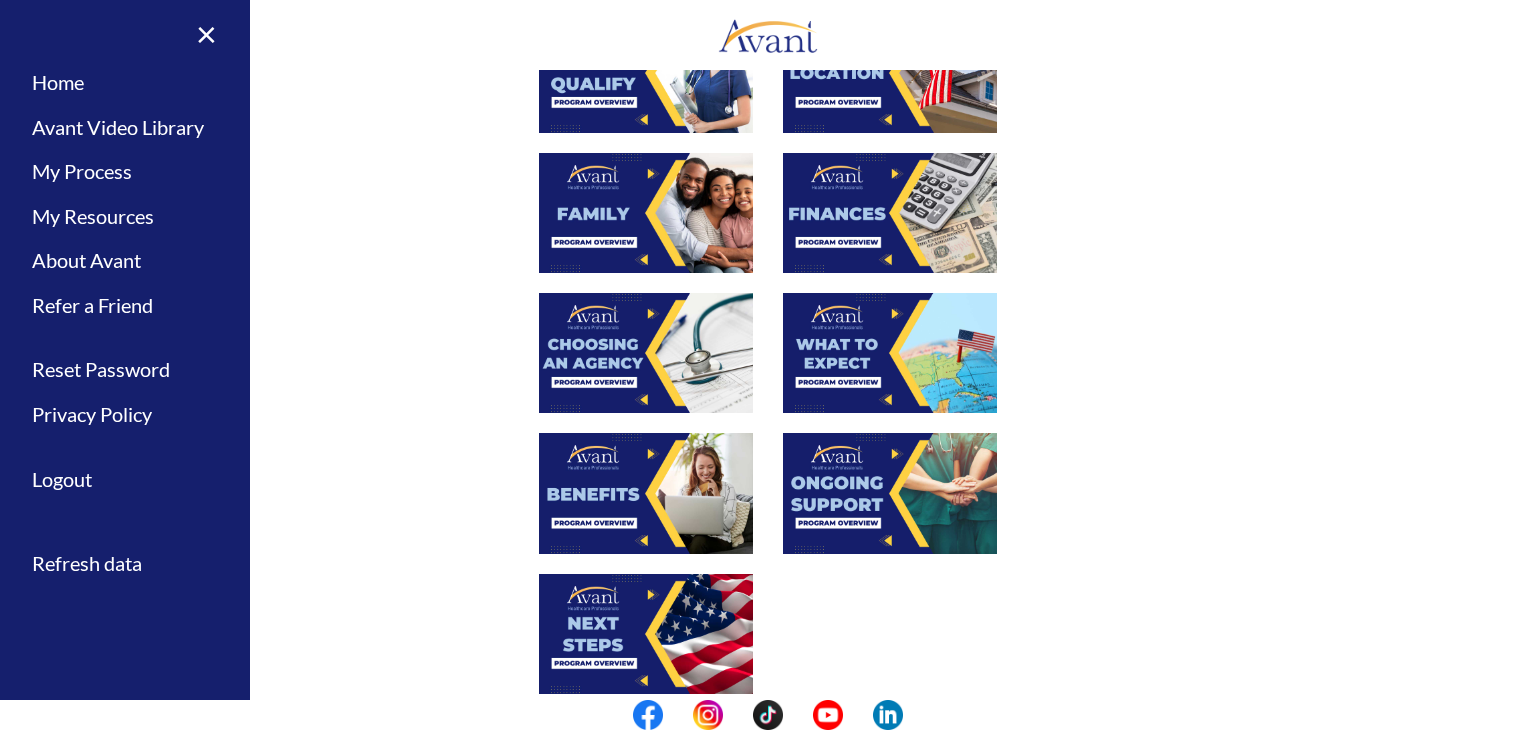 click at bounding box center (646, 213) 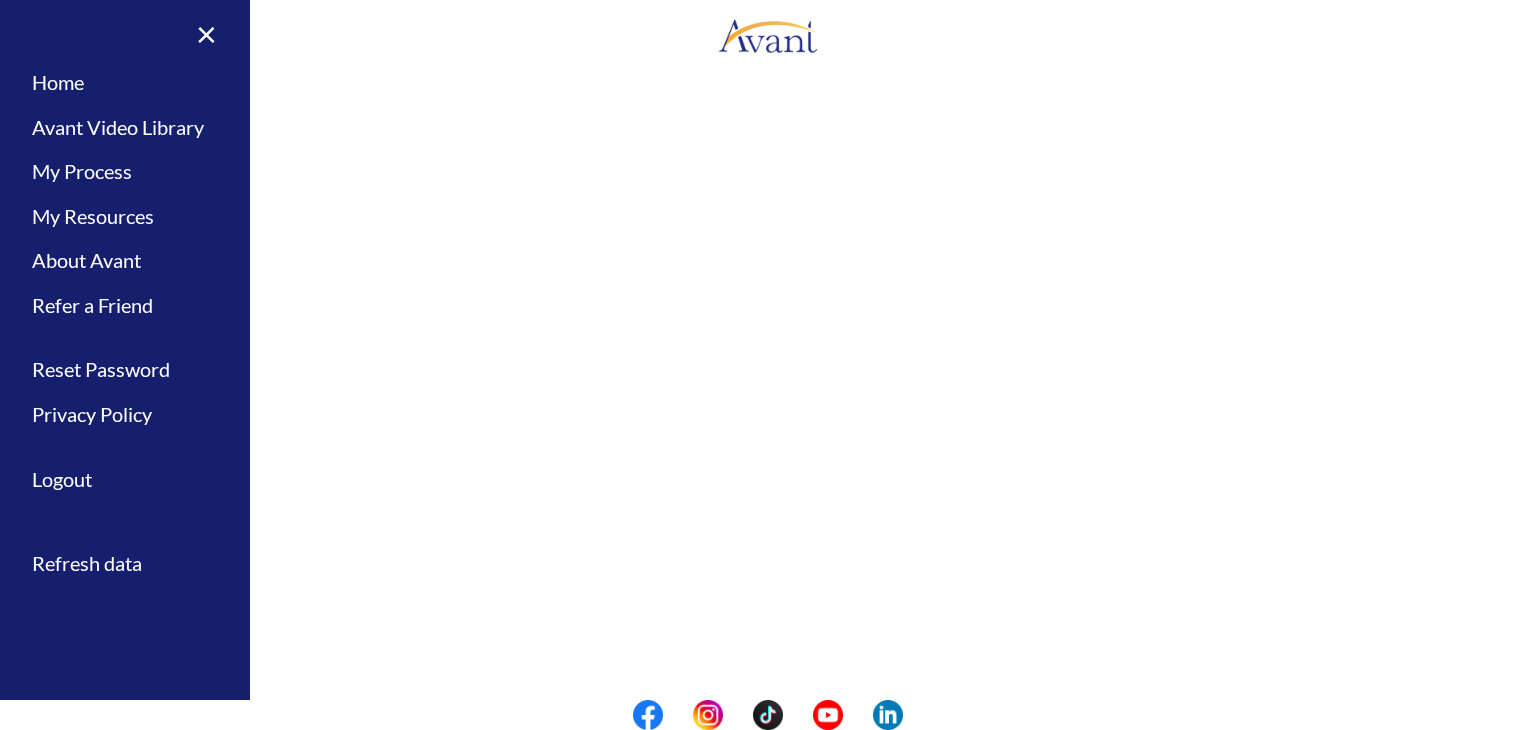 scroll, scrollTop: 268, scrollLeft: 0, axis: vertical 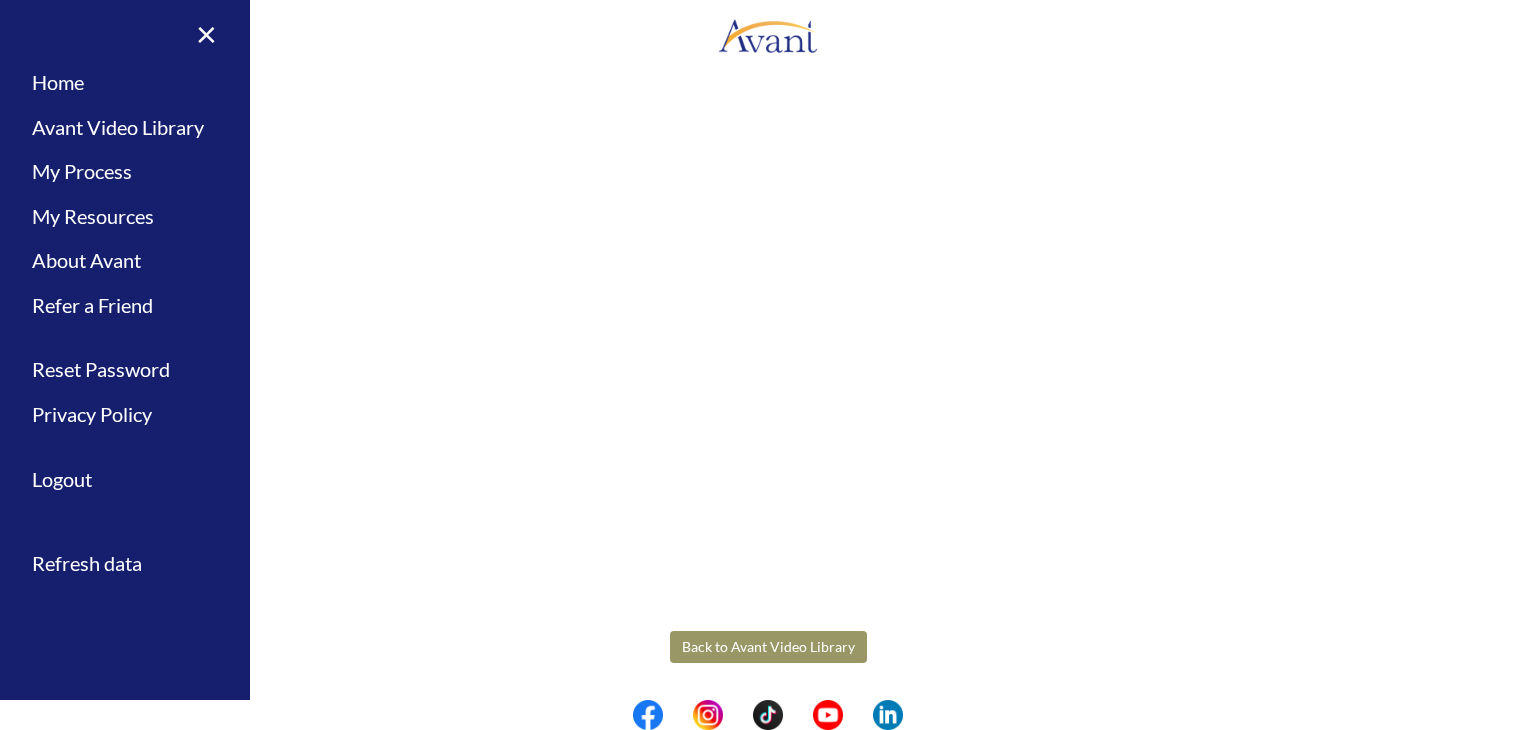 click on "Maintenance break. Please come back in 2 hours.
MENU
My Status
What is the next step?
We would like you to watch the introductory video Begin with Avant
We would like you to watch the program video Watch Program Video
We would like you to complete English exam Take Language Test
We would like you to complete clinical assessment Take Clinical Test
We would like you to complete qualification survey Take Qualification Survey
We would like you to watch expectations video Watch Expectations Video
You will be contacted by recruiter to schedule a call.
Your application is being reviewed. Please check your email regularly.
Process Overview
Check off each step as you go to track your progress!
1" at bounding box center [768, 365] 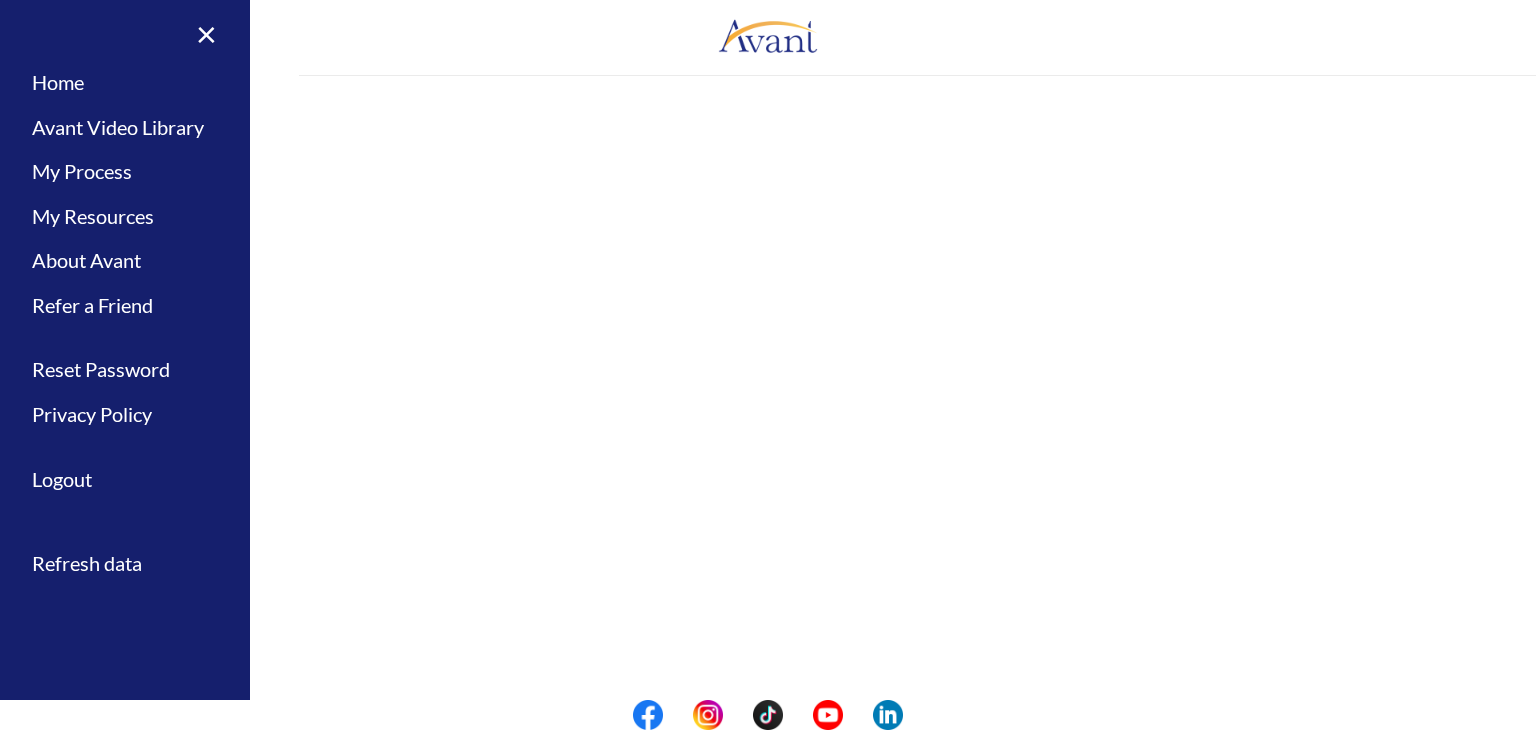 scroll, scrollTop: 0, scrollLeft: 0, axis: both 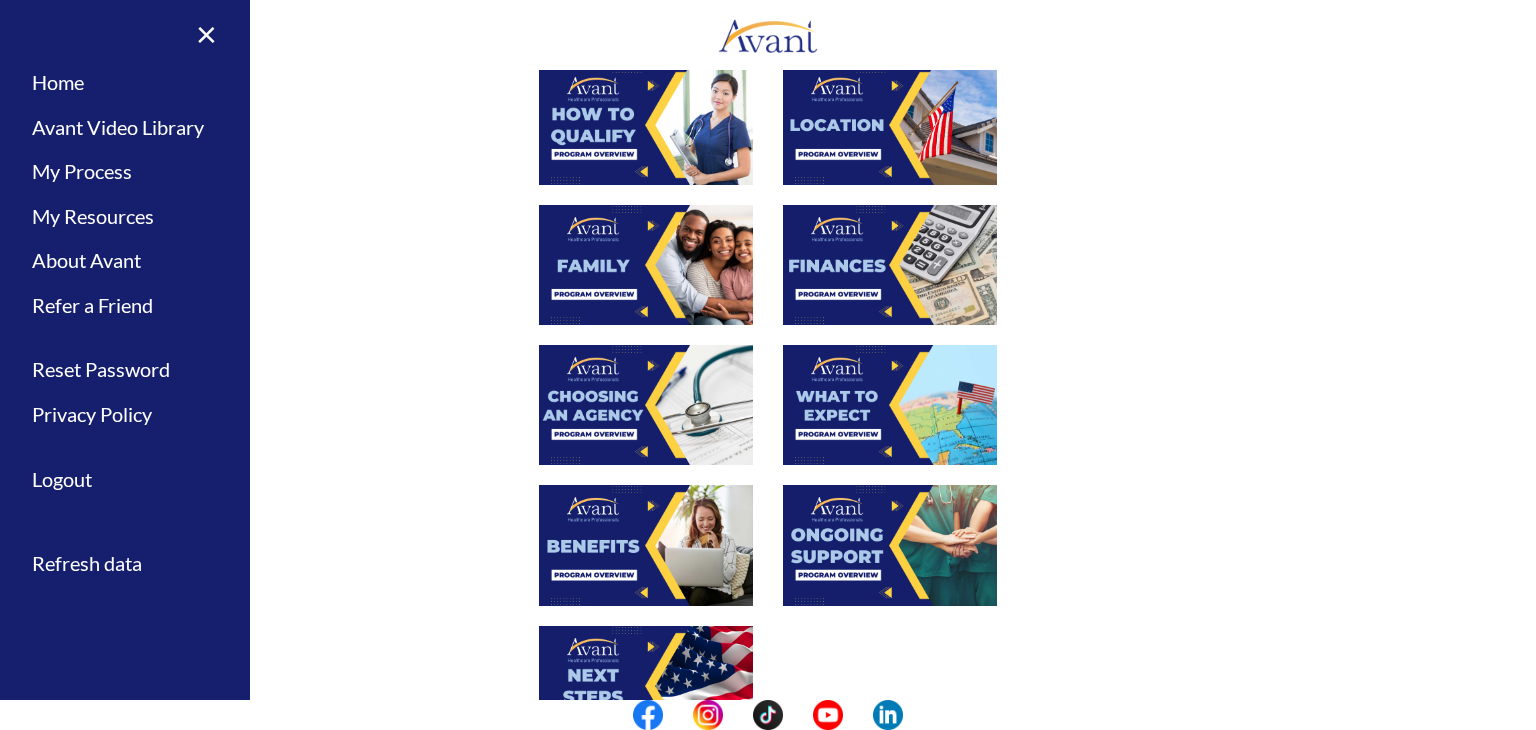 click at bounding box center (890, 265) 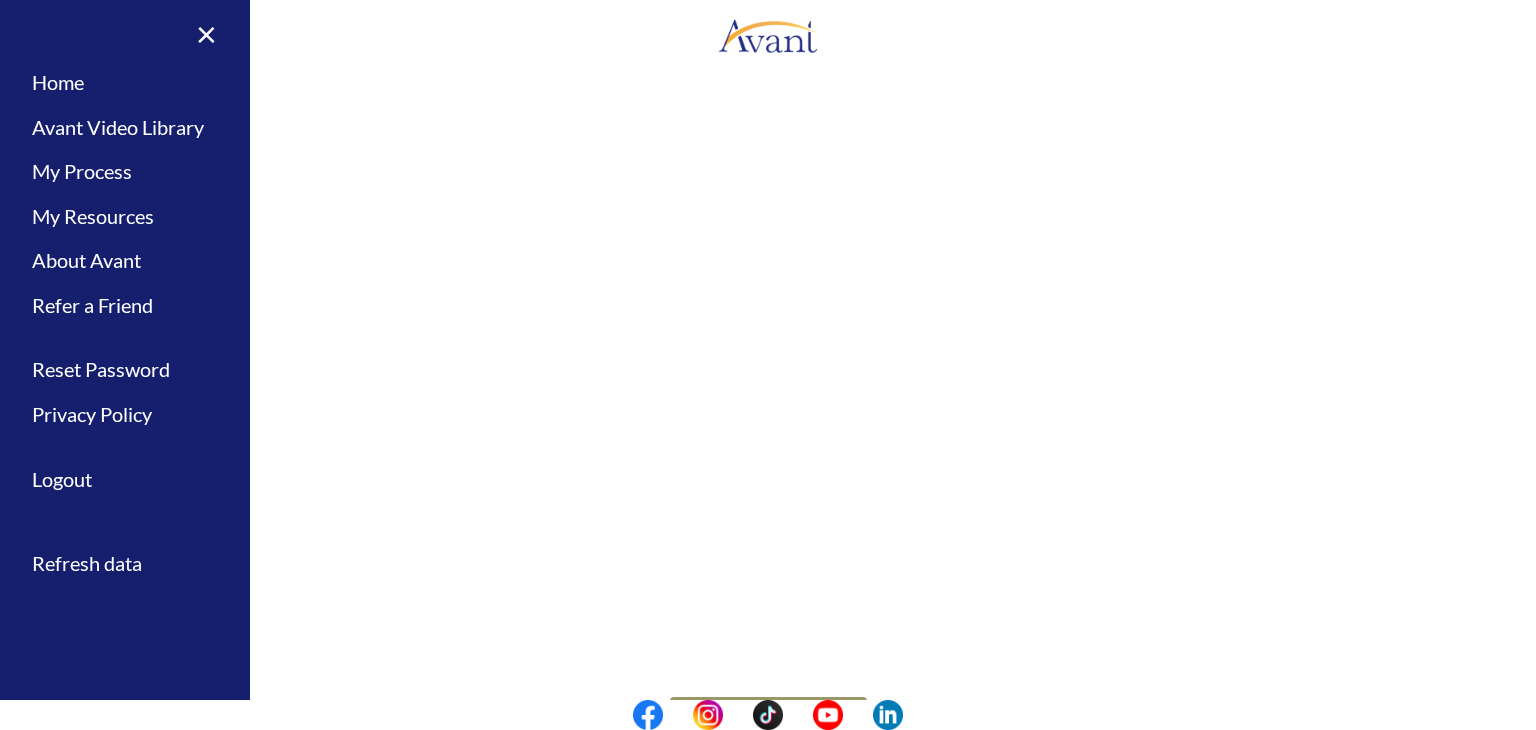scroll, scrollTop: 188, scrollLeft: 0, axis: vertical 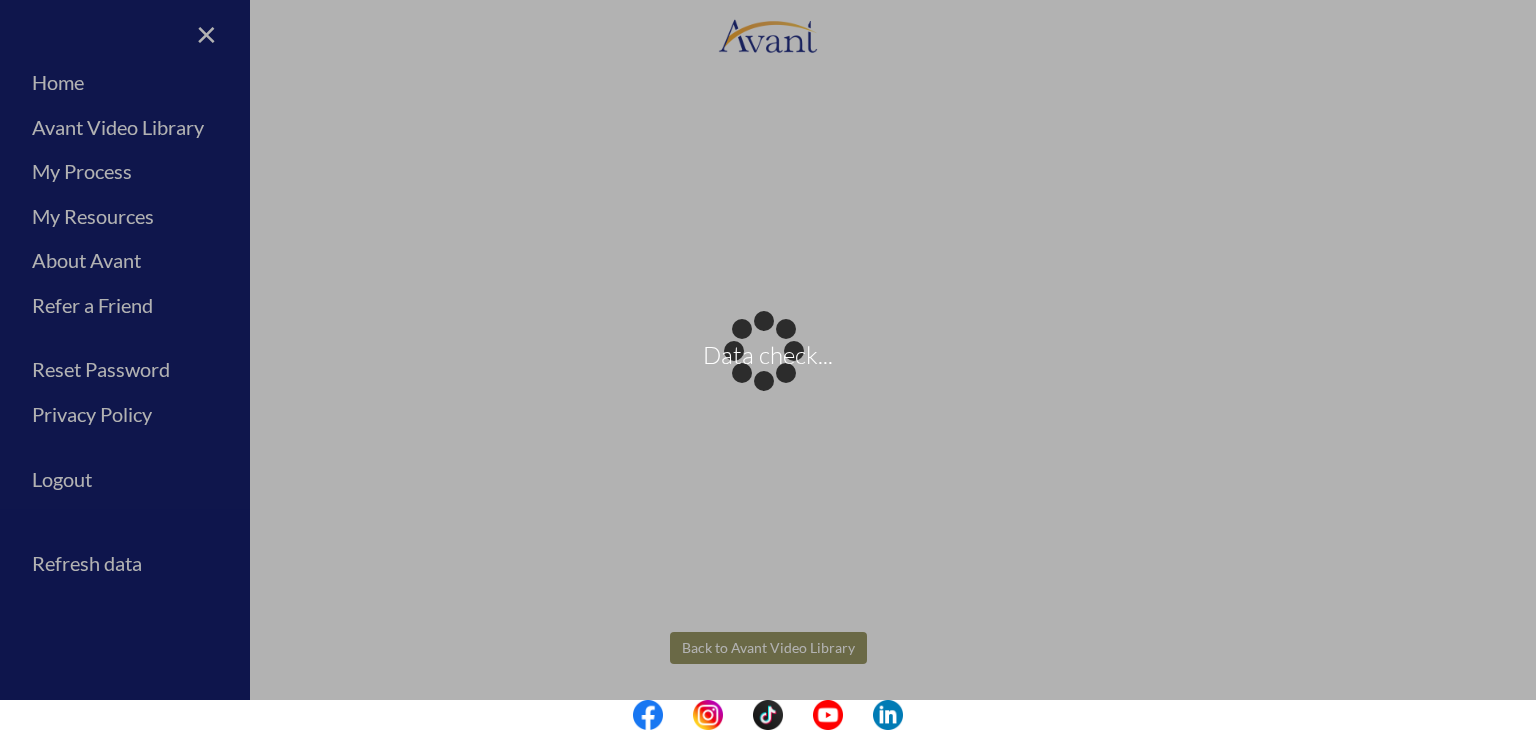 click on "Data check...
Maintenance break. Please come back in 2 hours.
MENU
My Status
What is the next step?
We would like you to watch the introductory video Begin with Avant
We would like you to watch the program video Watch Program Video
We would like you to complete English exam Take Language Test
We would like you to complete clinical assessment Take Clinical Test
We would like you to complete qualification survey Take Qualification Survey
We would like you to watch expectations video Watch Expectations Video
You will be contacted by recruiter to schedule a call.
Your application is being reviewed. Please check your email regularly.
Process Overview
Check off each step as you go to track your progress!" at bounding box center (768, 365) 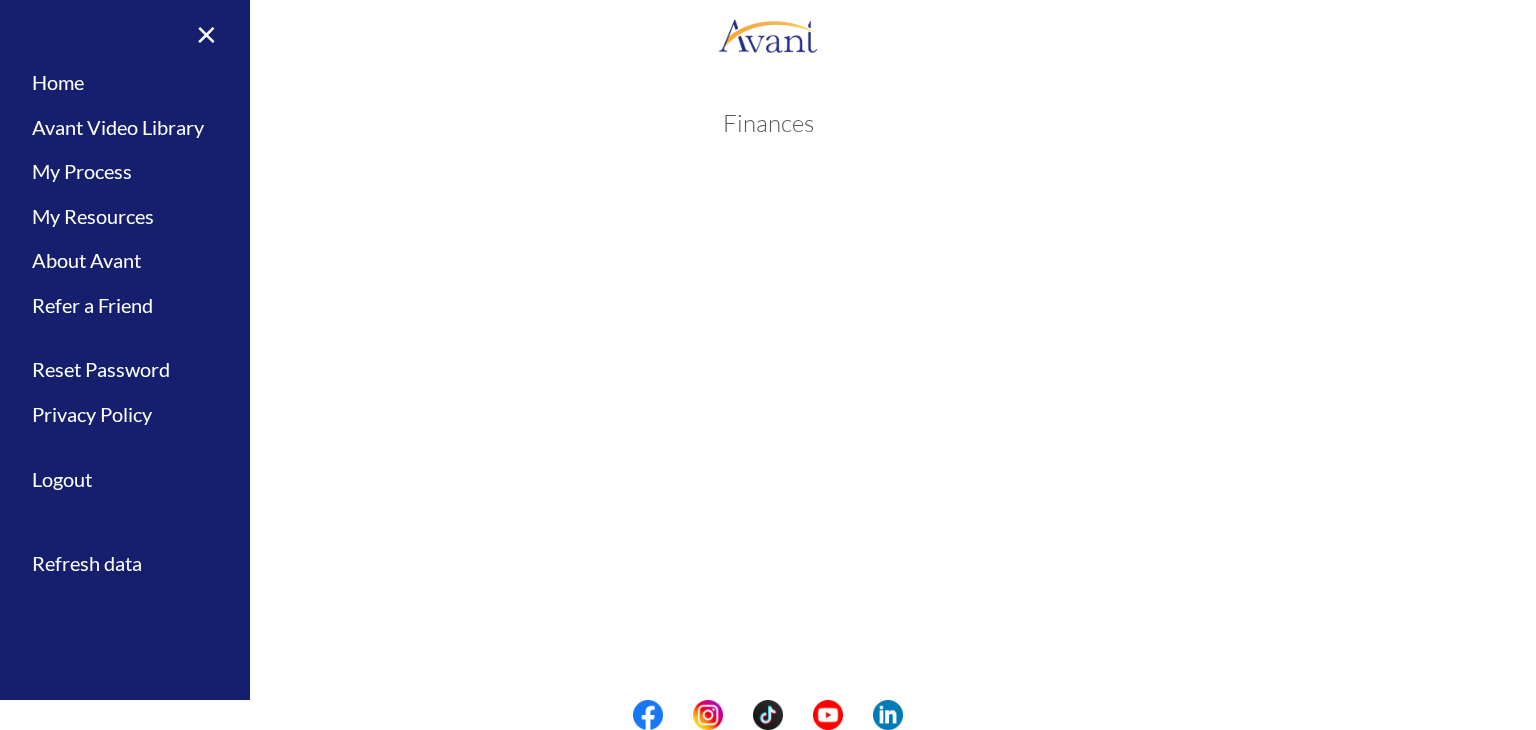 scroll, scrollTop: 253, scrollLeft: 0, axis: vertical 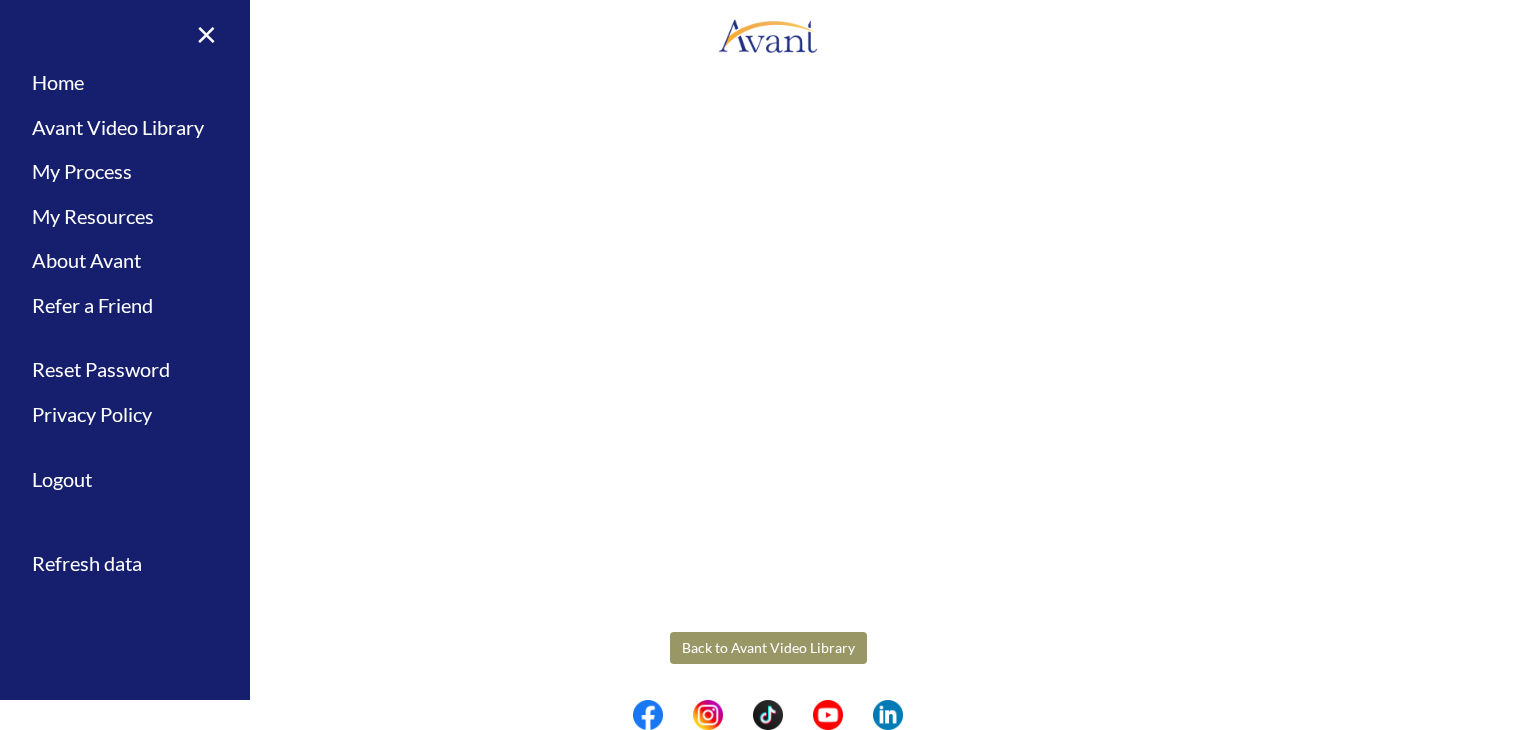 click on "Back to Avant Video Library" at bounding box center [768, 648] 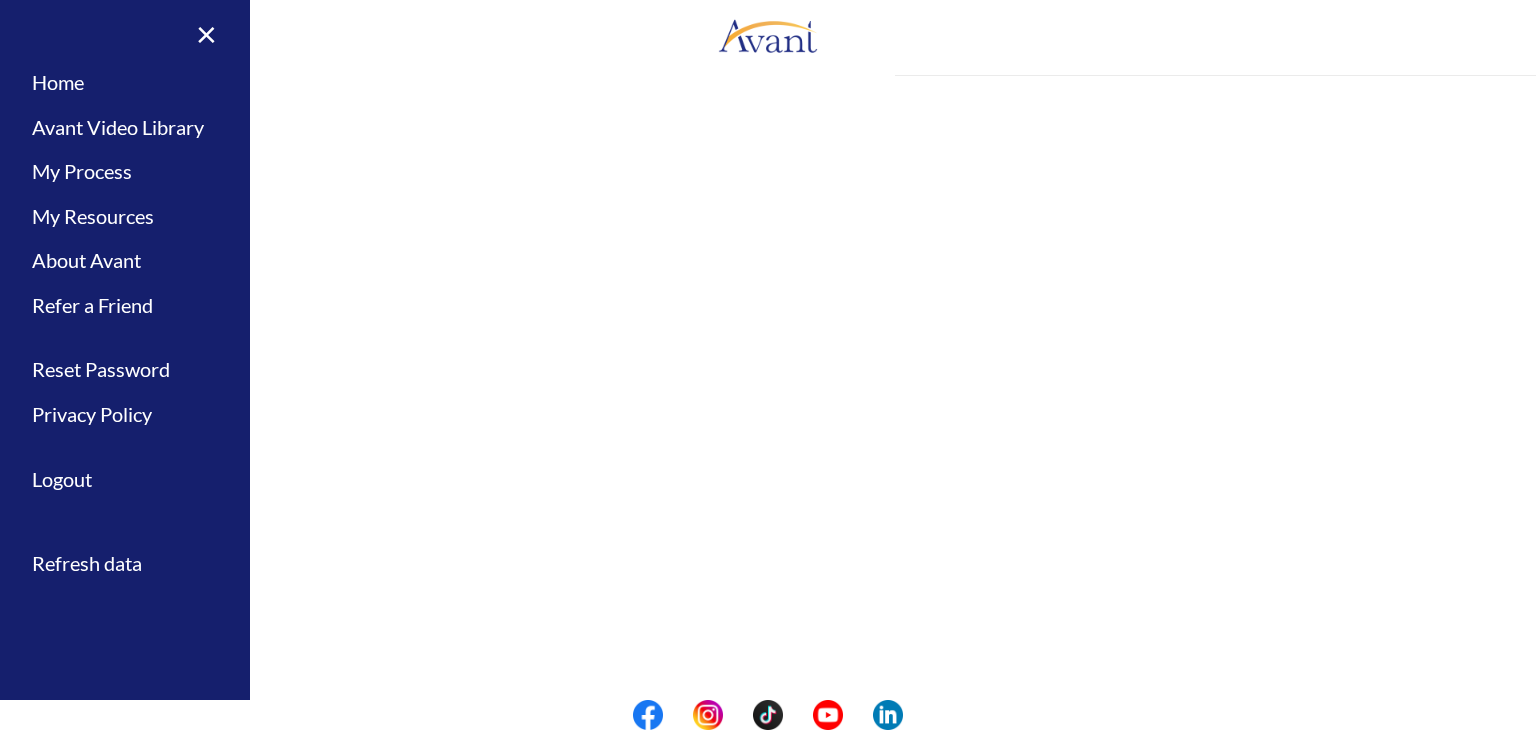 scroll, scrollTop: 254, scrollLeft: 0, axis: vertical 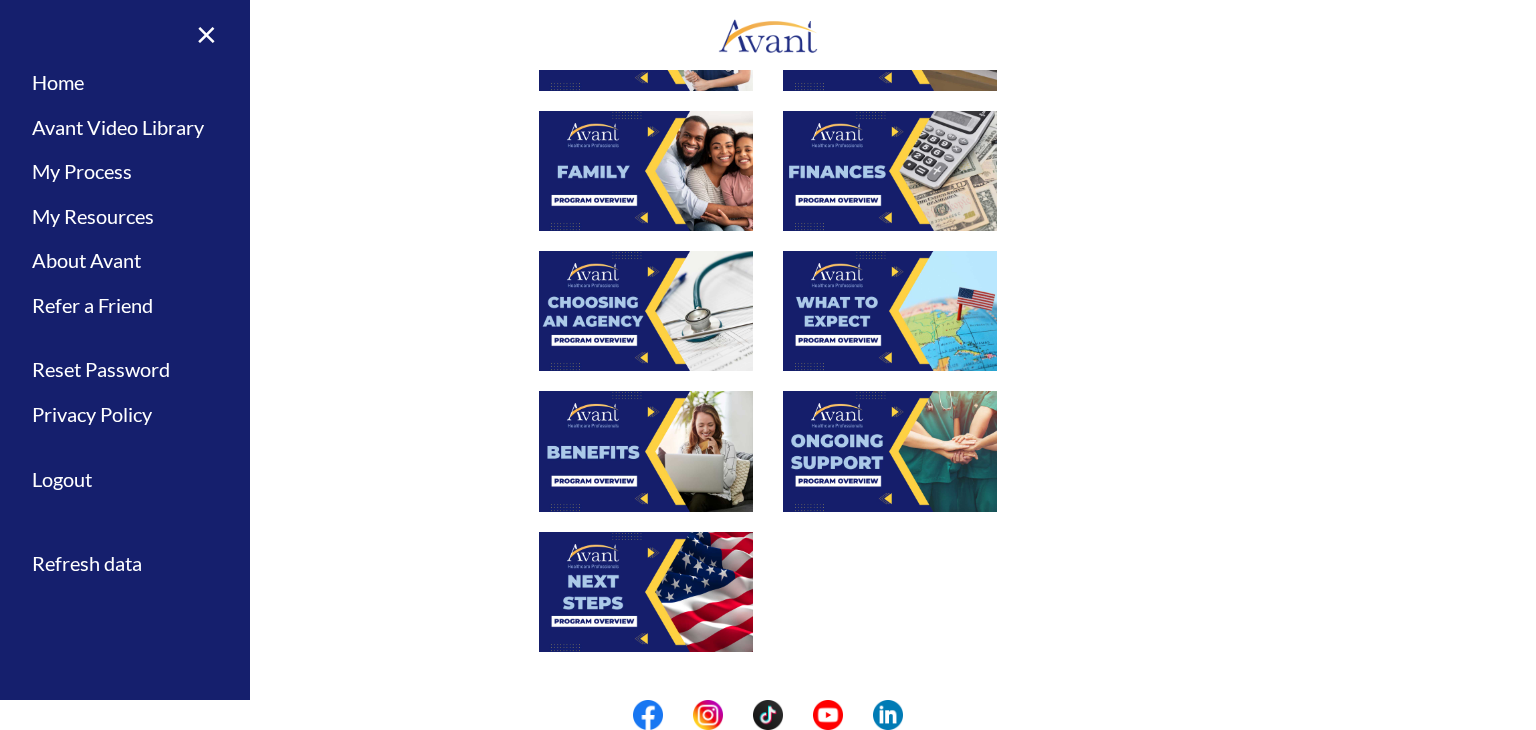 click at bounding box center [646, 311] 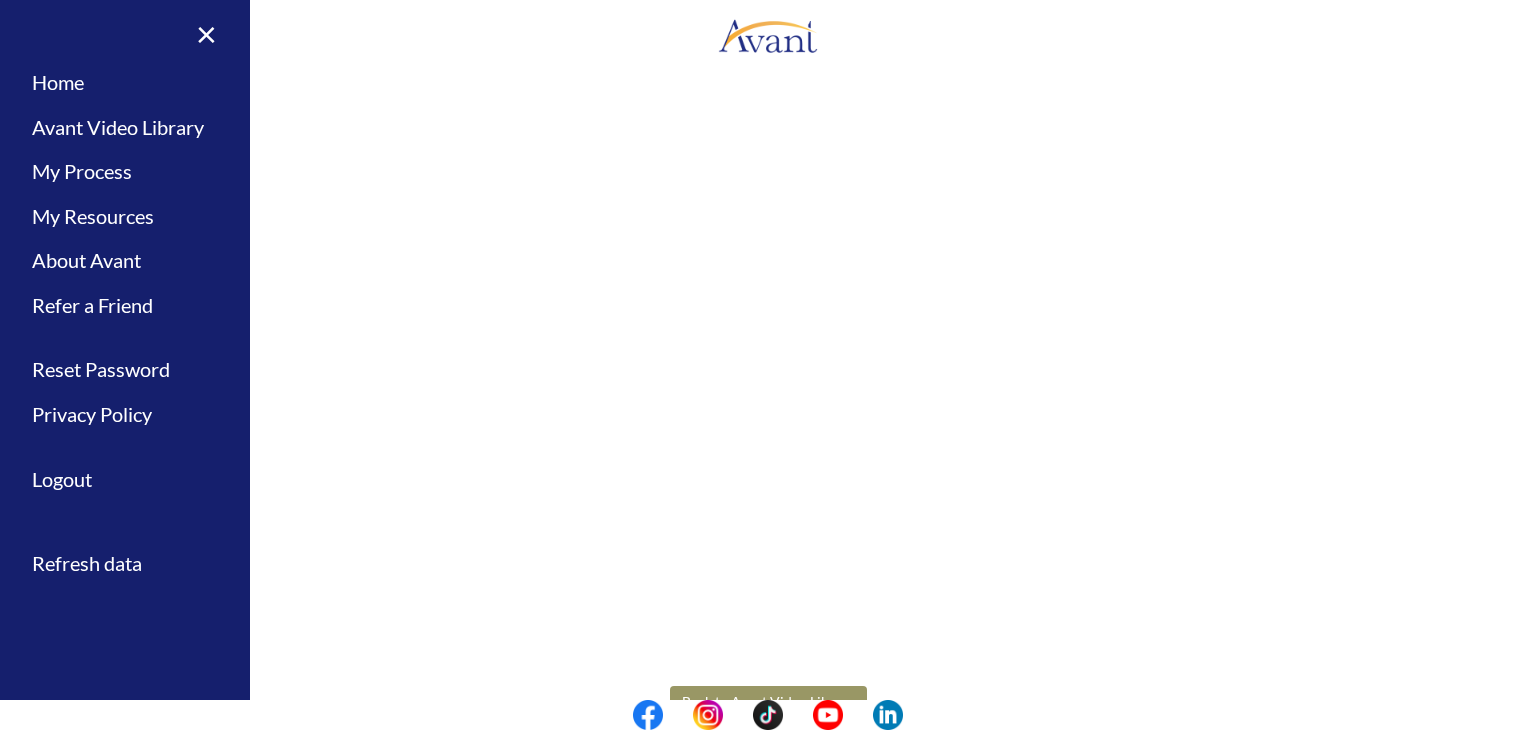 scroll, scrollTop: 460, scrollLeft: 0, axis: vertical 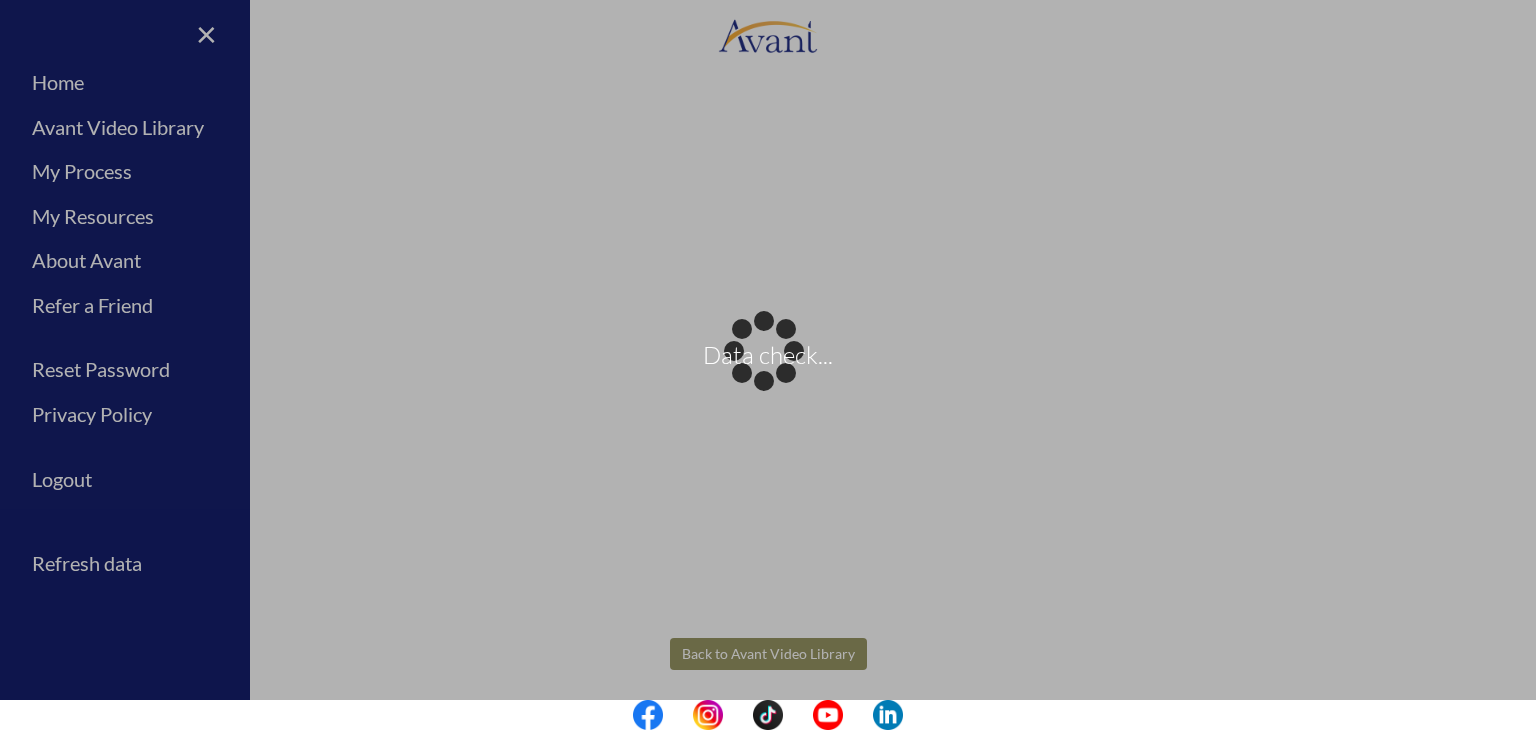 drag, startPoint x: 1506, startPoint y: 511, endPoint x: 1503, endPoint y: 398, distance: 113.03982 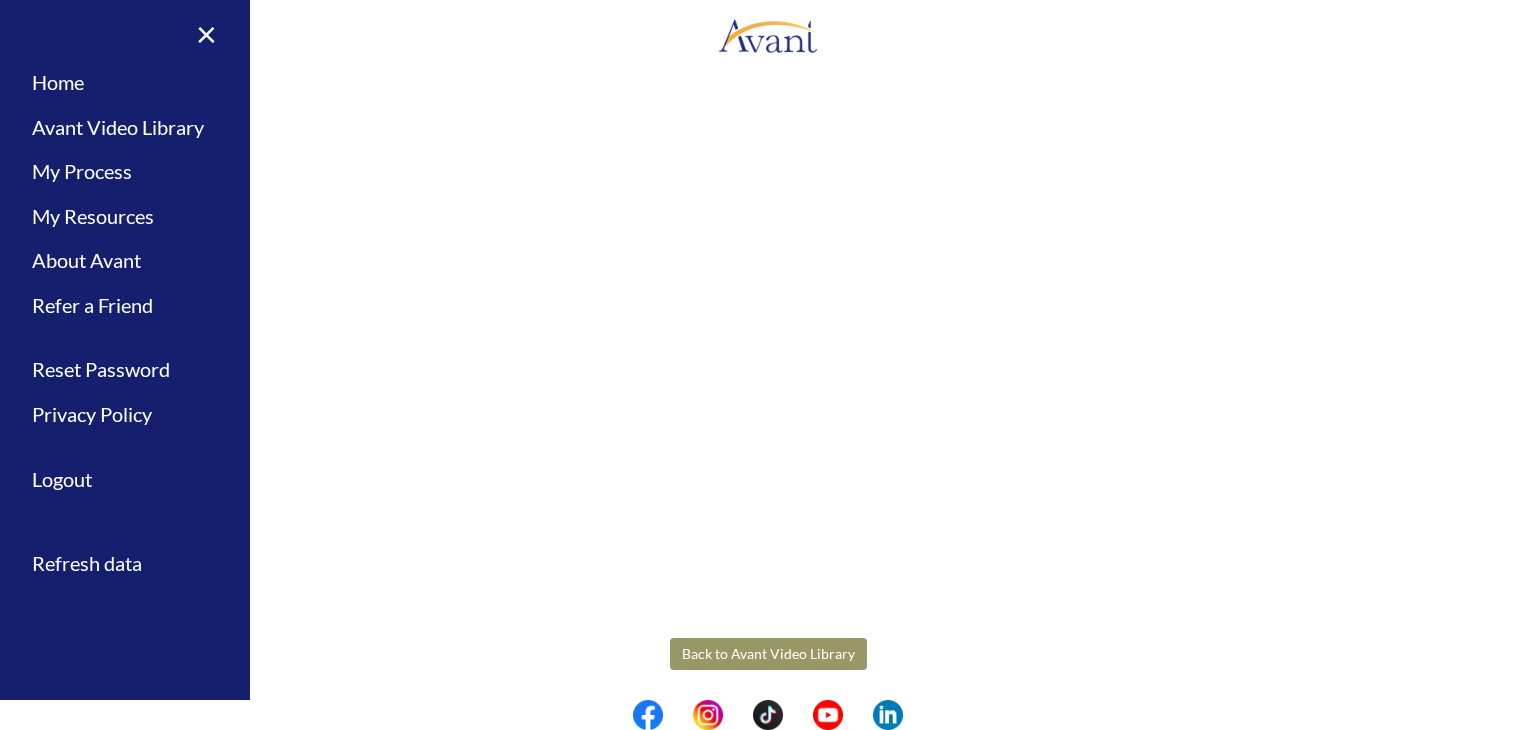 scroll, scrollTop: 0, scrollLeft: 0, axis: both 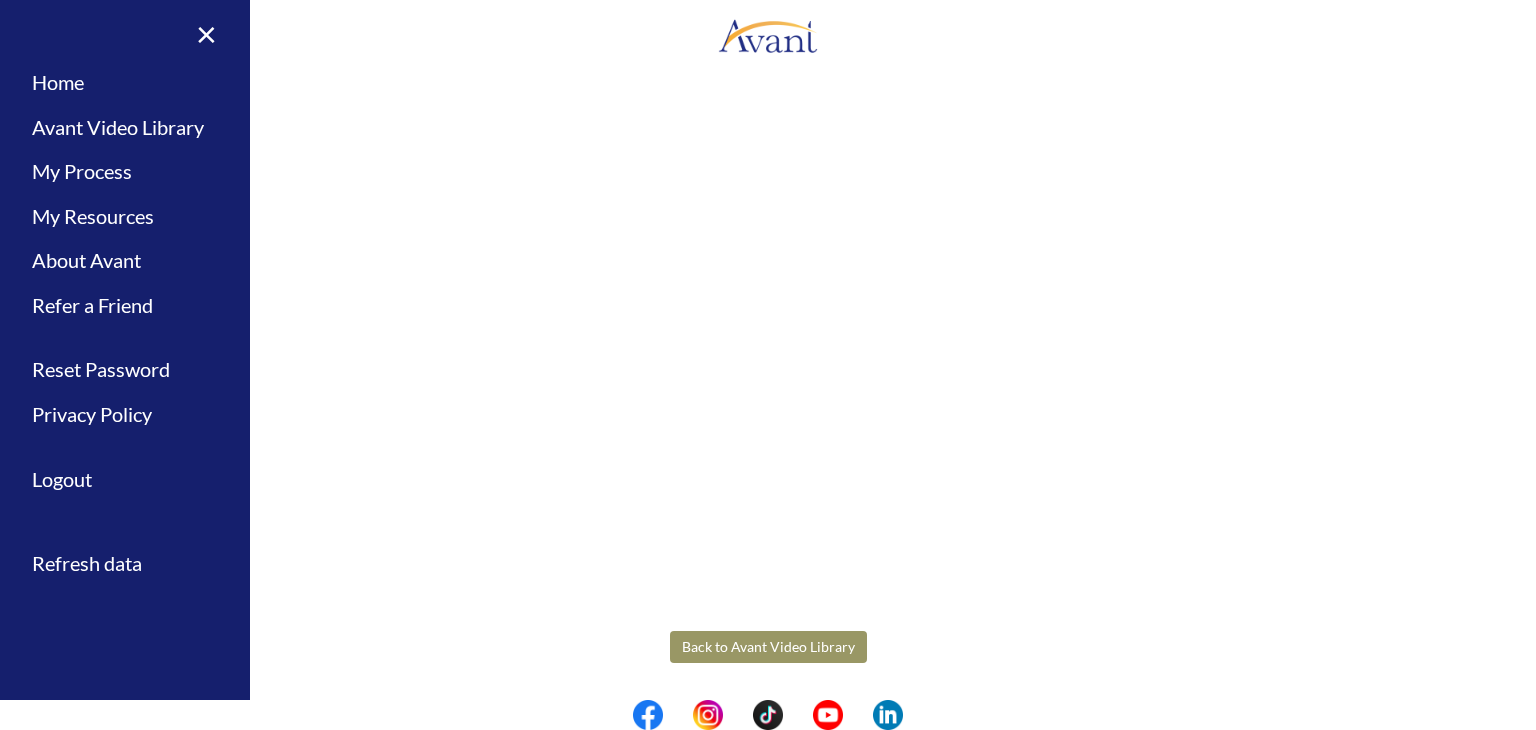 click on "Back to Avant Video Library" at bounding box center [768, 647] 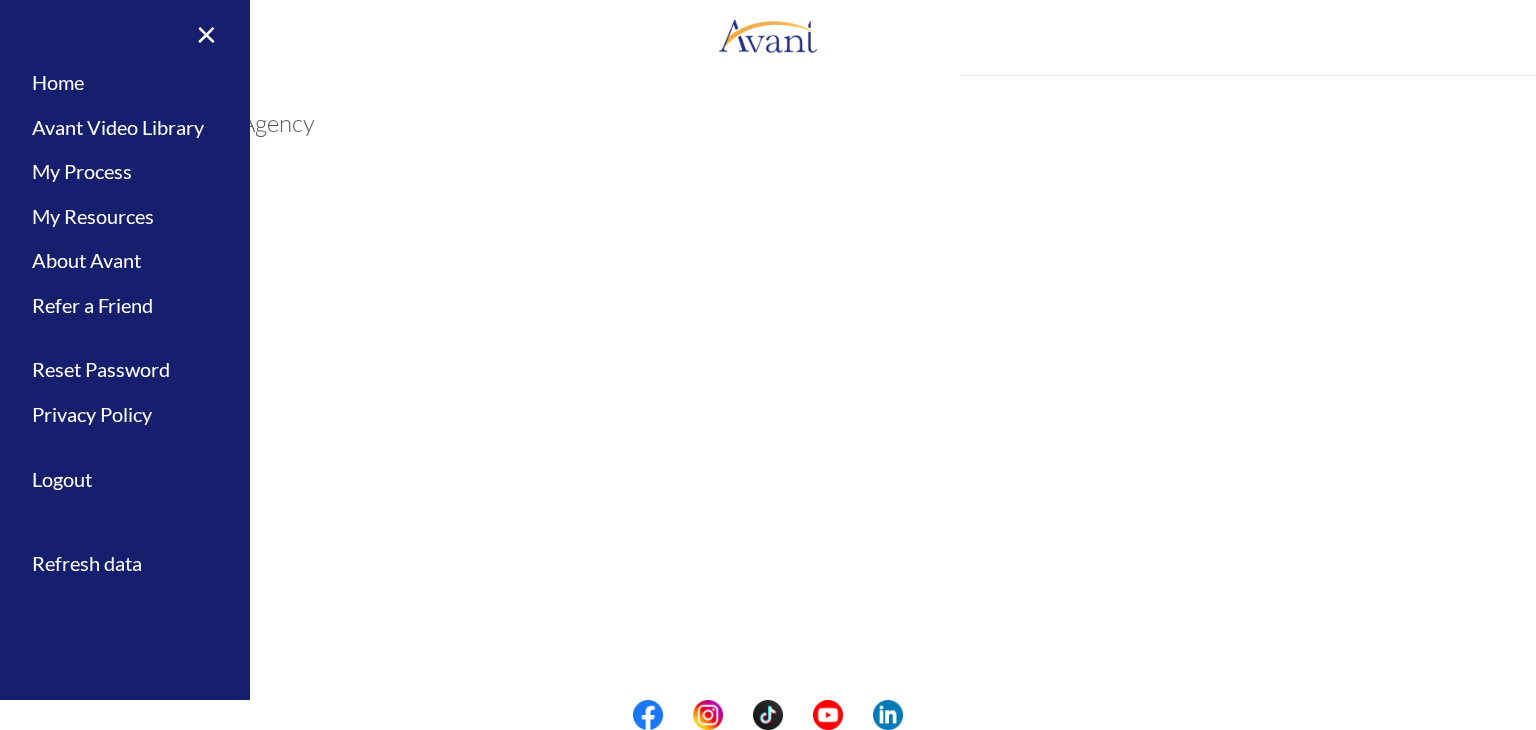 scroll, scrollTop: 468, scrollLeft: 0, axis: vertical 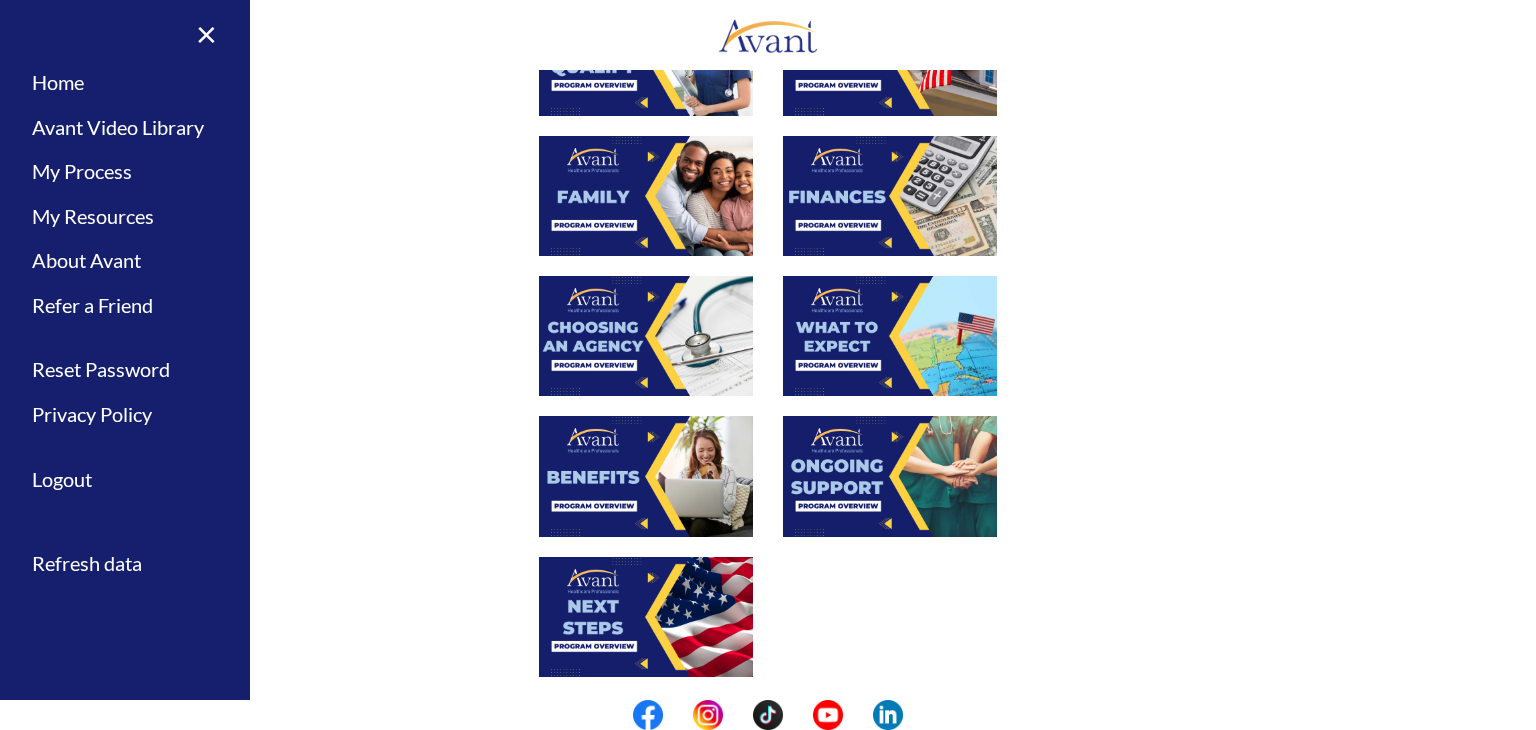 click at bounding box center [890, 336] 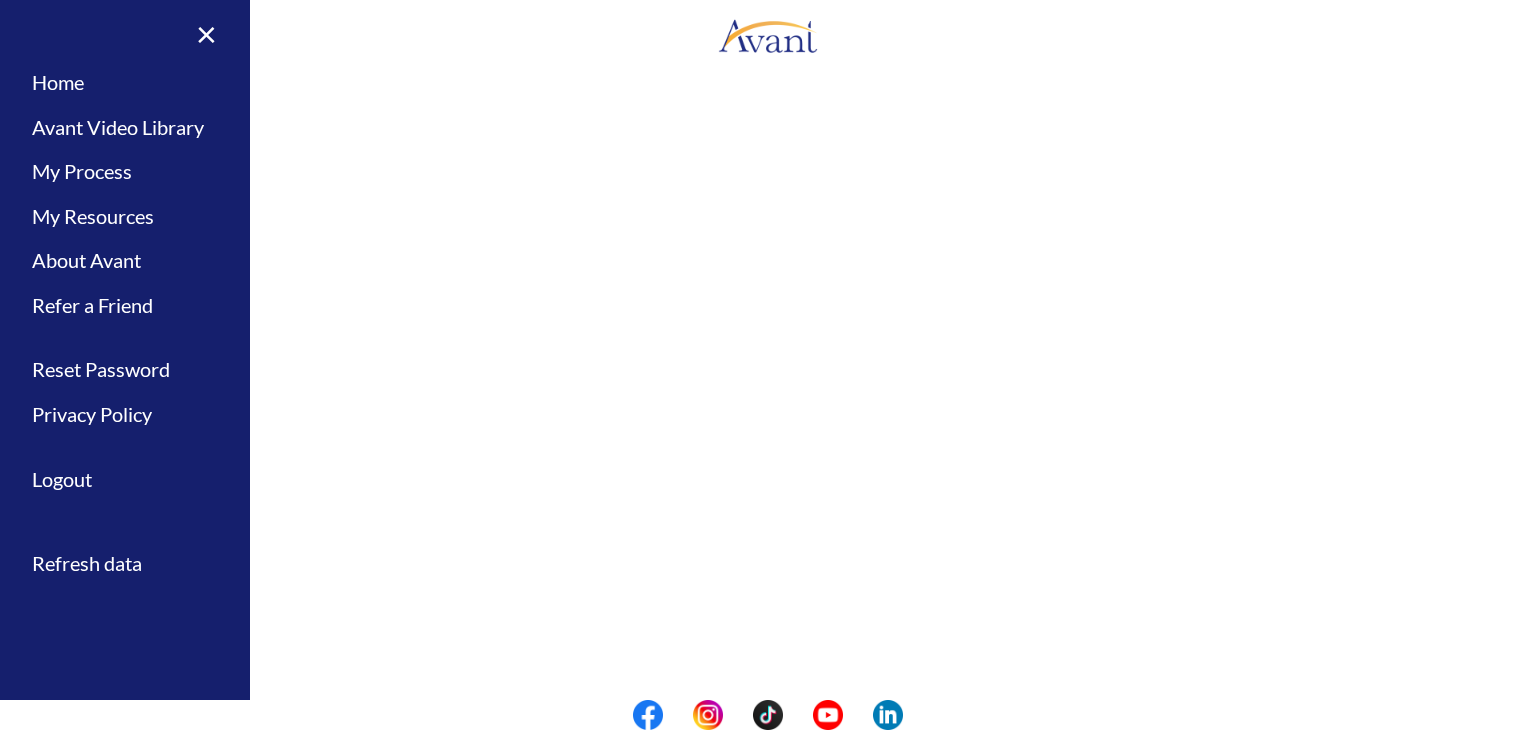 scroll, scrollTop: 212, scrollLeft: 0, axis: vertical 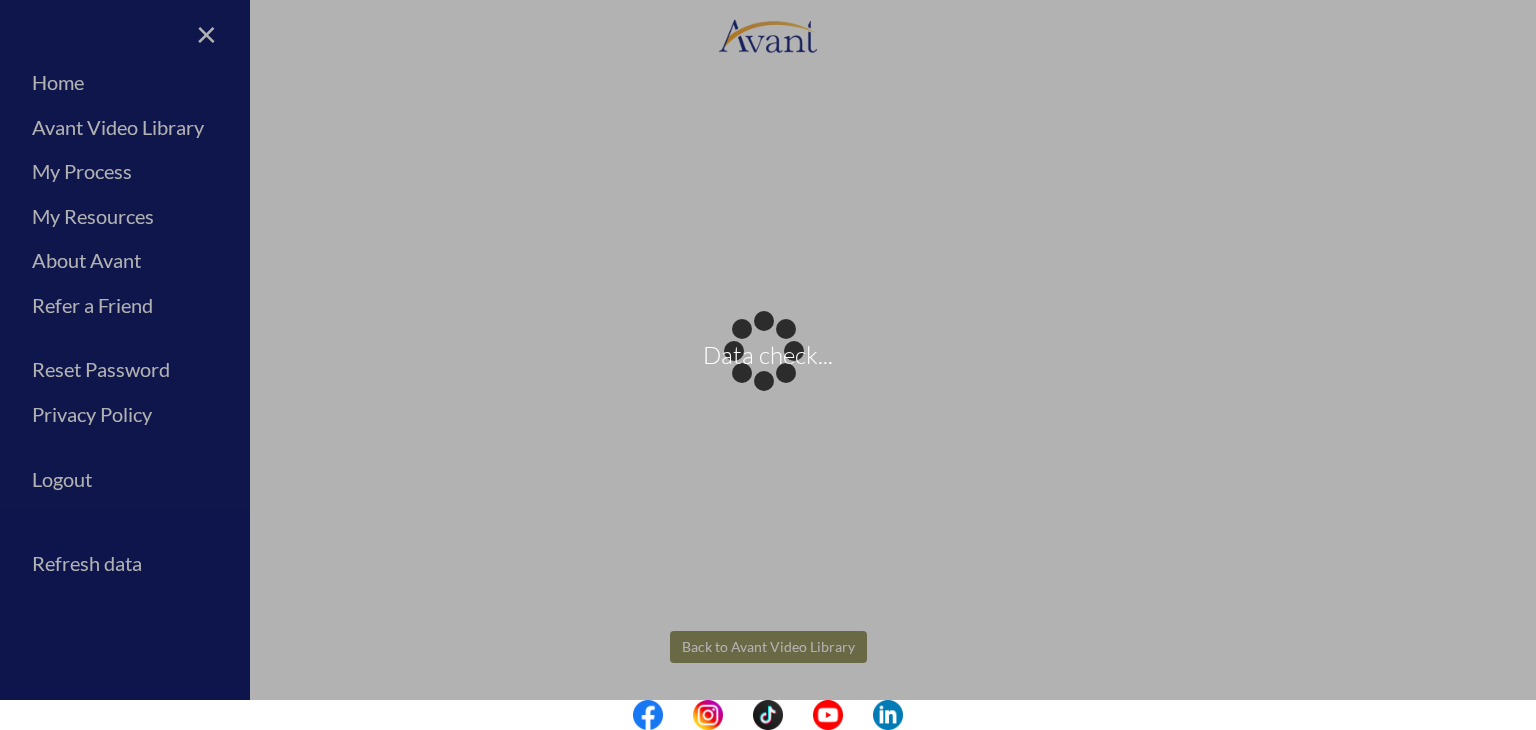 click on "Data check...
Maintenance break. Please come back in 2 hours.
MENU
My Status
What is the next step?
We would like you to watch the introductory video Begin with Avant
We would like you to watch the program video Watch Program Video
We would like you to complete English exam Take Language Test
We would like you to complete clinical assessment Take Clinical Test
We would like you to complete qualification survey Take Qualification Survey
We would like you to watch expectations video Watch Expectations Video
You will be contacted by recruiter to schedule a call.
Your application is being reviewed. Please check your email regularly.
Process Overview
Check off each step as you go to track your progress!" at bounding box center [768, 365] 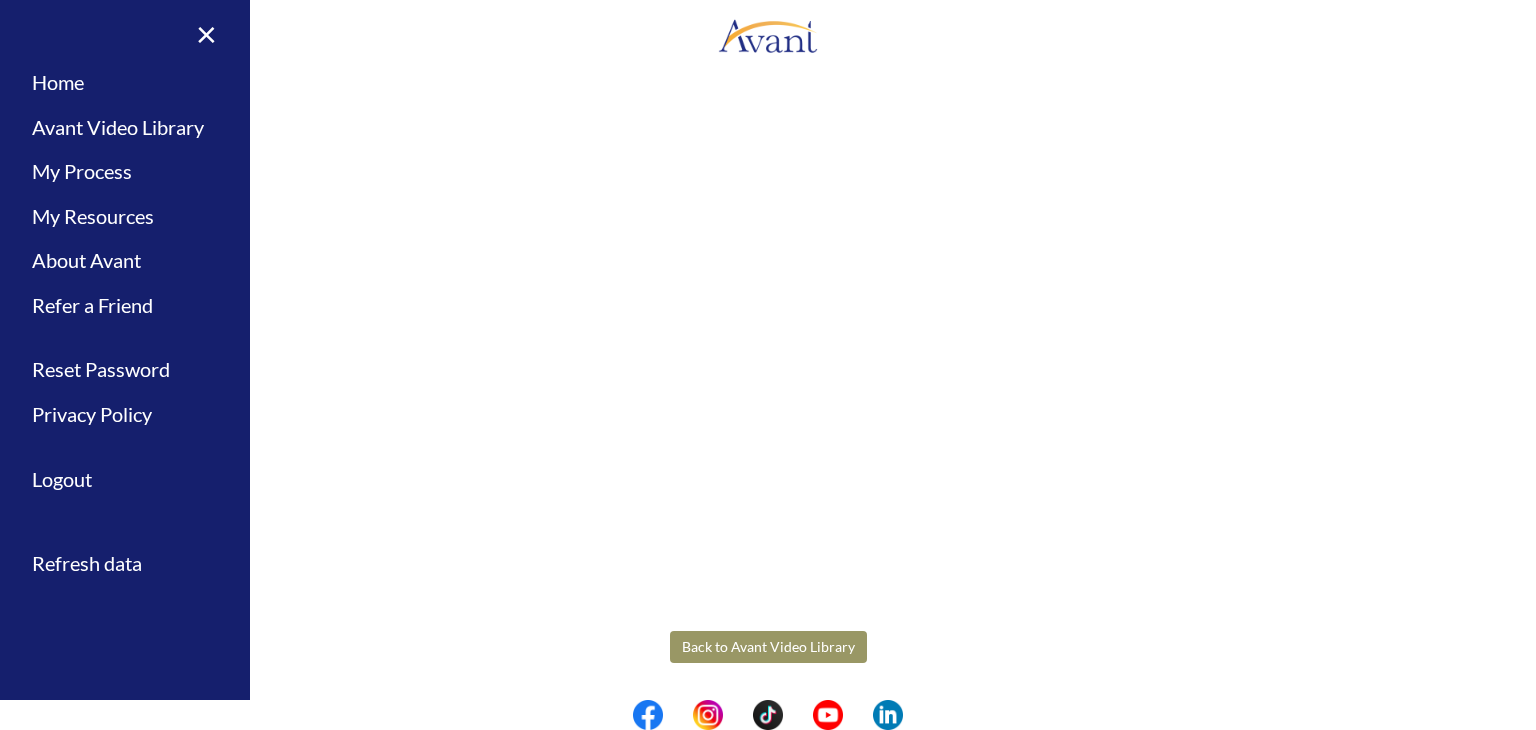 click on "Back to Avant Video Library" at bounding box center [768, 647] 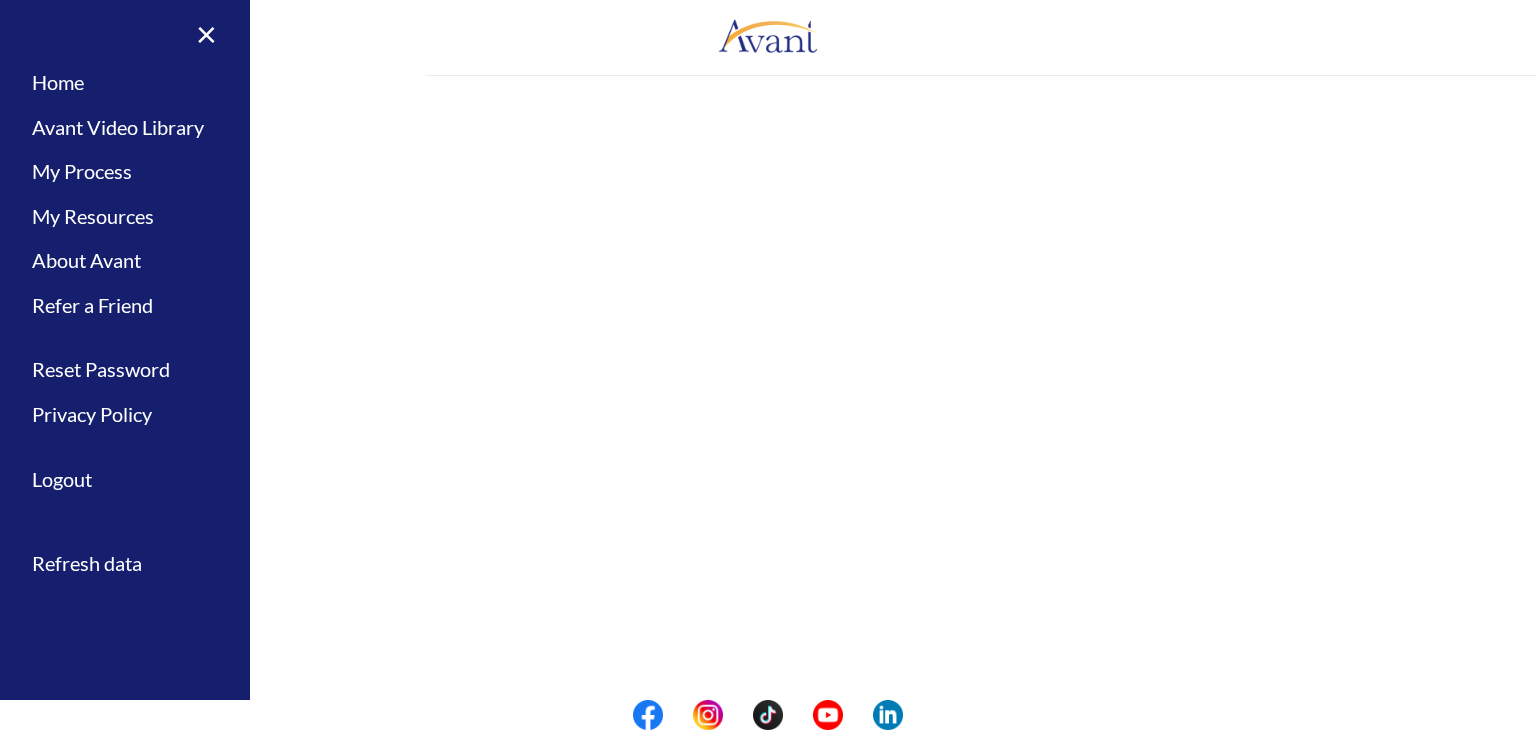 scroll, scrollTop: 0, scrollLeft: 0, axis: both 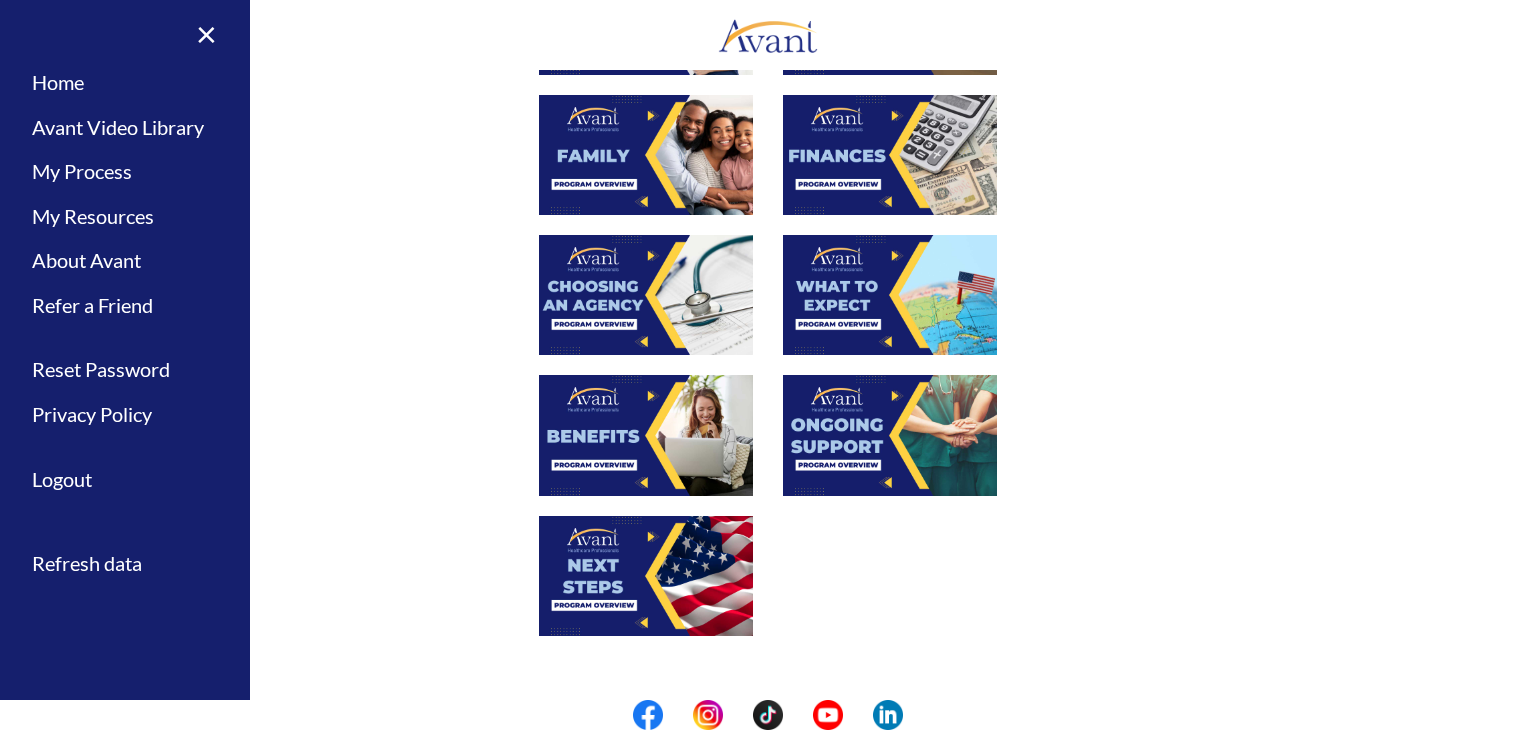 click at bounding box center [646, 435] 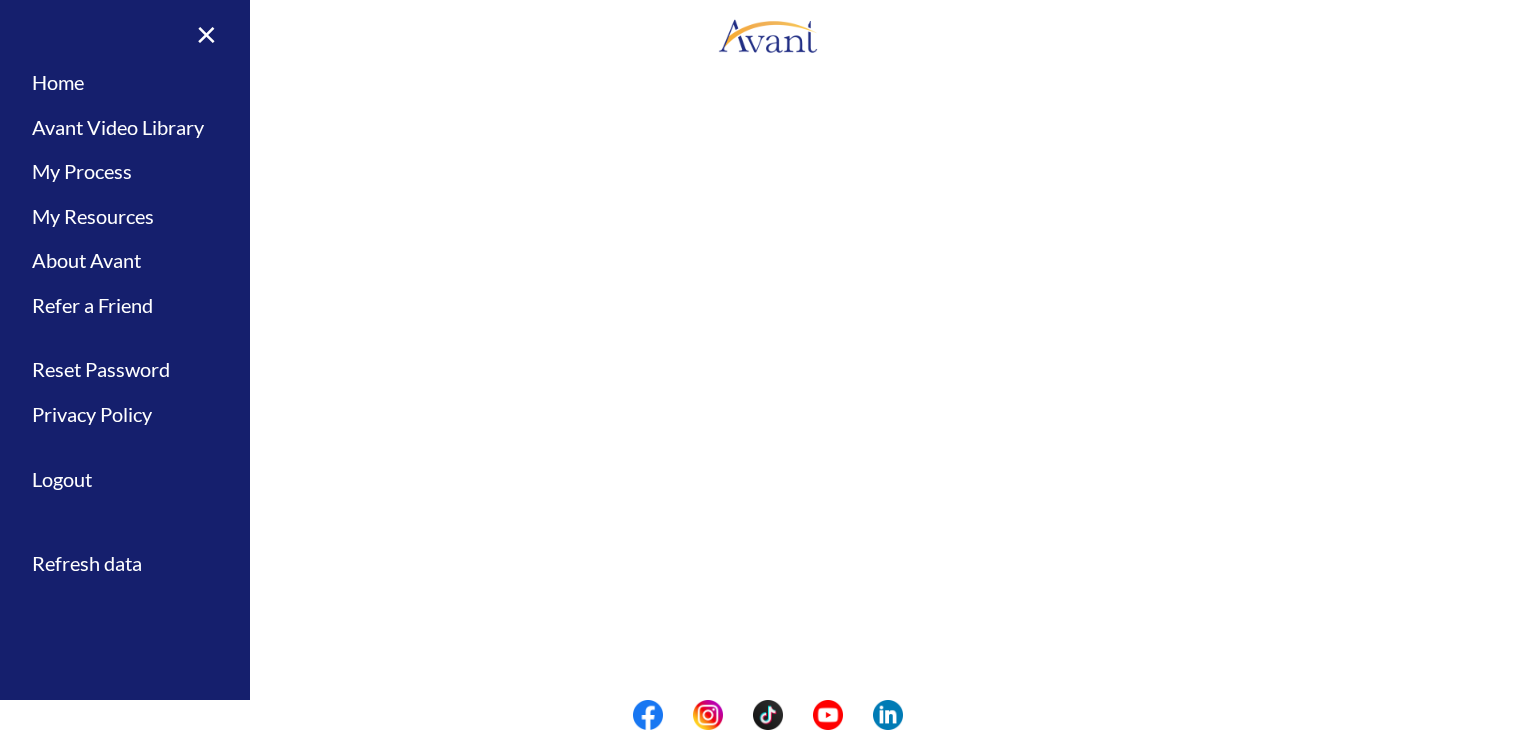 scroll, scrollTop: 316, scrollLeft: 0, axis: vertical 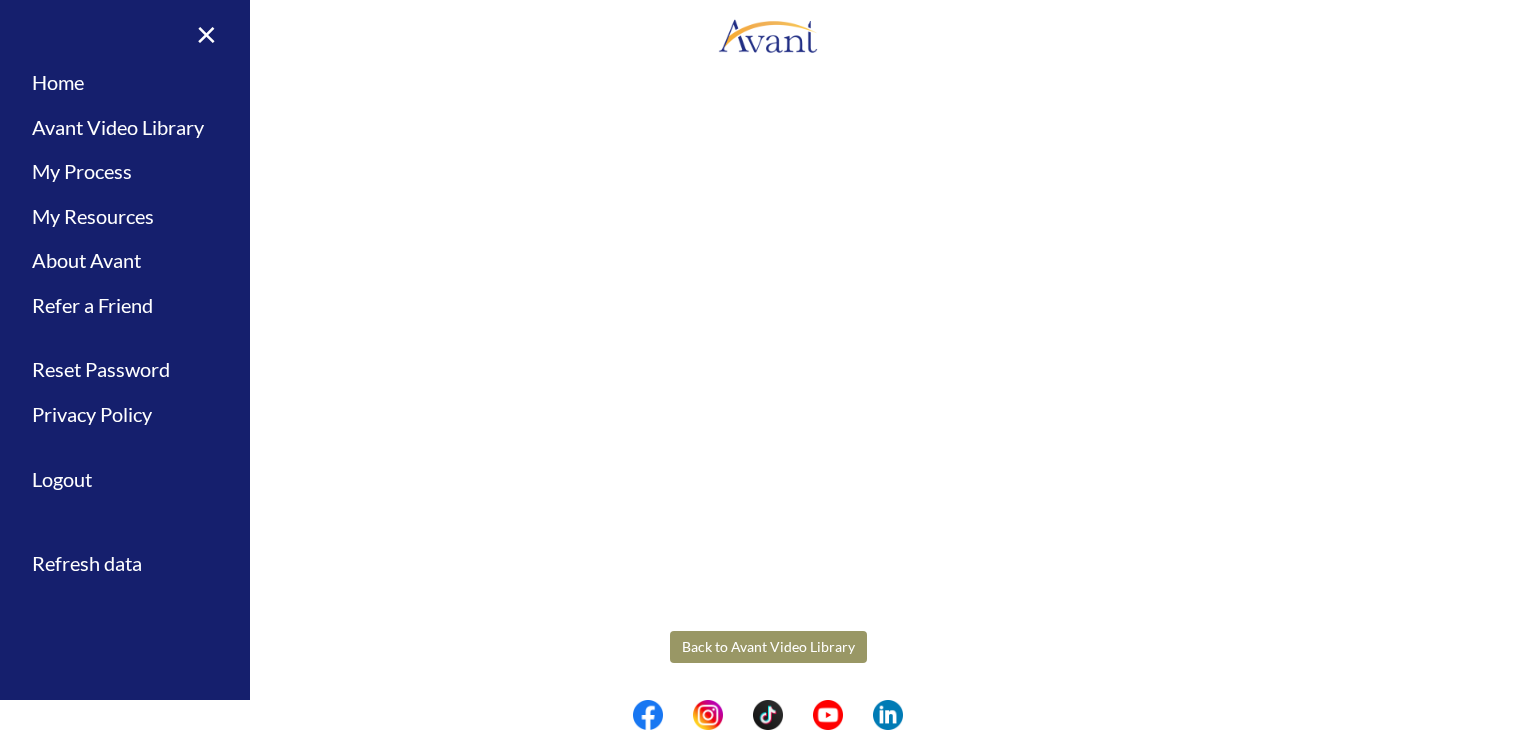 click on "Back to Avant Video Library" at bounding box center (768, 647) 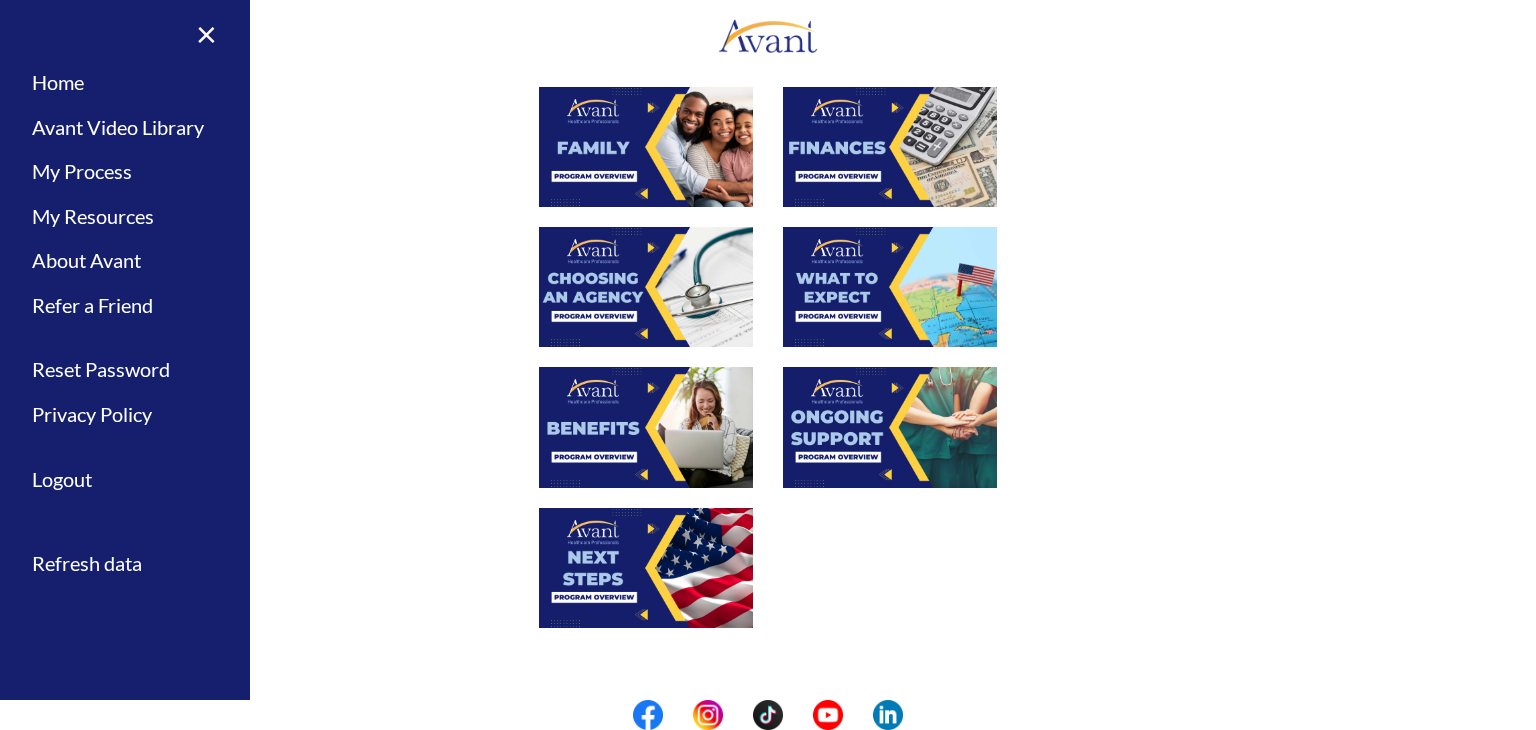 scroll, scrollTop: 644, scrollLeft: 0, axis: vertical 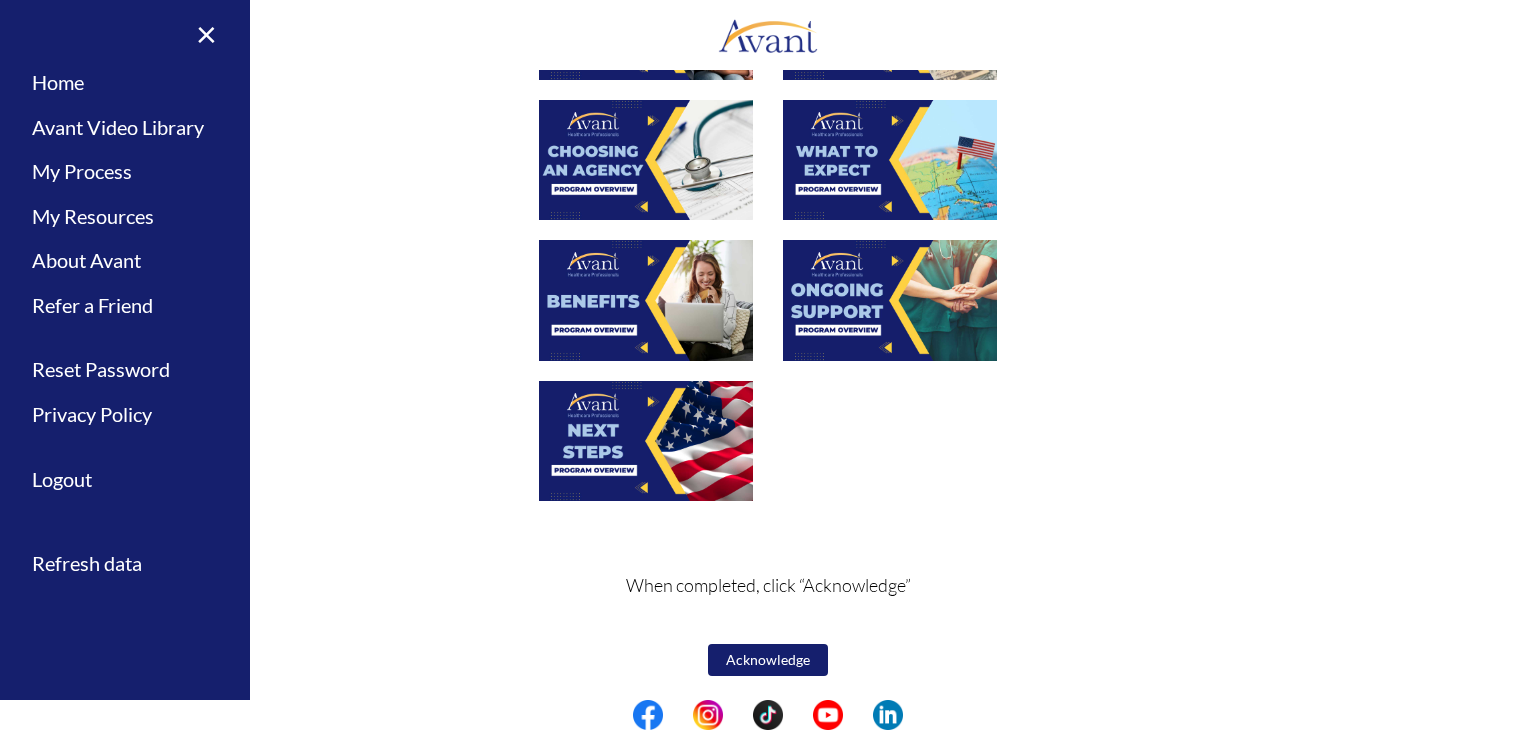 click at bounding box center (890, 300) 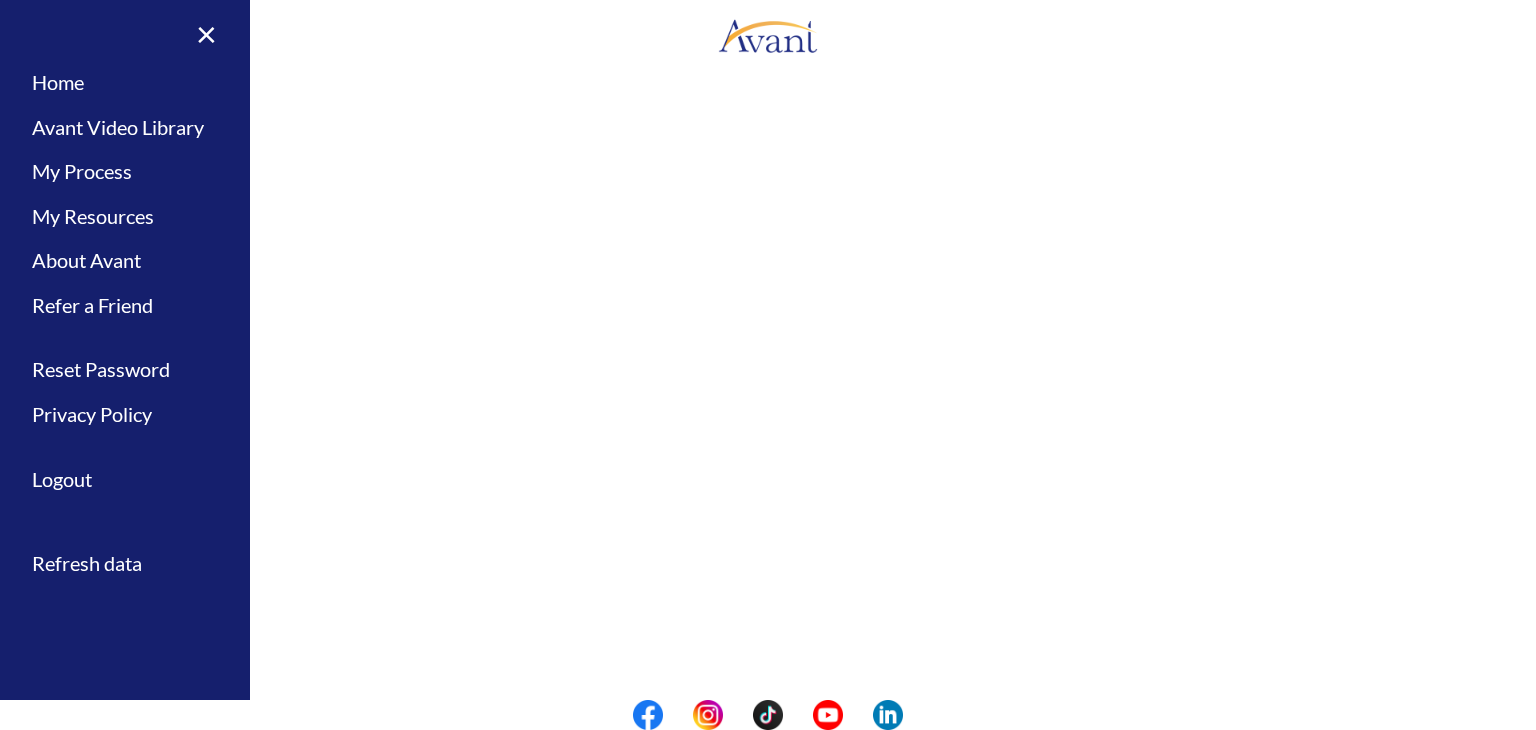 scroll, scrollTop: 266, scrollLeft: 0, axis: vertical 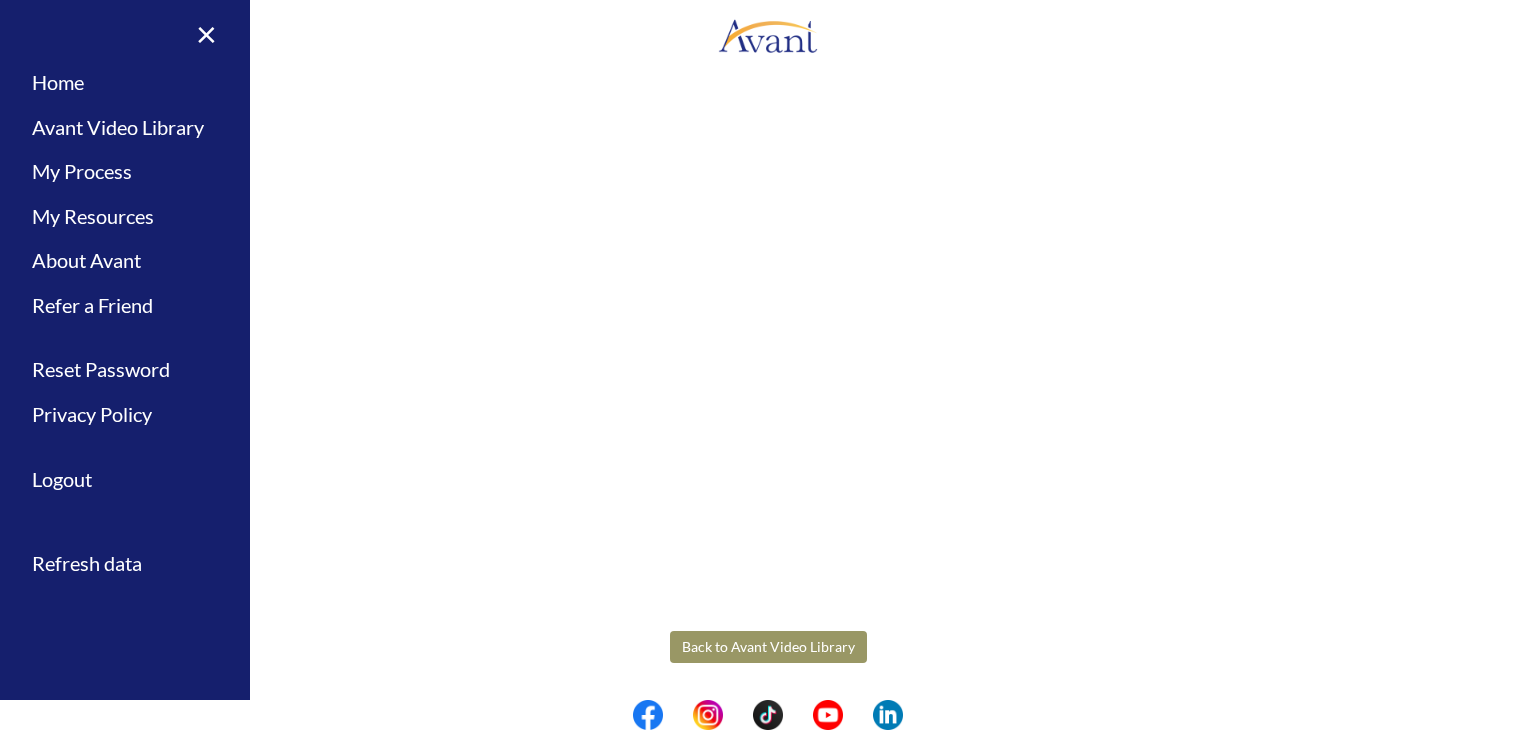 click on "Maintenance break. Please come back in 2 hours.
MENU
My Status
What is the next step?
We would like you to watch the introductory video Begin with Avant
We would like you to watch the program video Watch Program Video
We would like you to complete English exam Take Language Test
We would like you to complete clinical assessment Take Clinical Test
We would like you to complete qualification survey Take Qualification Survey
We would like you to watch expectations video Watch Expectations Video
You will be contacted by recruiter to schedule a call.
Your application is being reviewed. Please check your email regularly.
Process Overview
Check off each step as you go to track your progress!
1" at bounding box center [768, 365] 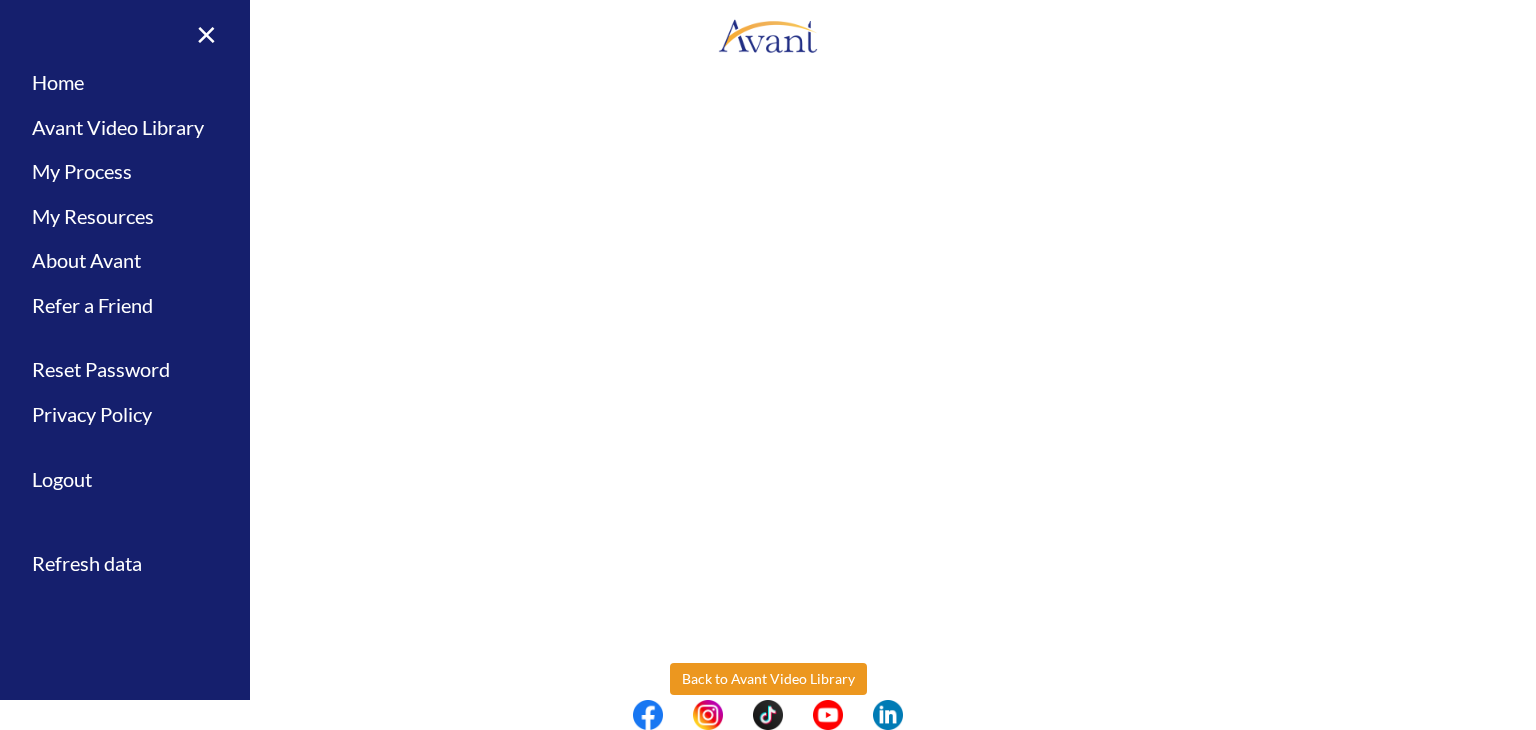 scroll, scrollTop: 467, scrollLeft: 0, axis: vertical 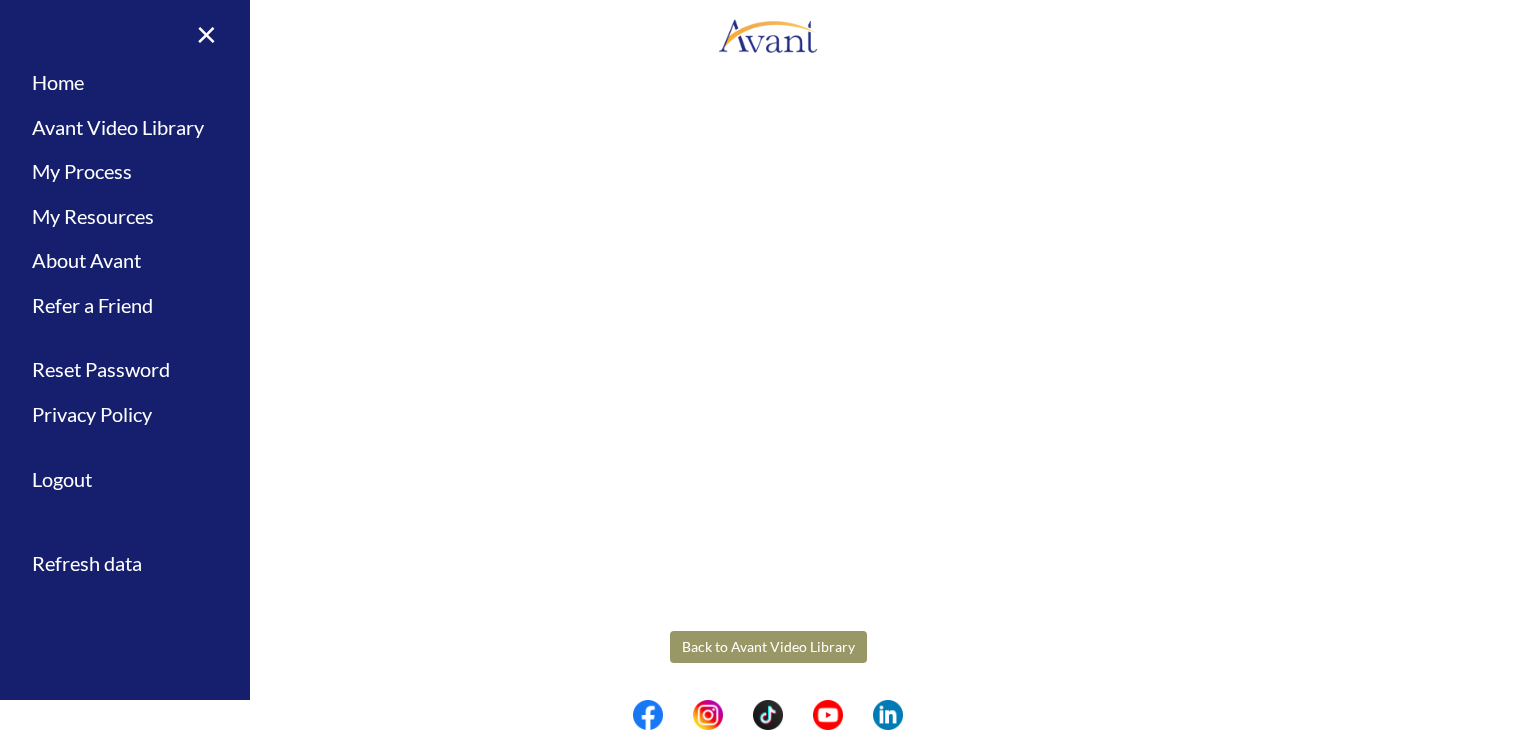 click on "Back to Avant Video Library" at bounding box center [768, 647] 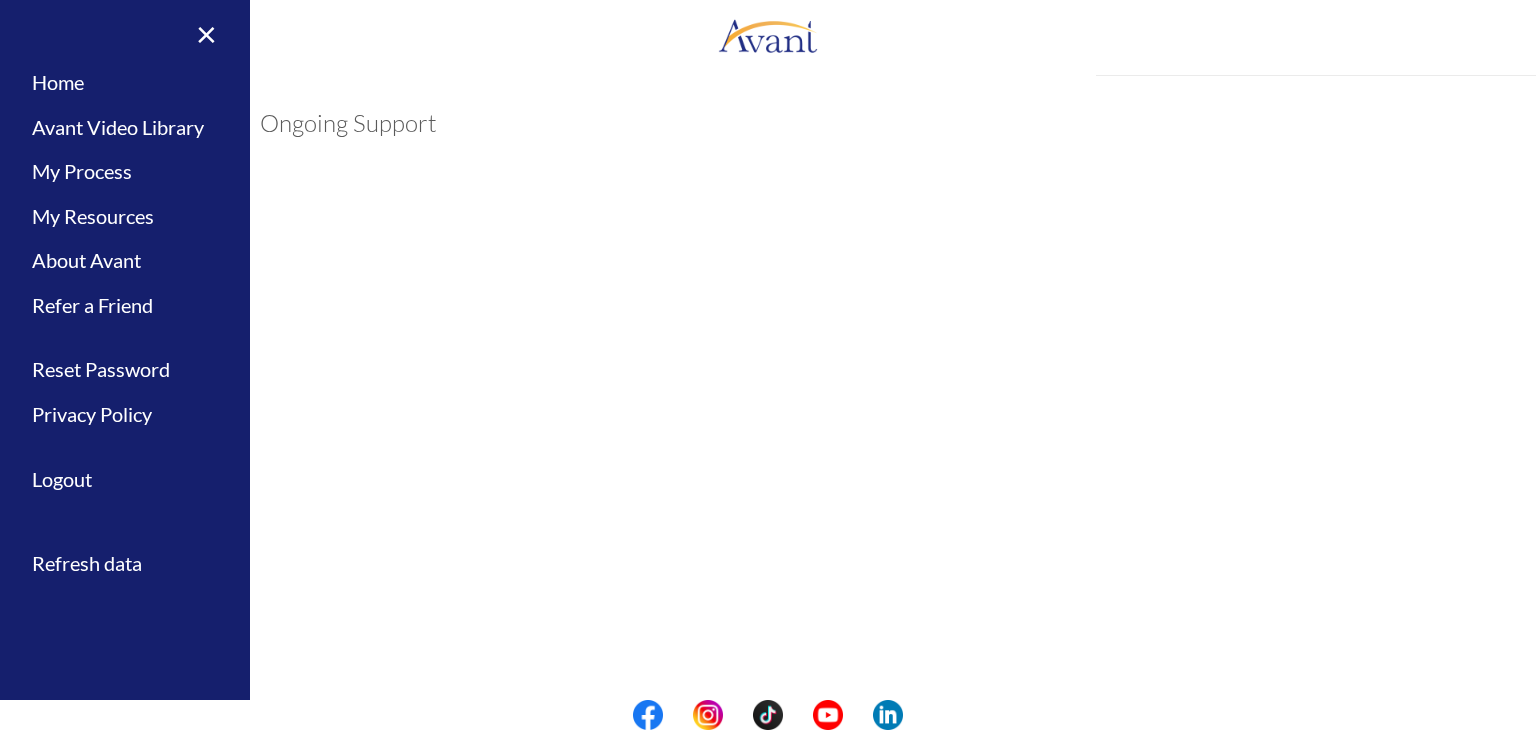 scroll, scrollTop: 468, scrollLeft: 0, axis: vertical 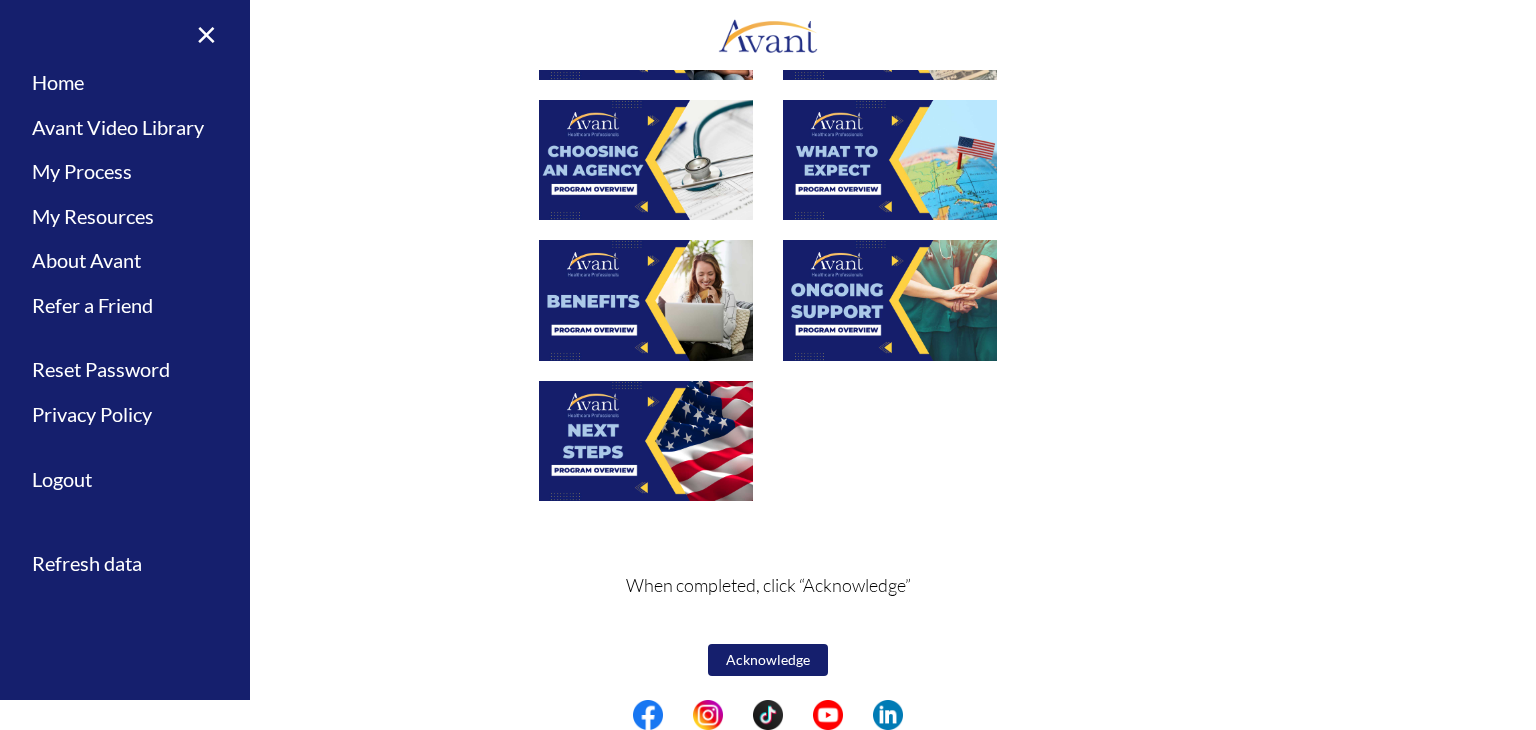 click at bounding box center (646, 441) 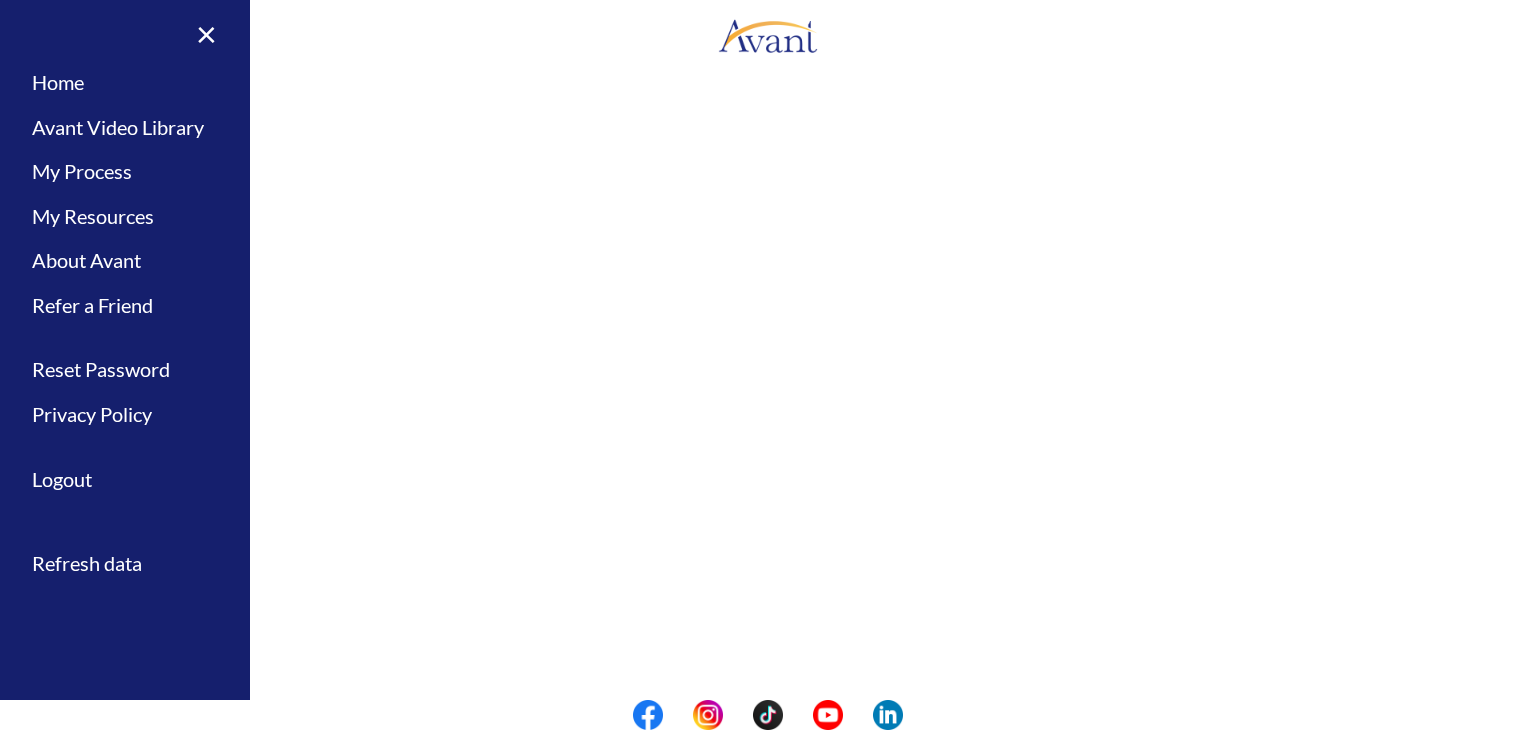 scroll, scrollTop: 332, scrollLeft: 0, axis: vertical 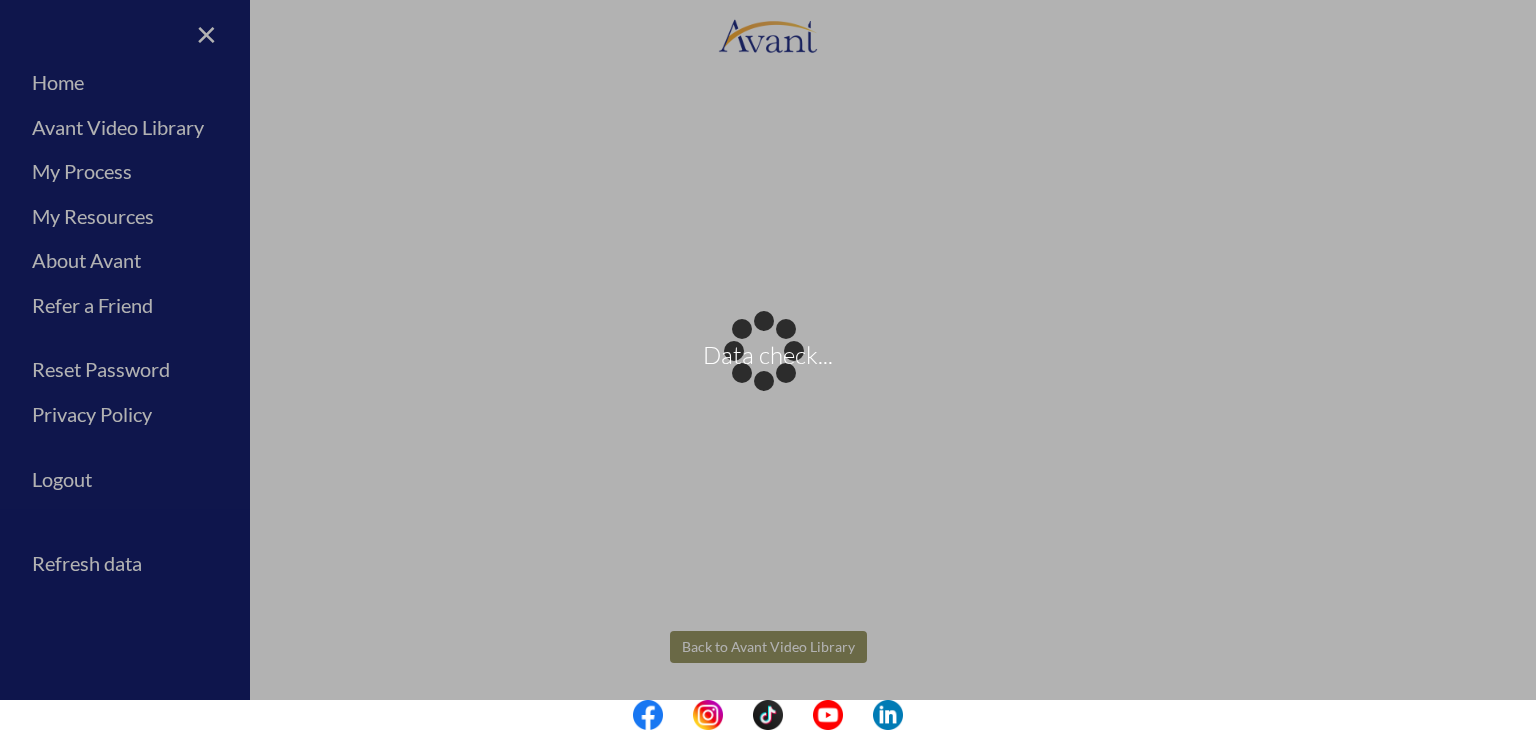 click on "Data check...
Maintenance break. Please come back in 2 hours.
MENU
My Status
What is the next step?
We would like you to watch the introductory video Begin with Avant
We would like you to watch the program video Watch Program Video
We would like you to complete English exam Take Language Test
We would like you to complete clinical assessment Take Clinical Test
We would like you to complete qualification survey Take Qualification Survey
We would like you to watch expectations video Watch Expectations Video
You will be contacted by recruiter to schedule a call.
Your application is being reviewed. Please check your email regularly.
Process Overview
Check off each step as you go to track your progress!" at bounding box center [768, 365] 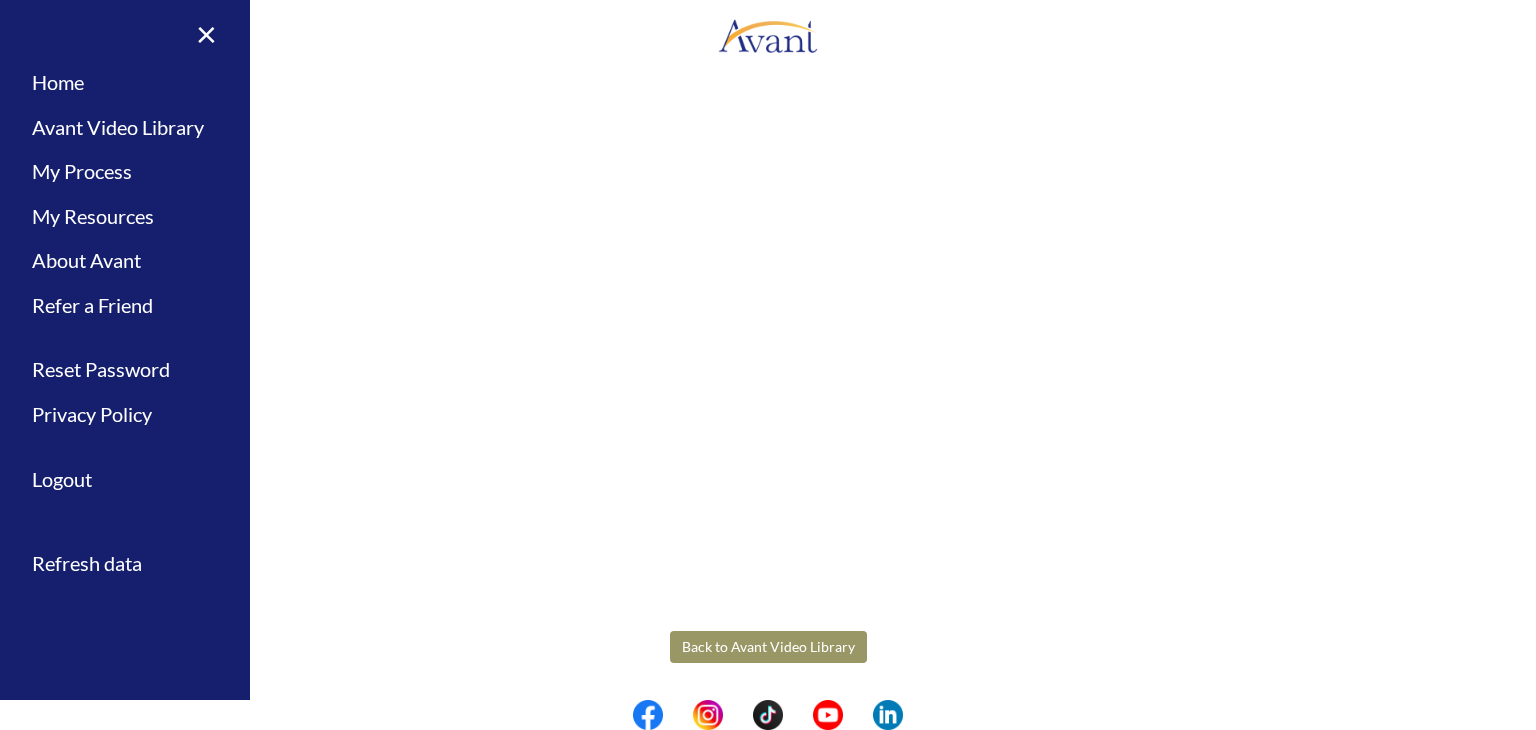click on "Back to Avant Video Library" at bounding box center [768, 647] 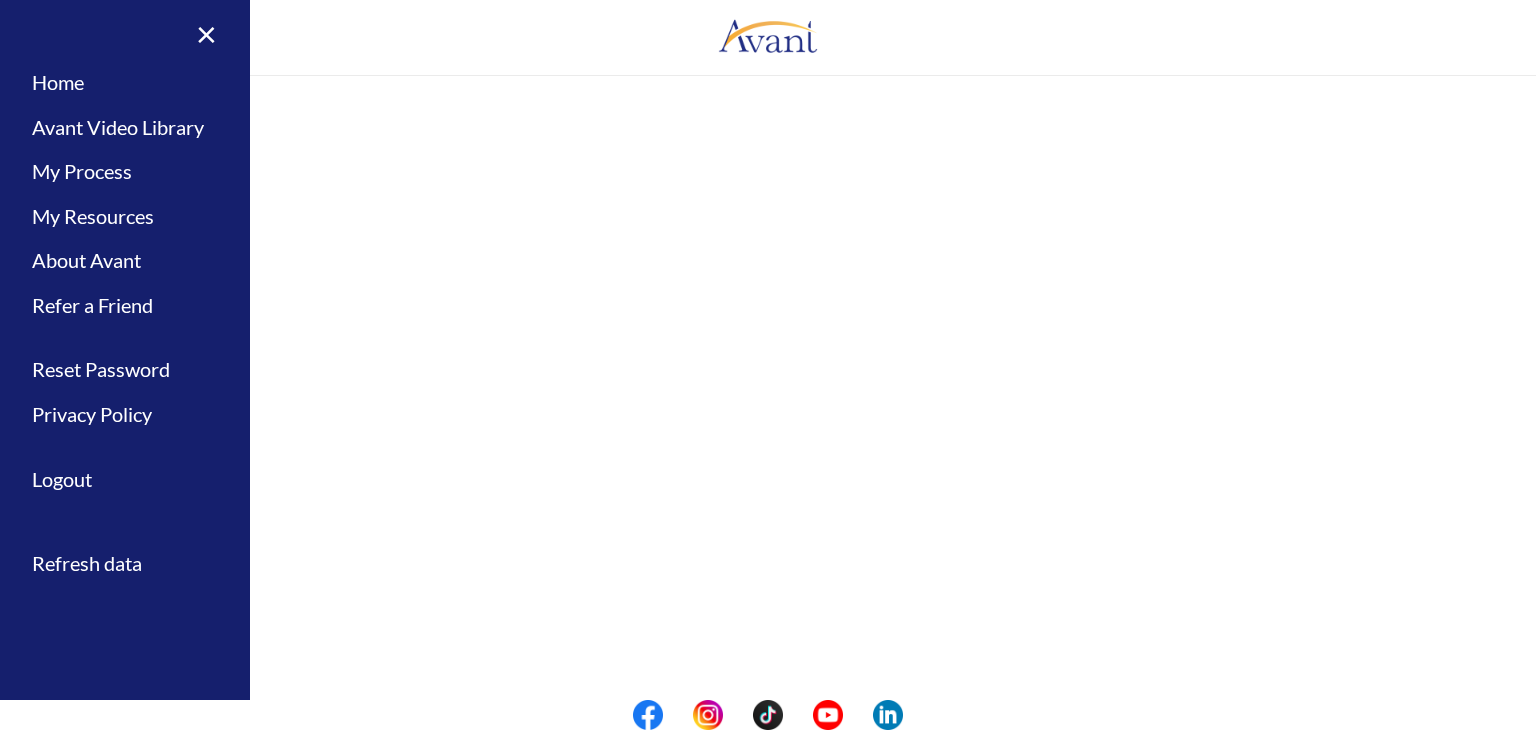 scroll, scrollTop: 468, scrollLeft: 0, axis: vertical 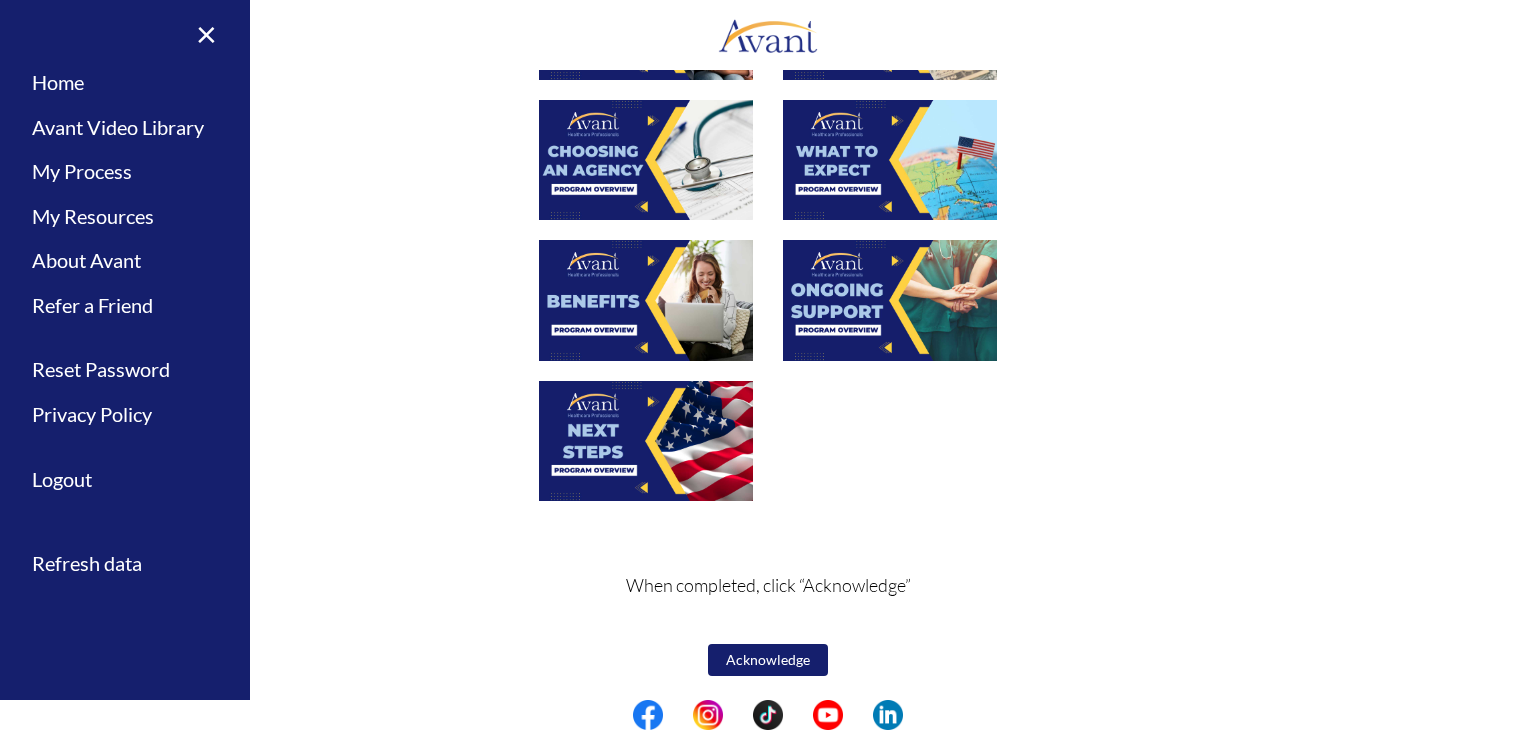 click on "Acknowledge" at bounding box center [768, 660] 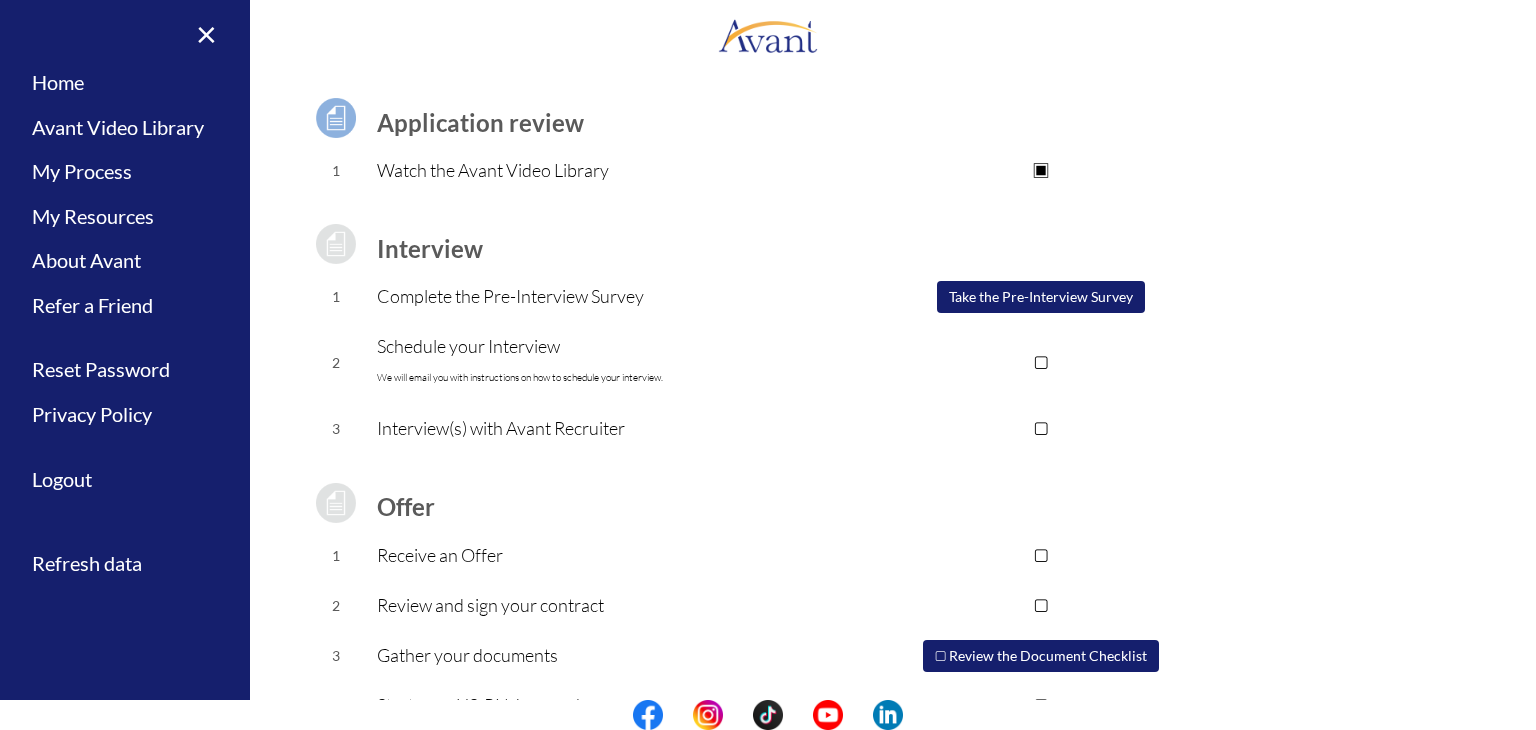 scroll, scrollTop: 132, scrollLeft: 0, axis: vertical 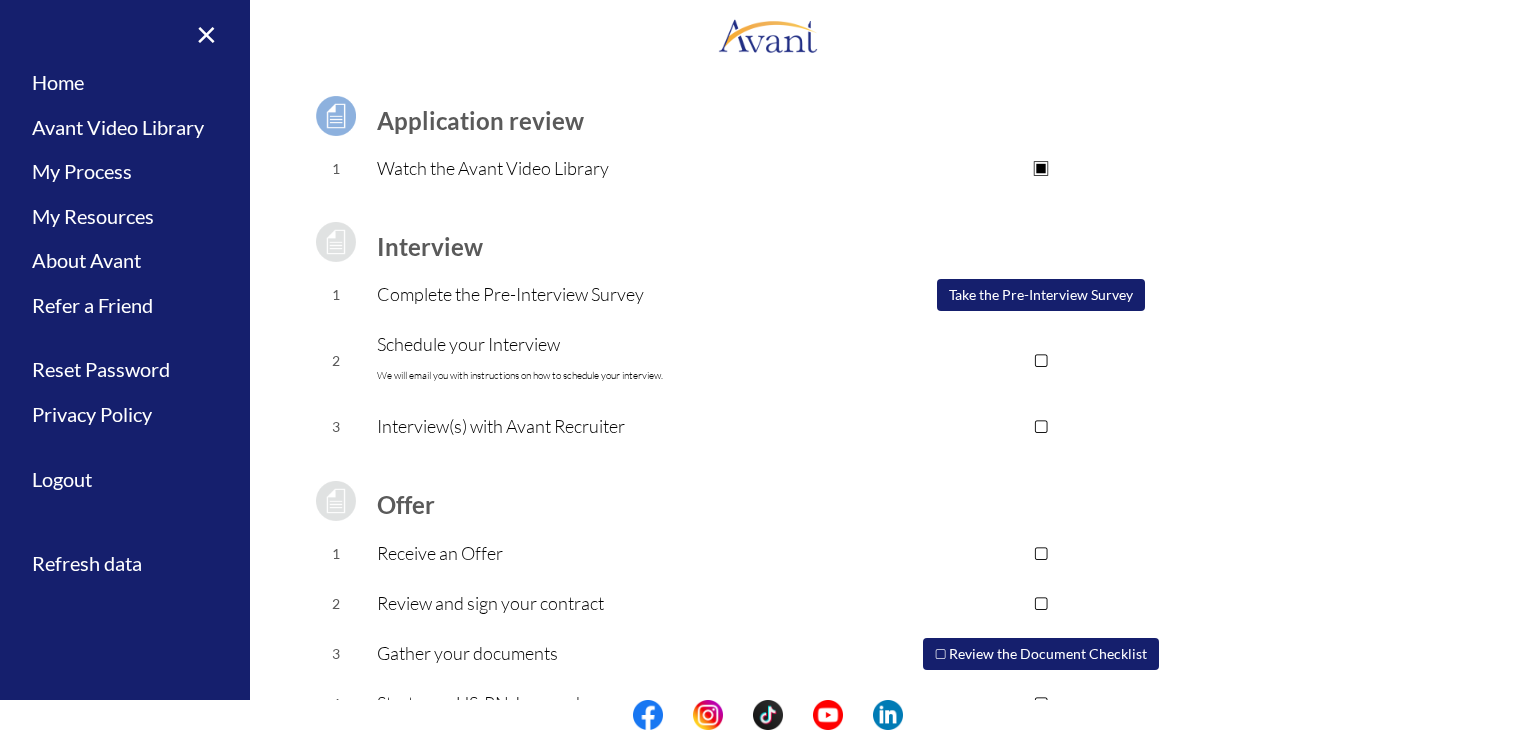 click on "Take the Pre-Interview Survey" at bounding box center (1041, 295) 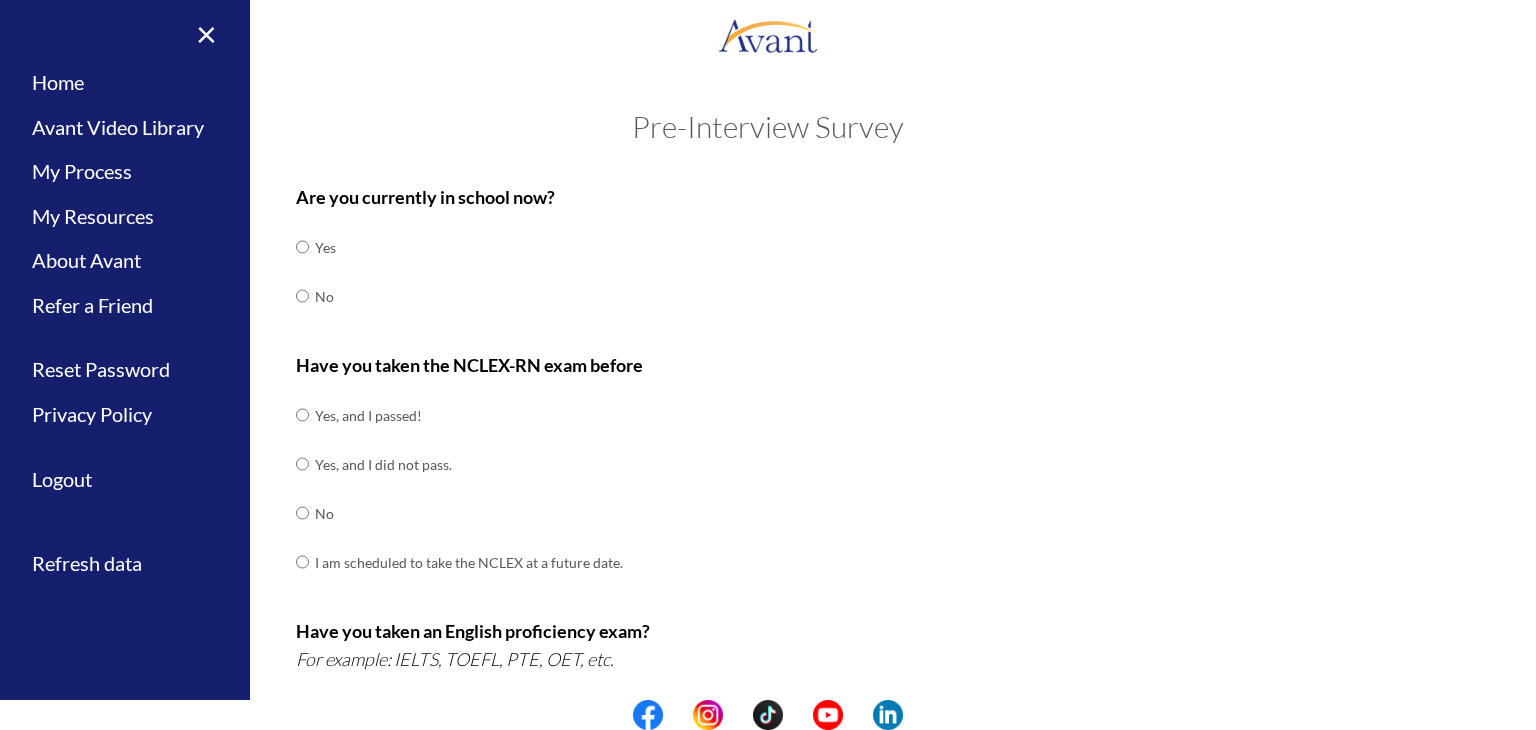 click at bounding box center (312, 296) 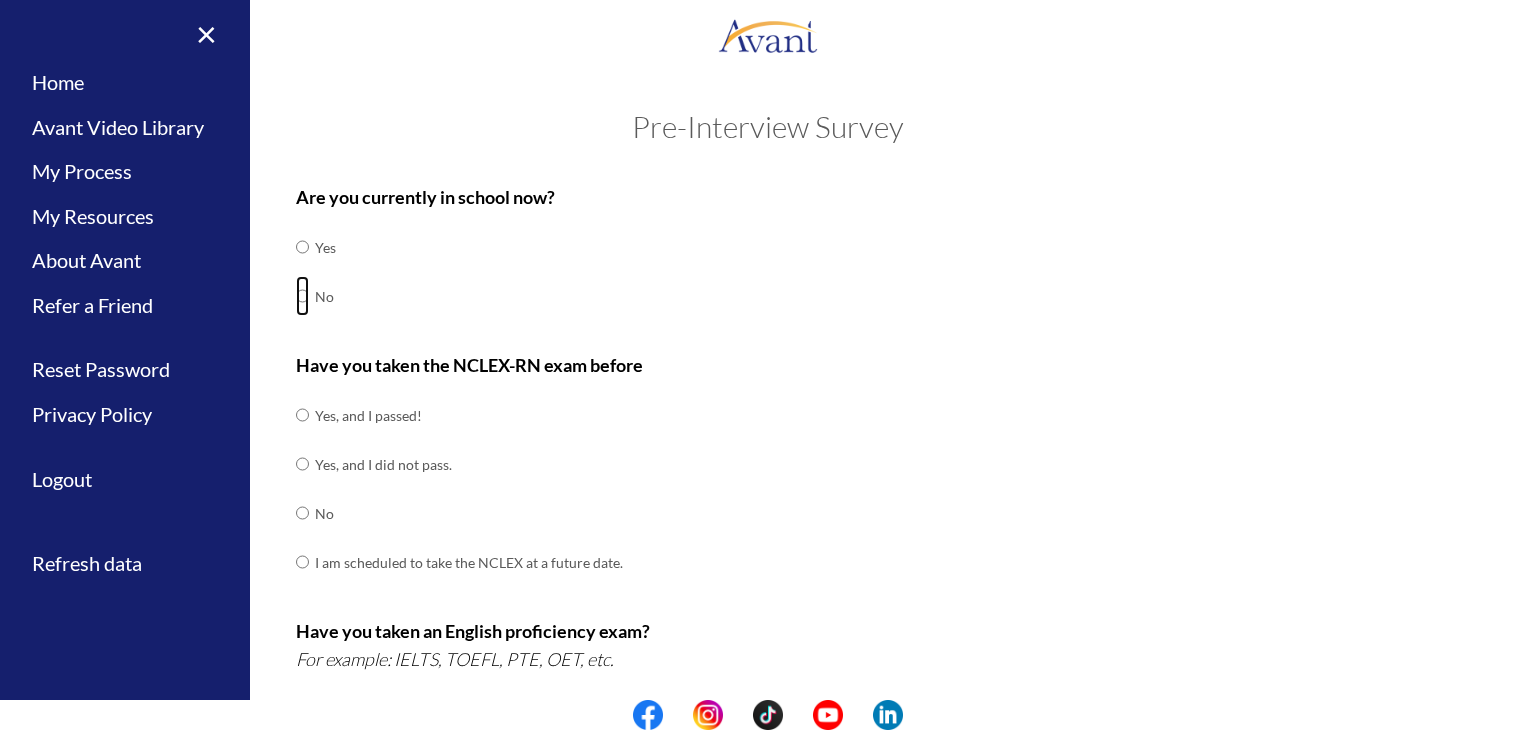 click at bounding box center [302, 247] 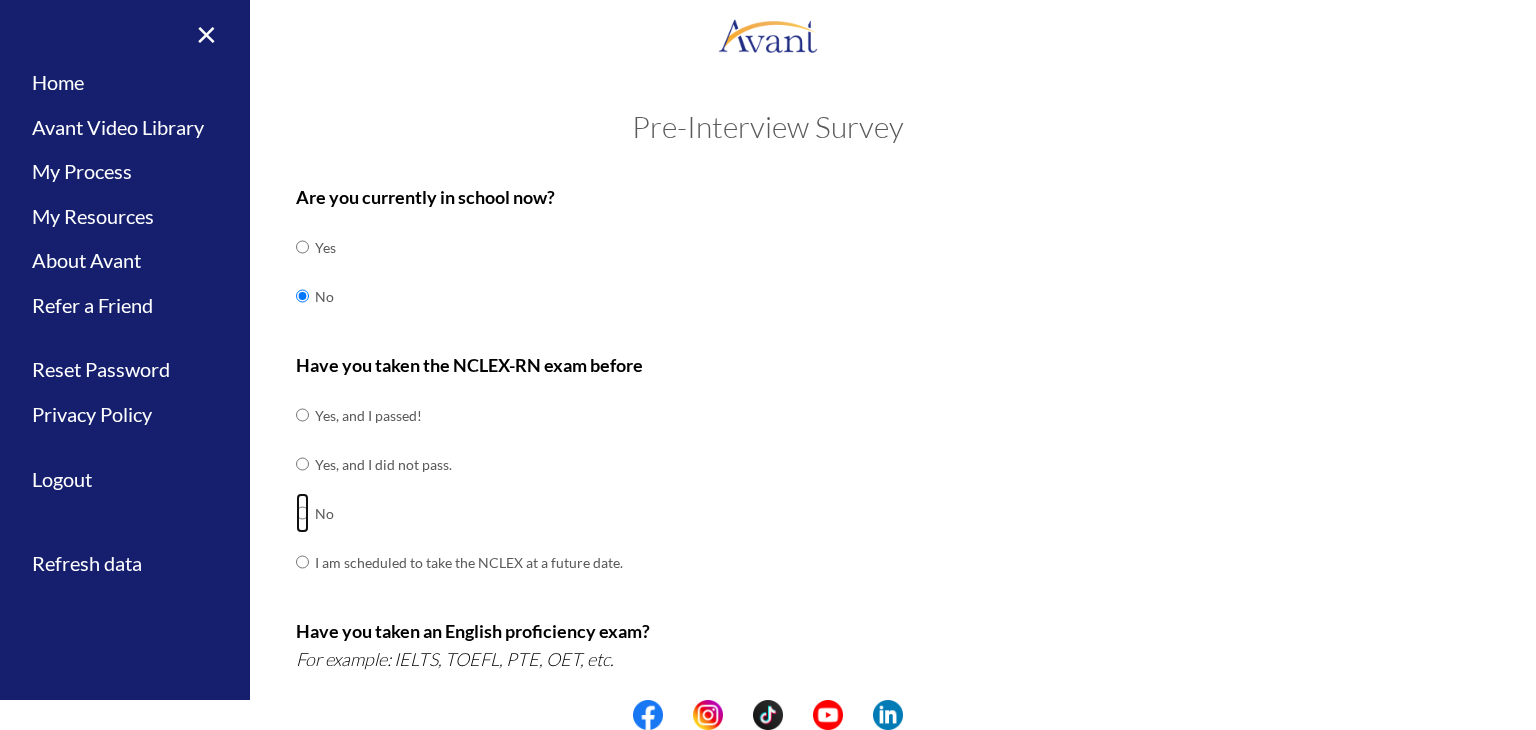 click at bounding box center (302, 415) 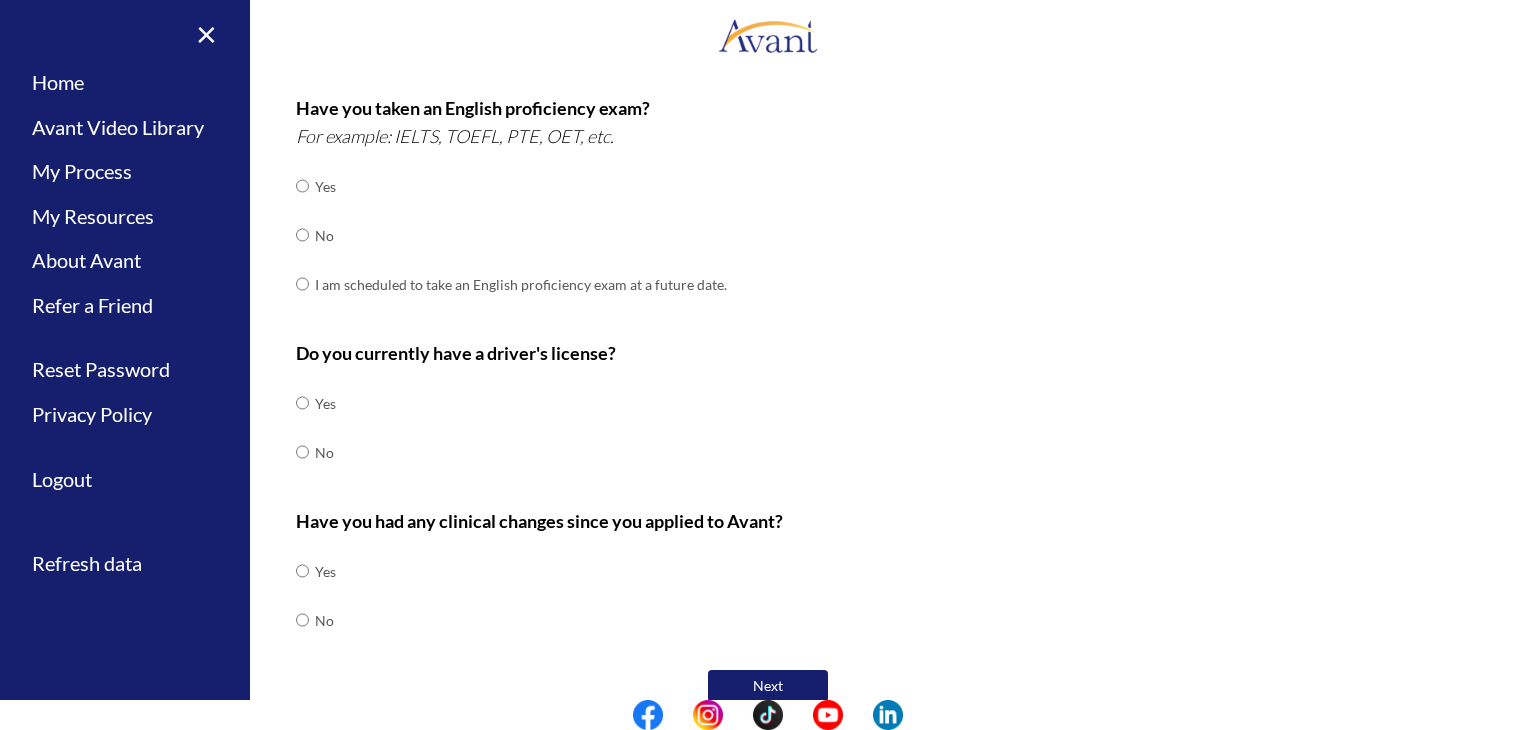 scroll, scrollTop: 530, scrollLeft: 0, axis: vertical 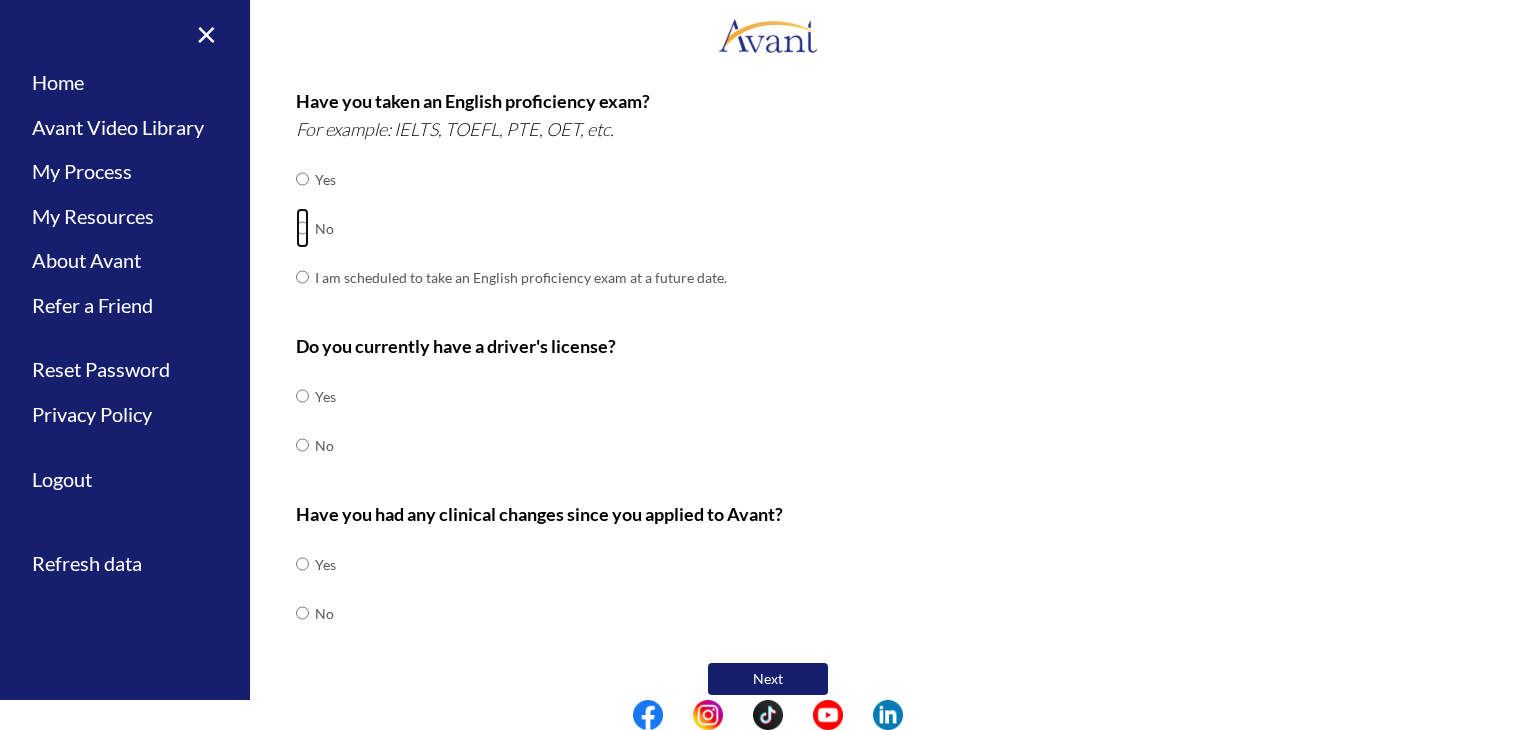 click at bounding box center [302, 179] 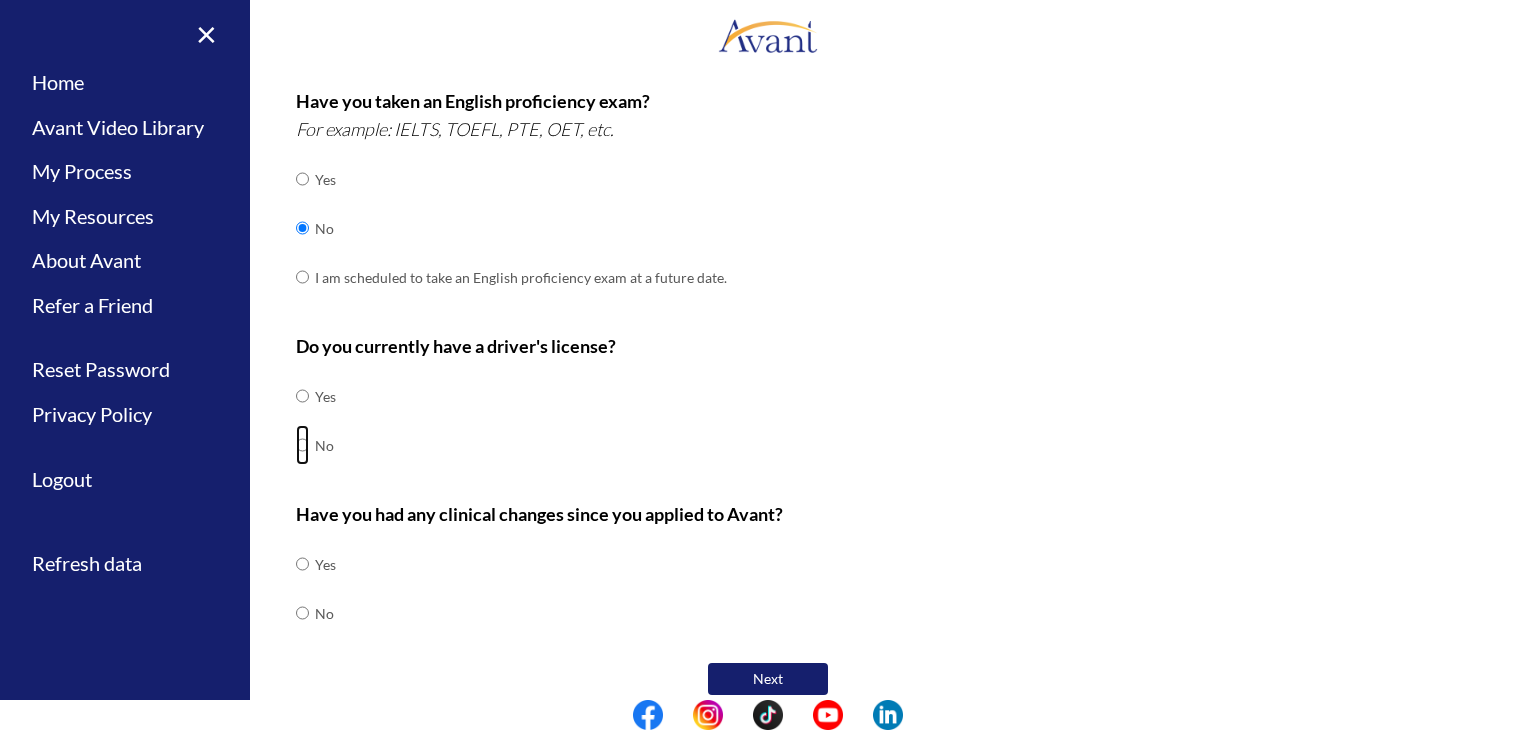 click at bounding box center (302, 396) 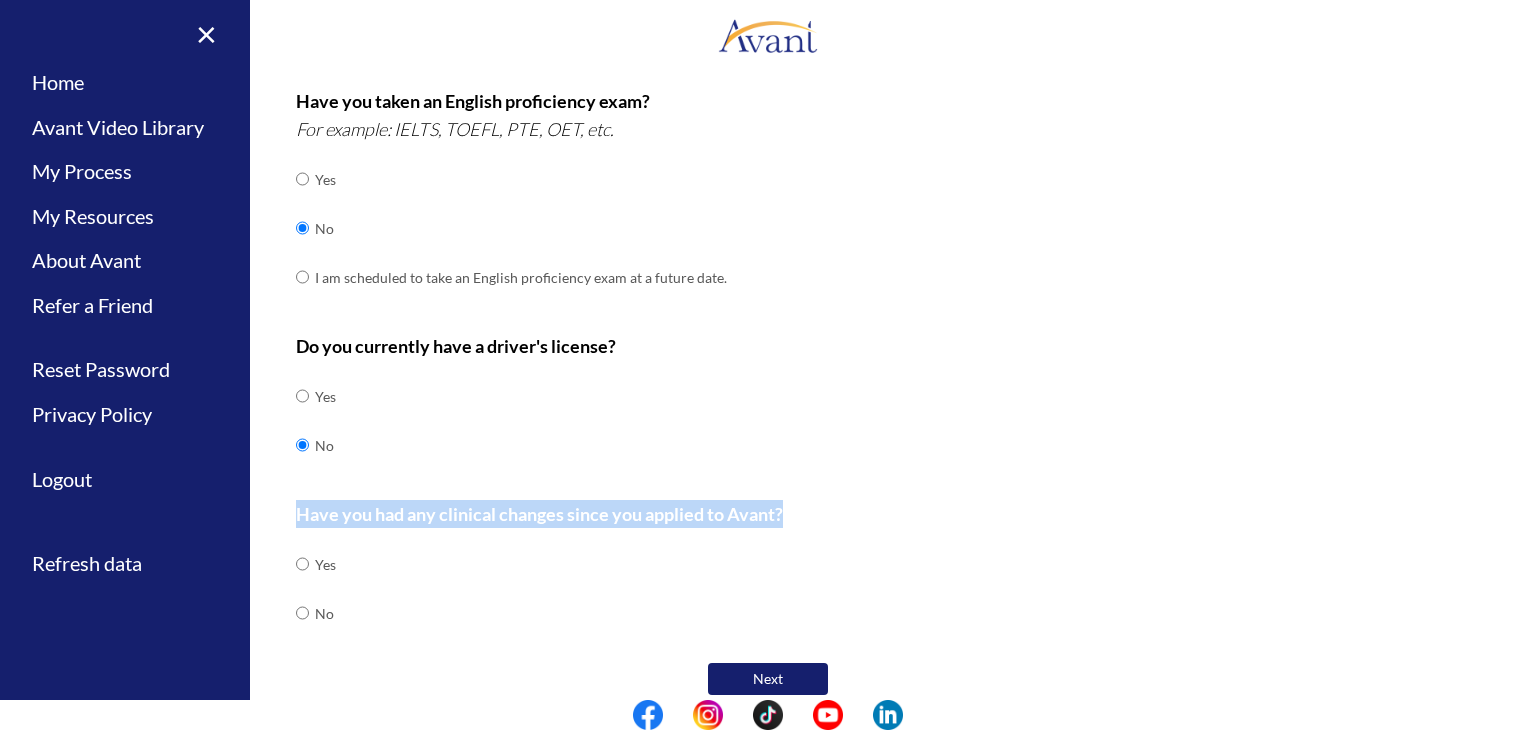 drag, startPoint x: 293, startPoint y: 513, endPoint x: 820, endPoint y: 499, distance: 527.1859 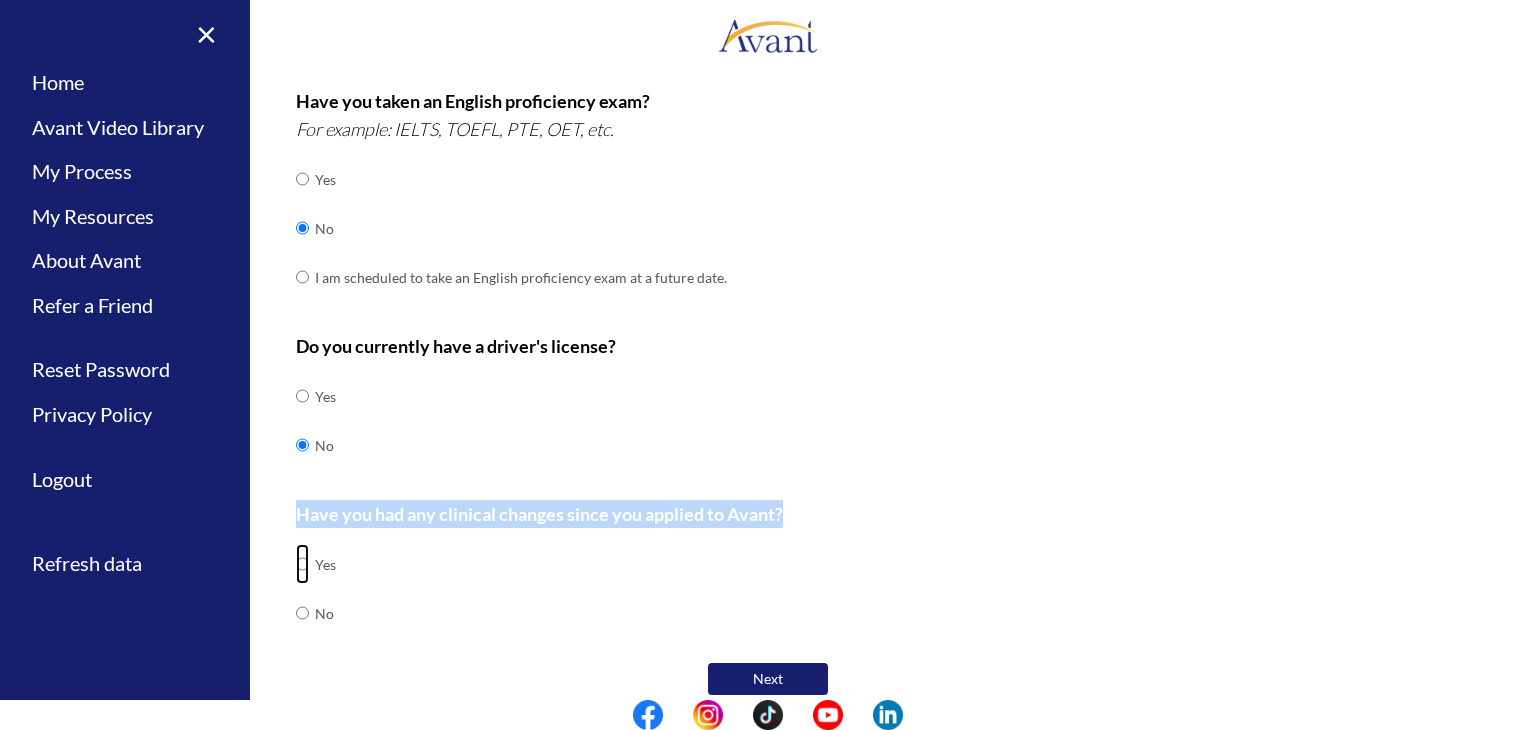 click at bounding box center (302, 564) 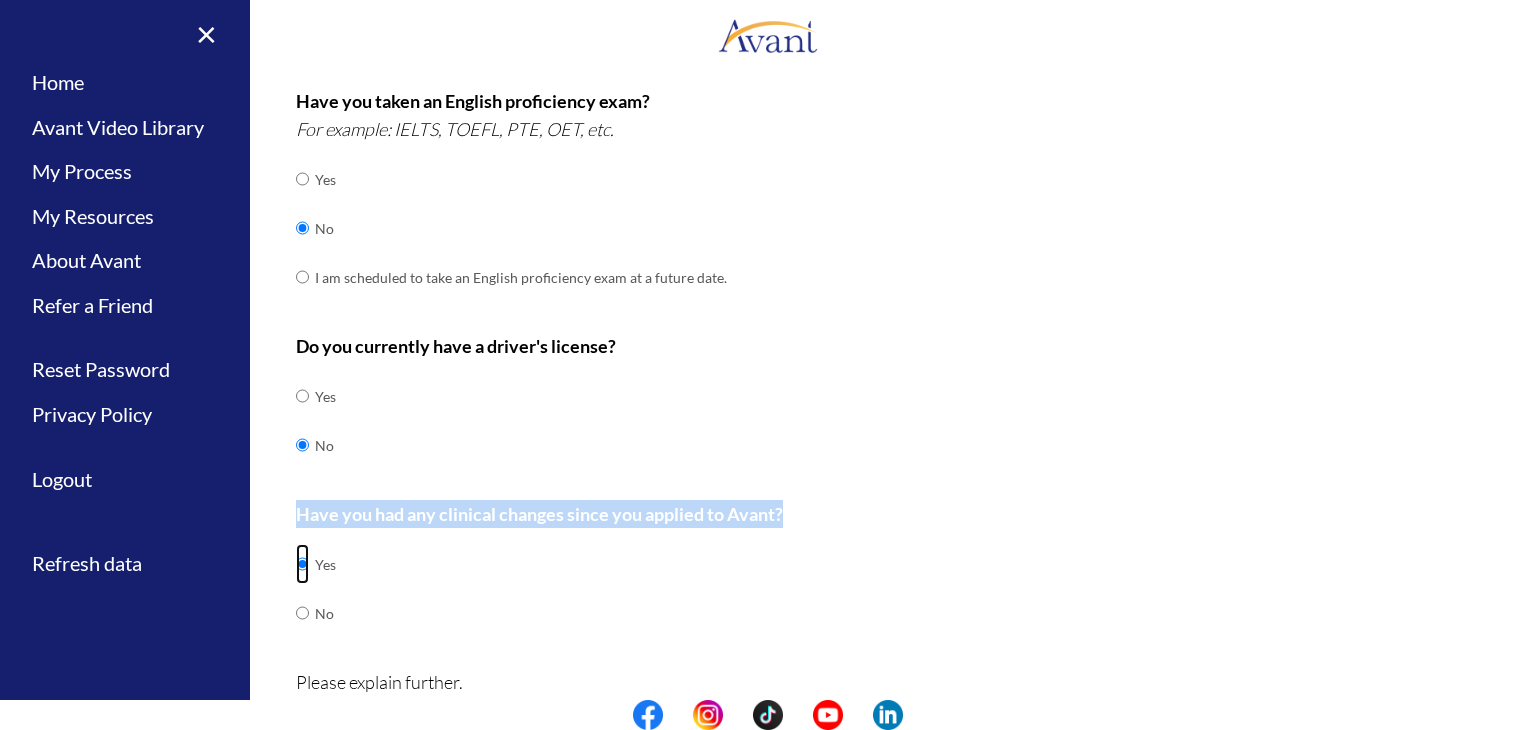 scroll, scrollTop: 771, scrollLeft: 0, axis: vertical 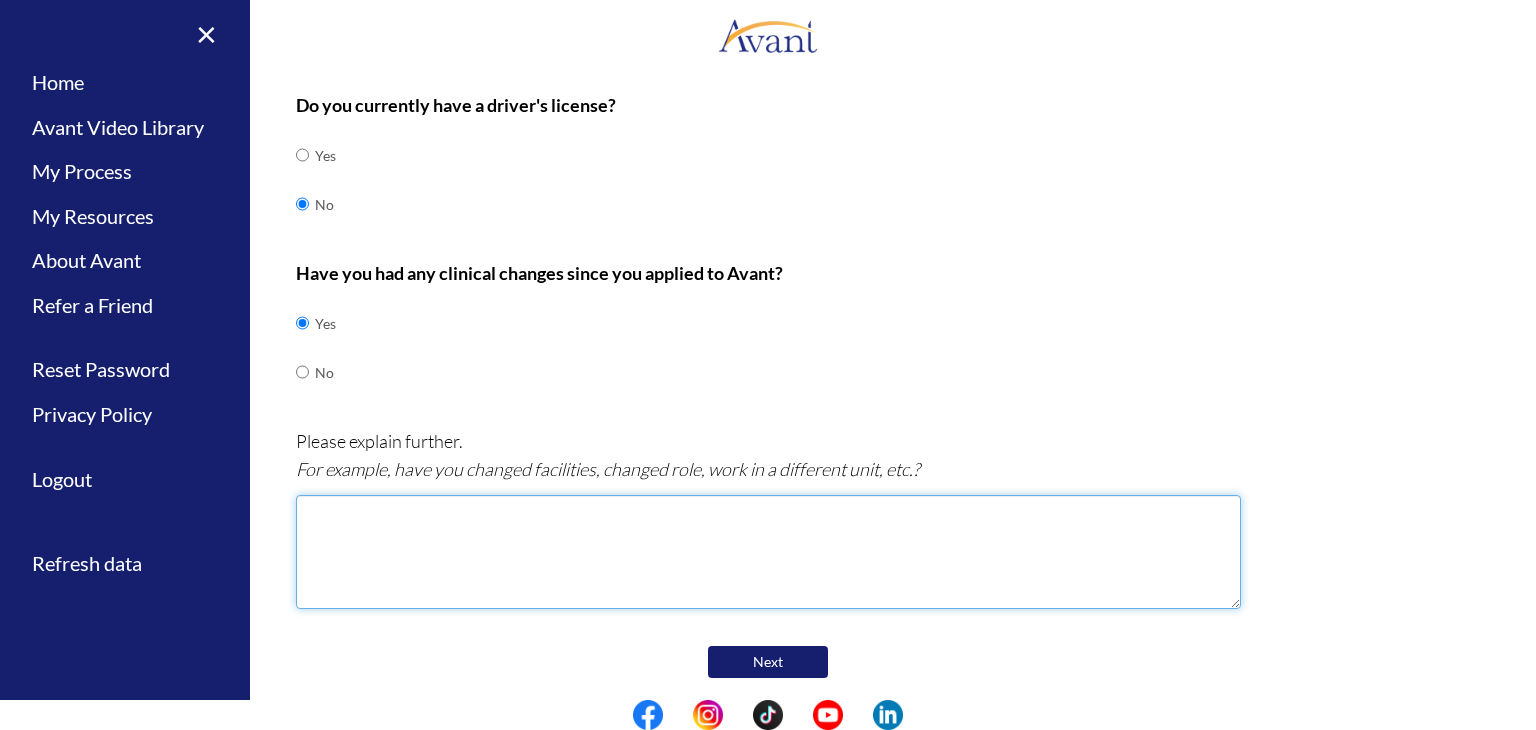 click at bounding box center [768, 552] 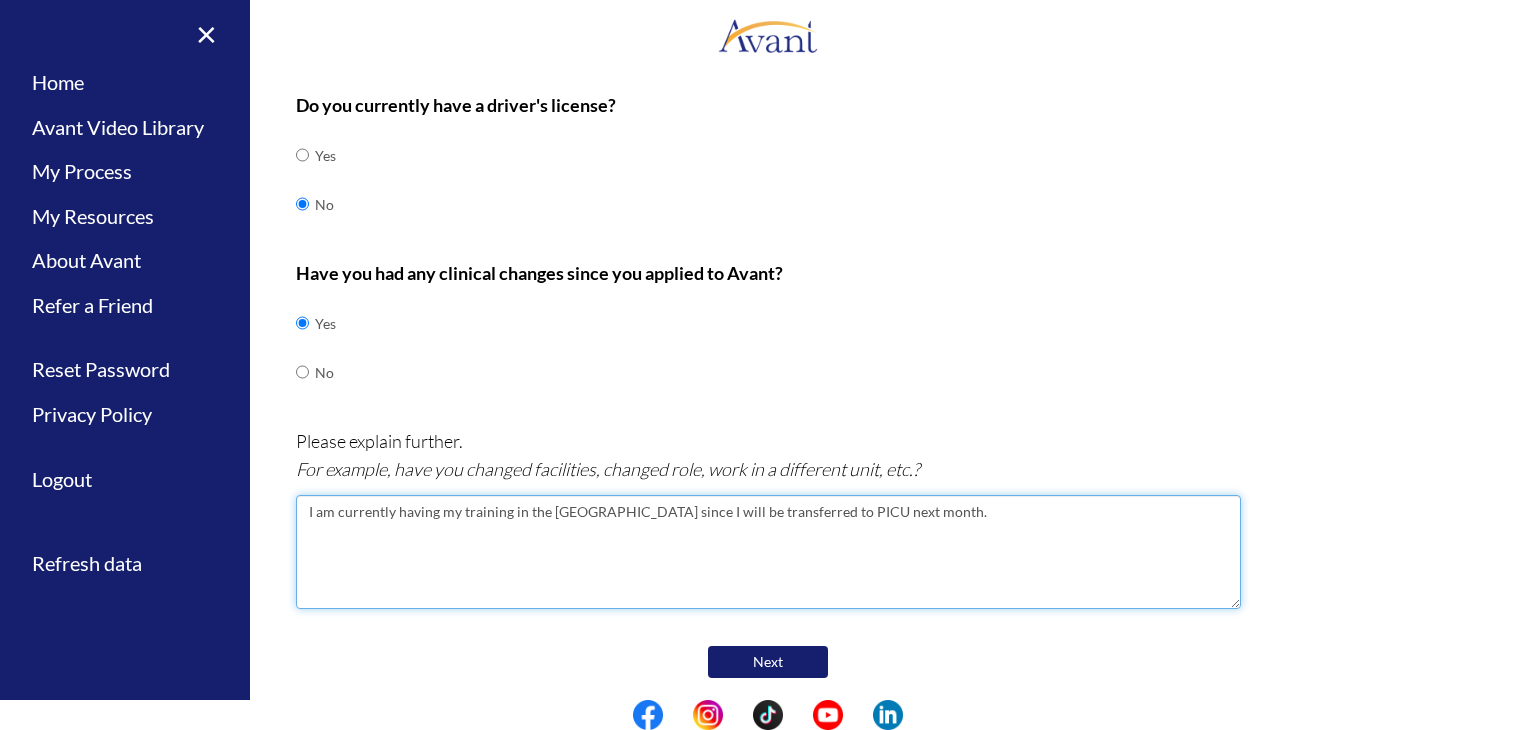type on "I am currently having my training in the [GEOGRAPHIC_DATA] since I will be transferred to PICU next month." 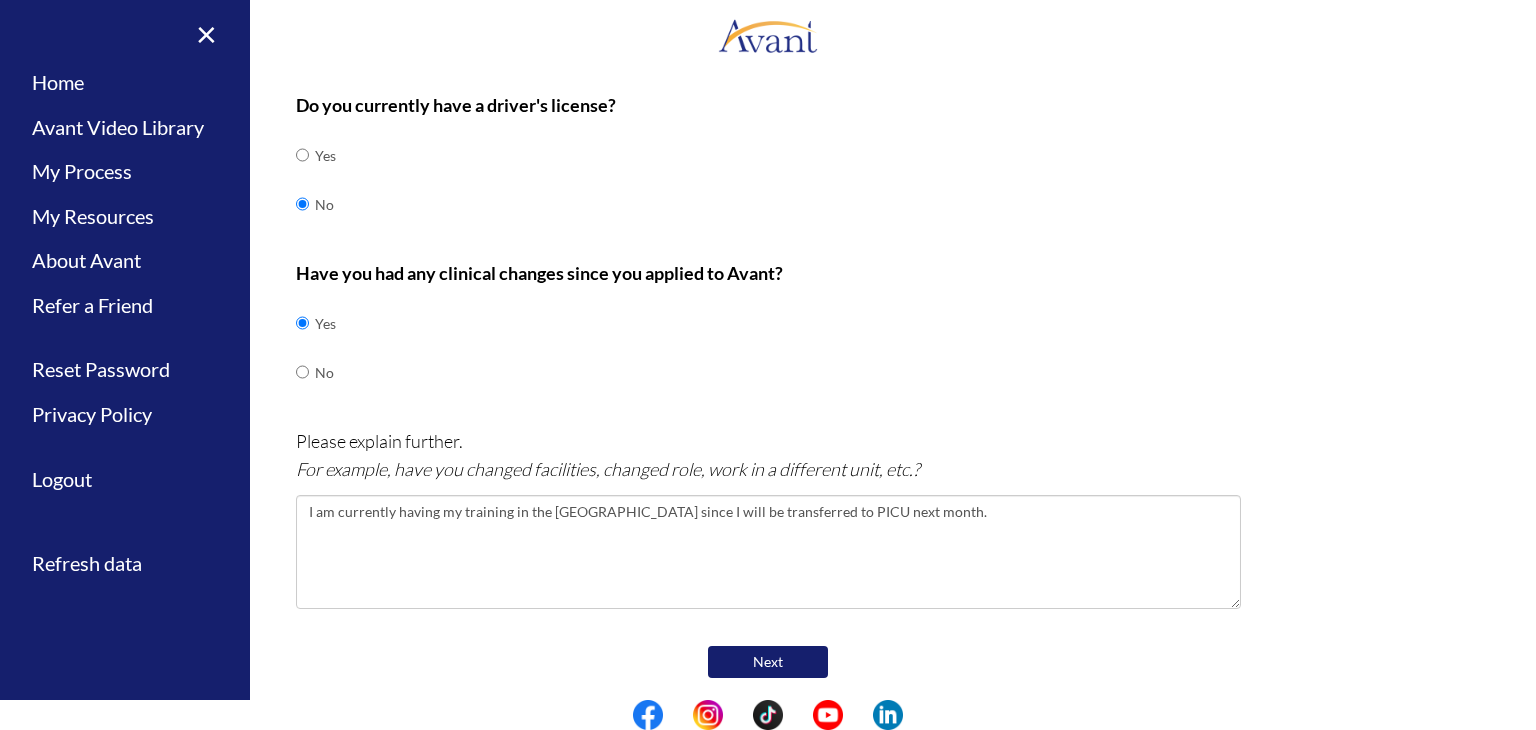 click on "Next" at bounding box center [768, 662] 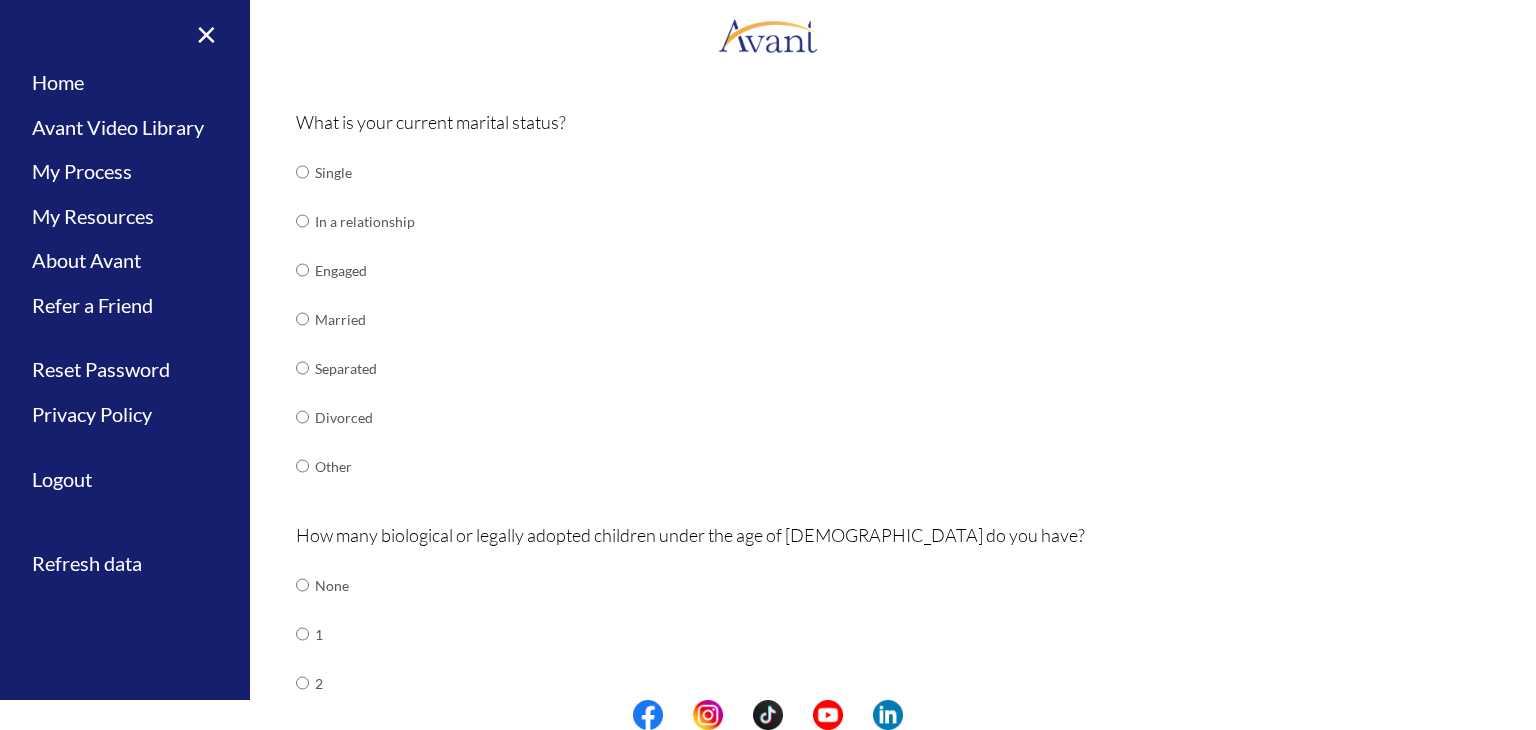 scroll, scrollTop: 217, scrollLeft: 0, axis: vertical 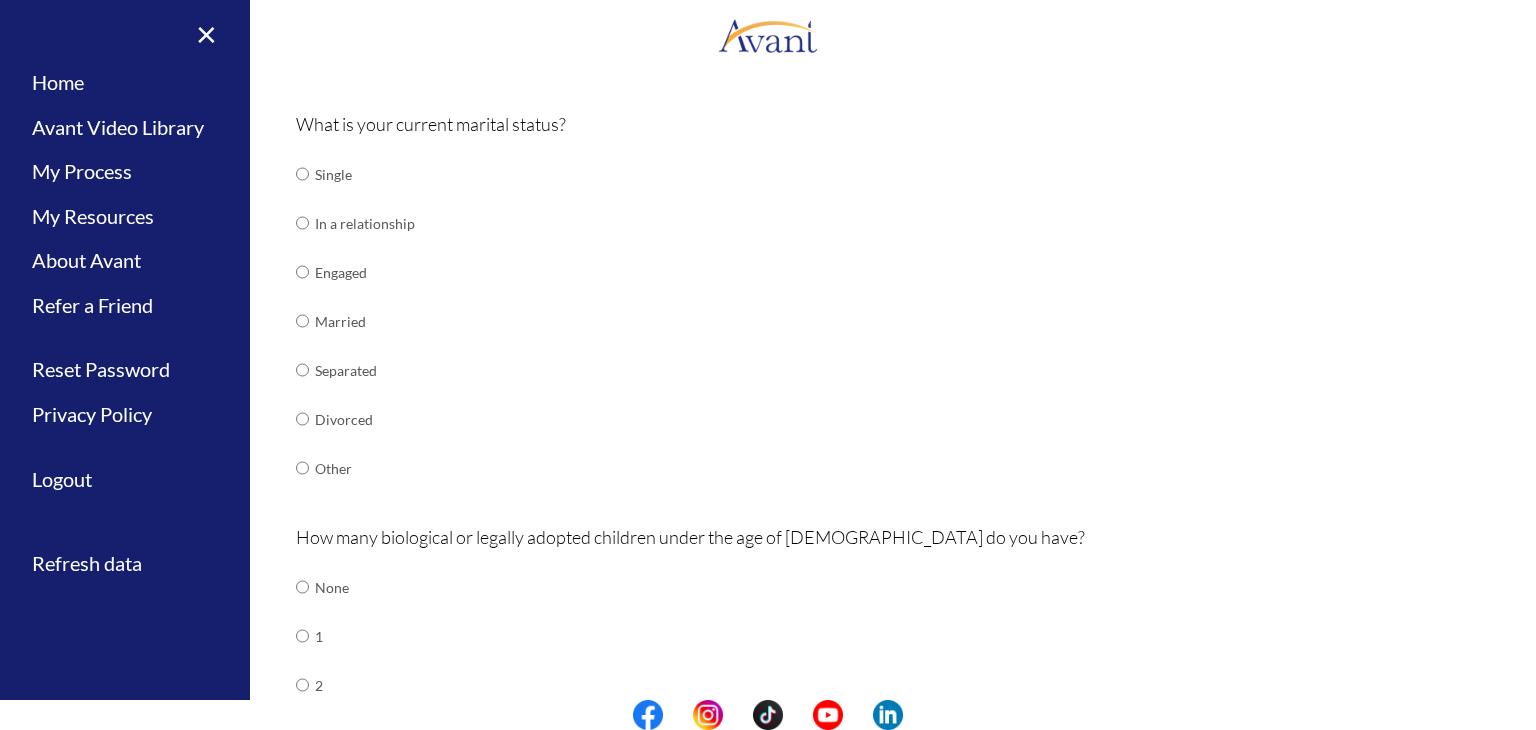 click on "Single" at bounding box center (365, 174) 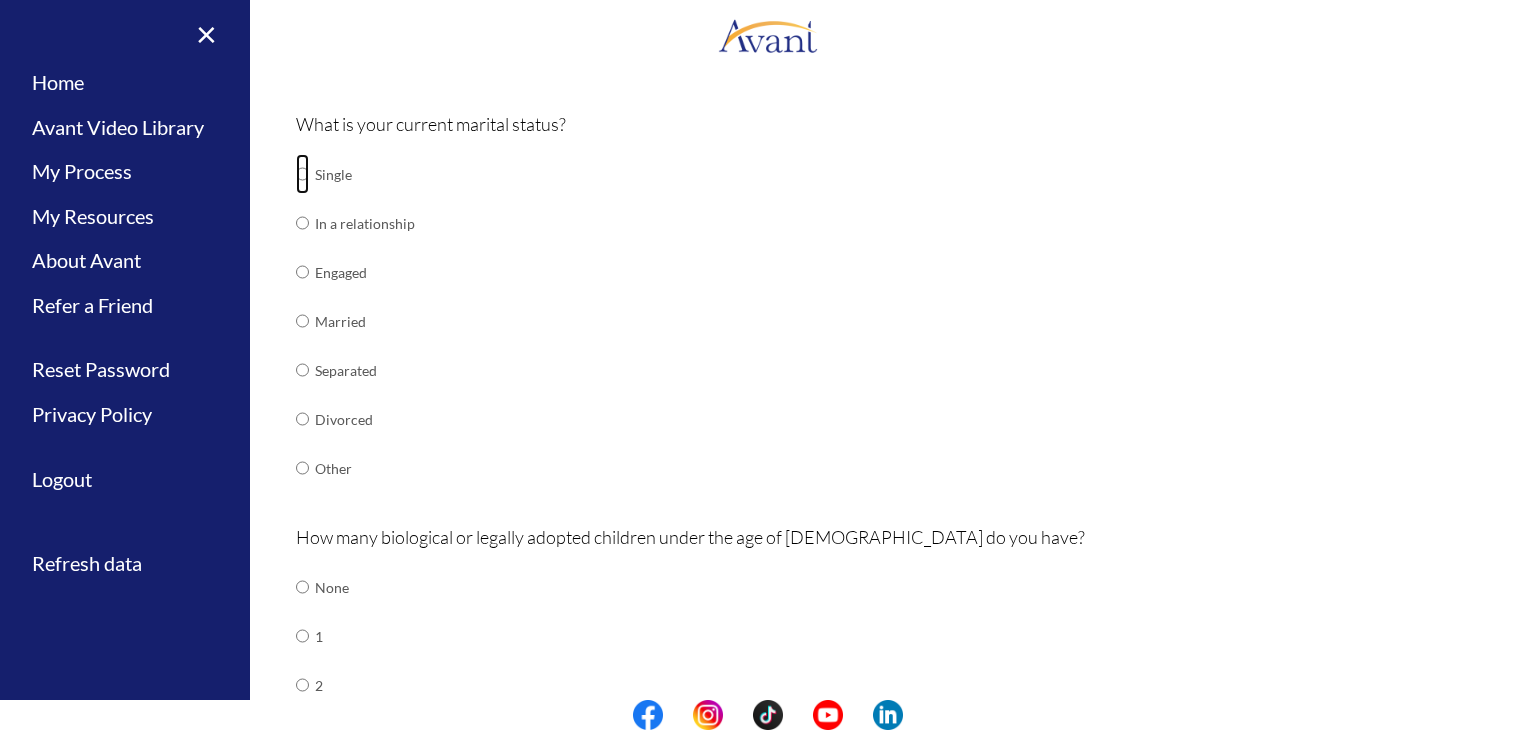 click at bounding box center [302, 174] 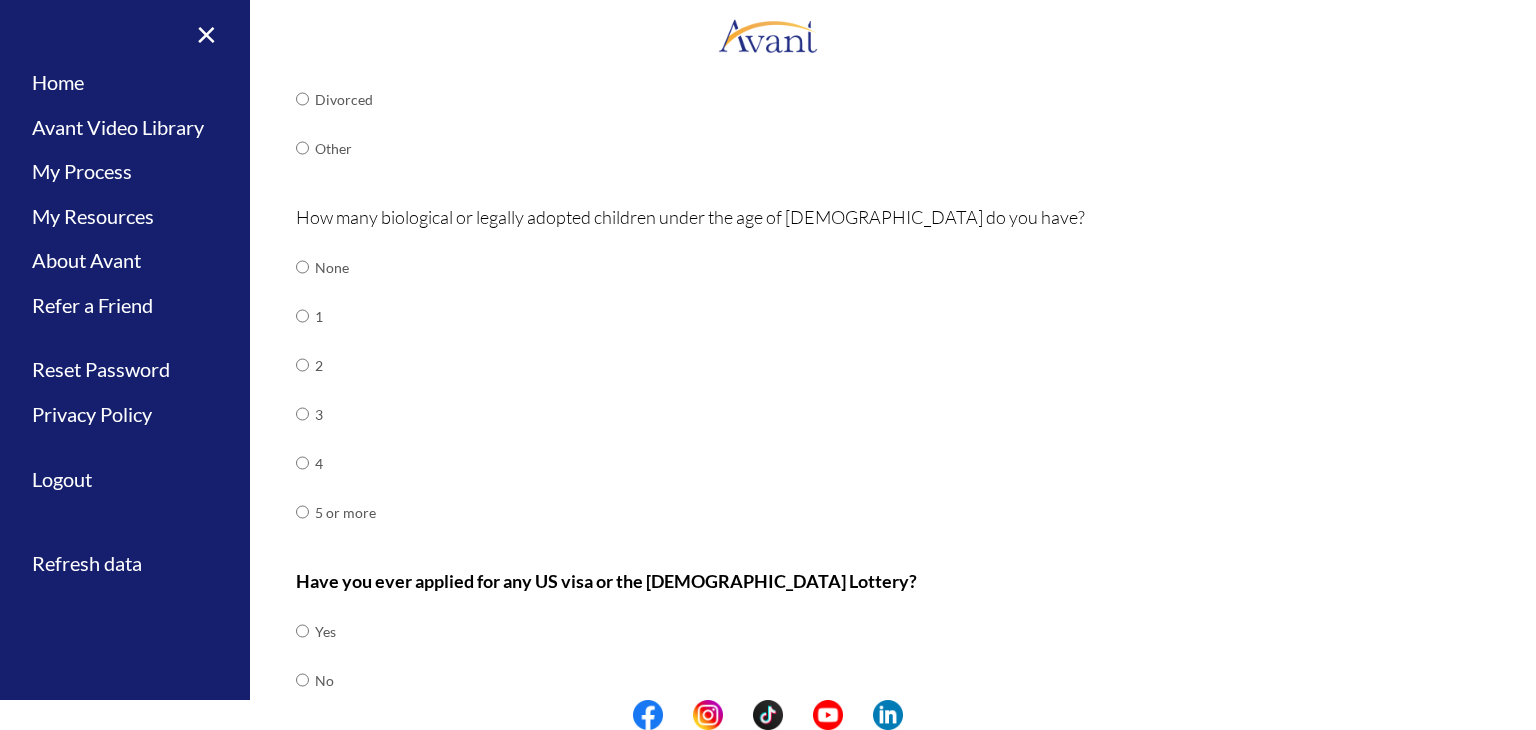 scroll, scrollTop: 621, scrollLeft: 0, axis: vertical 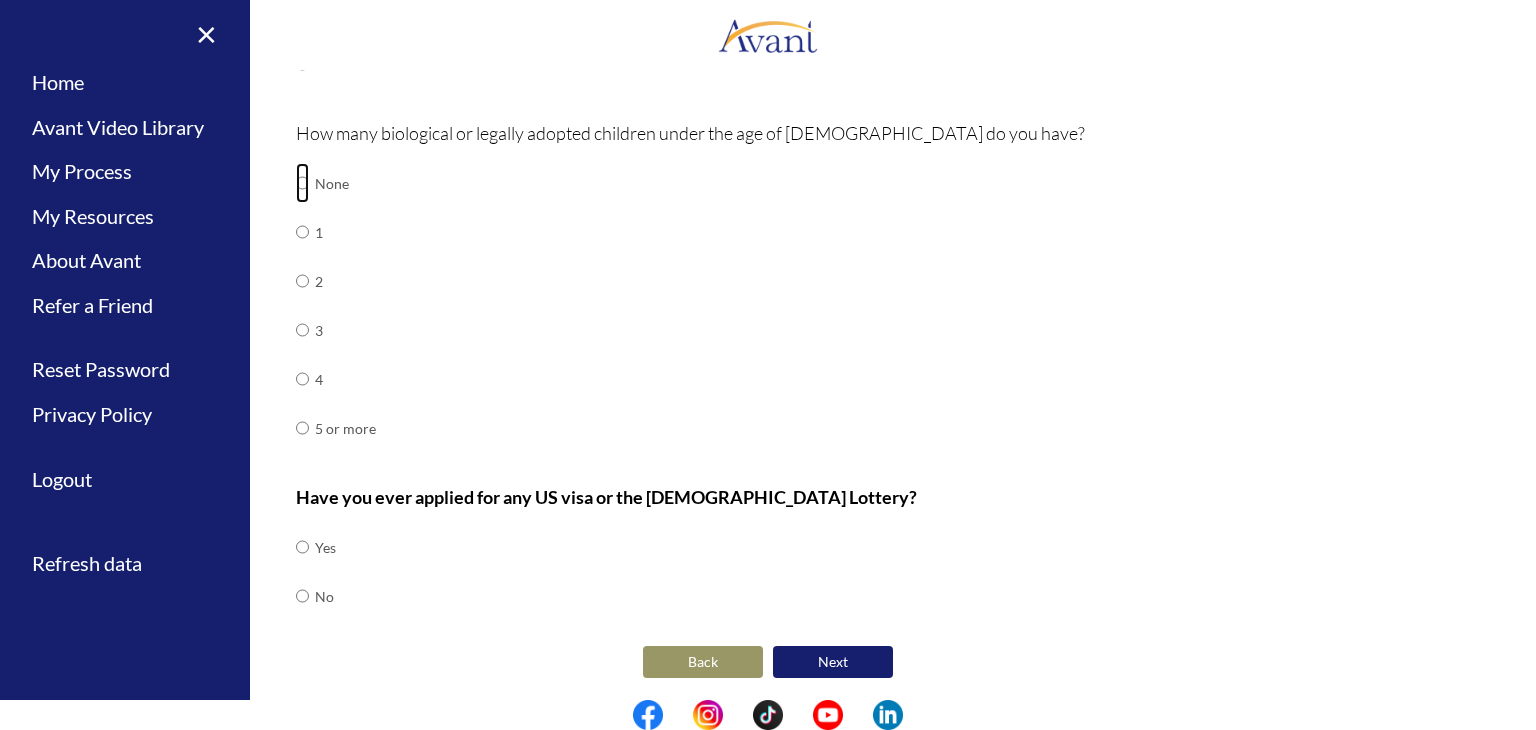 click at bounding box center (302, 183) 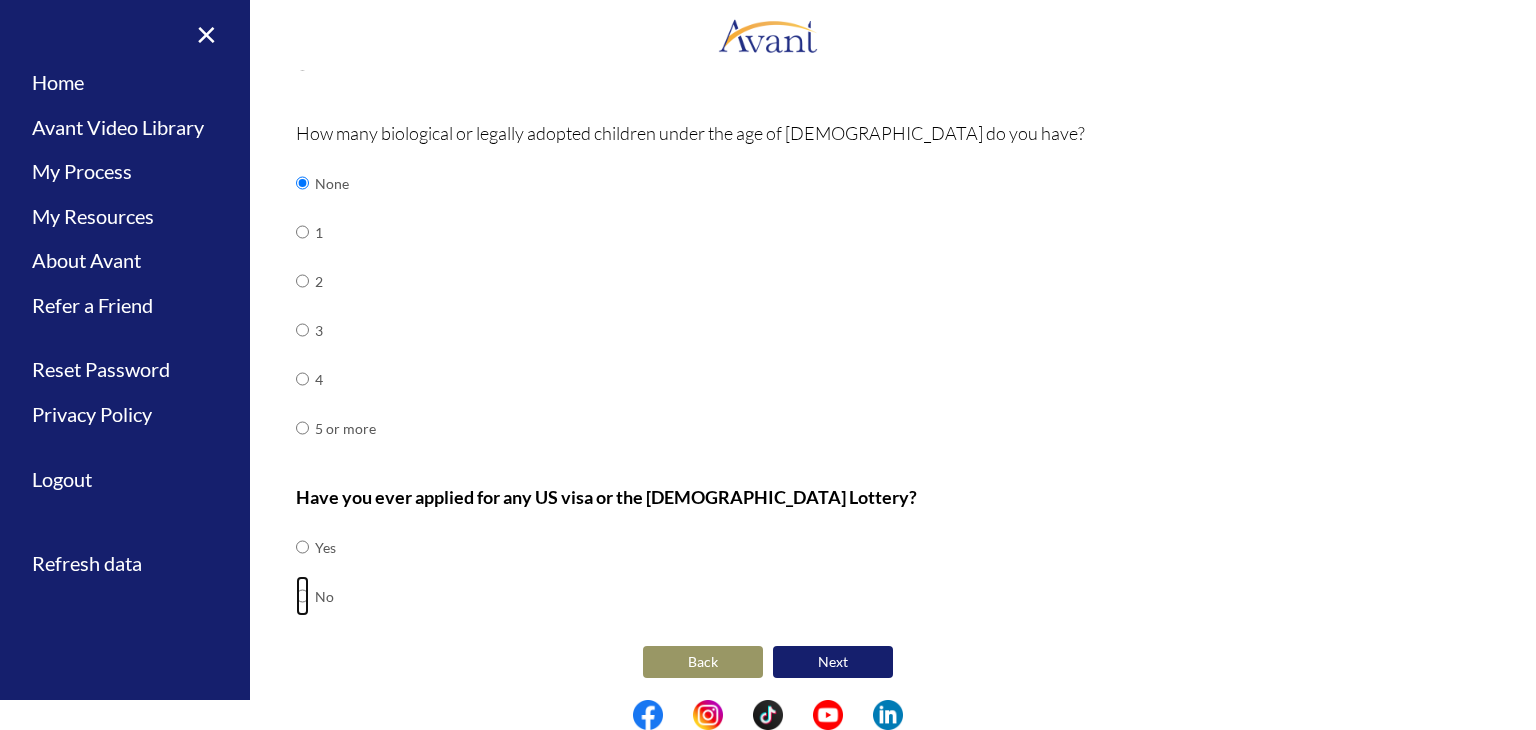 click at bounding box center [302, 547] 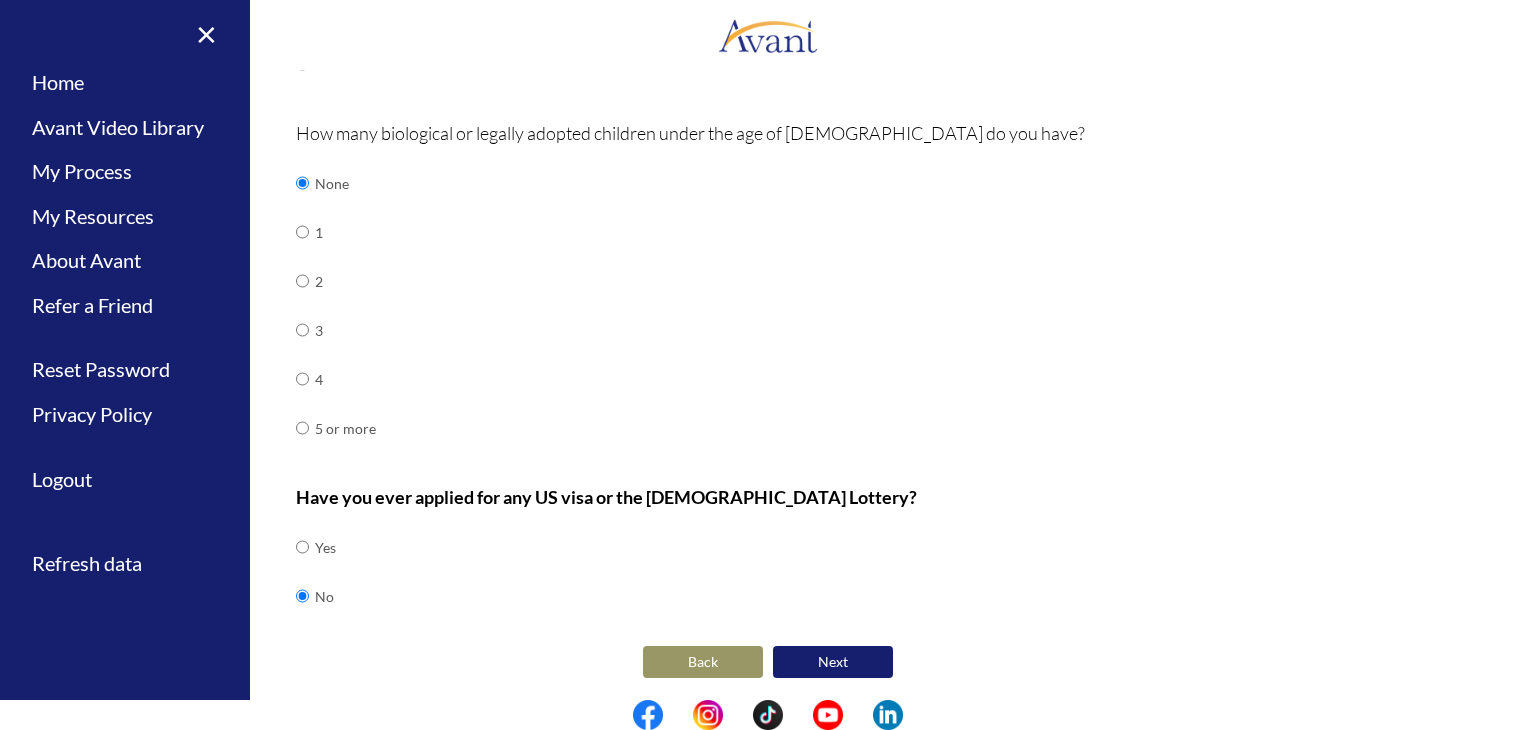 click on "Next" at bounding box center [833, 662] 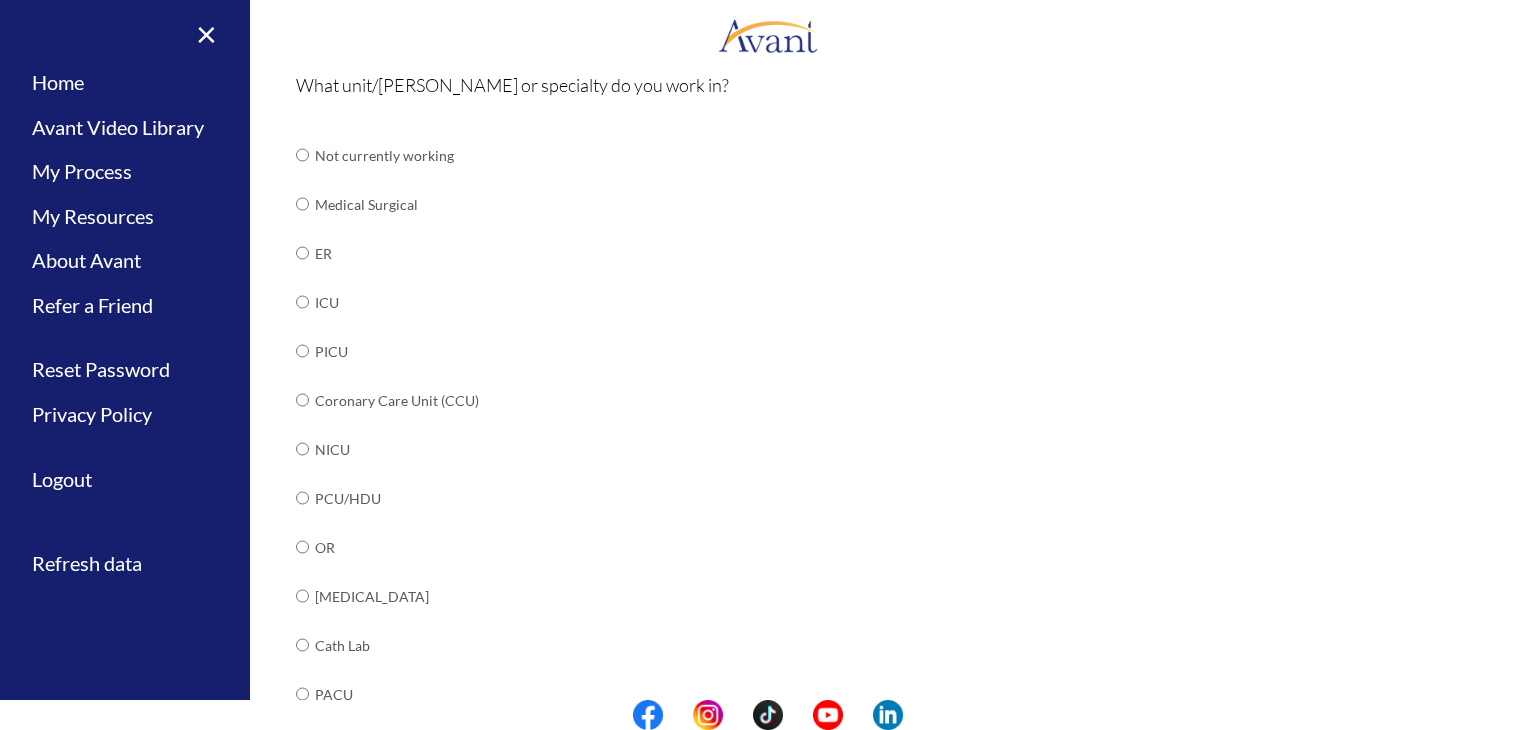 scroll, scrollTop: 225, scrollLeft: 0, axis: vertical 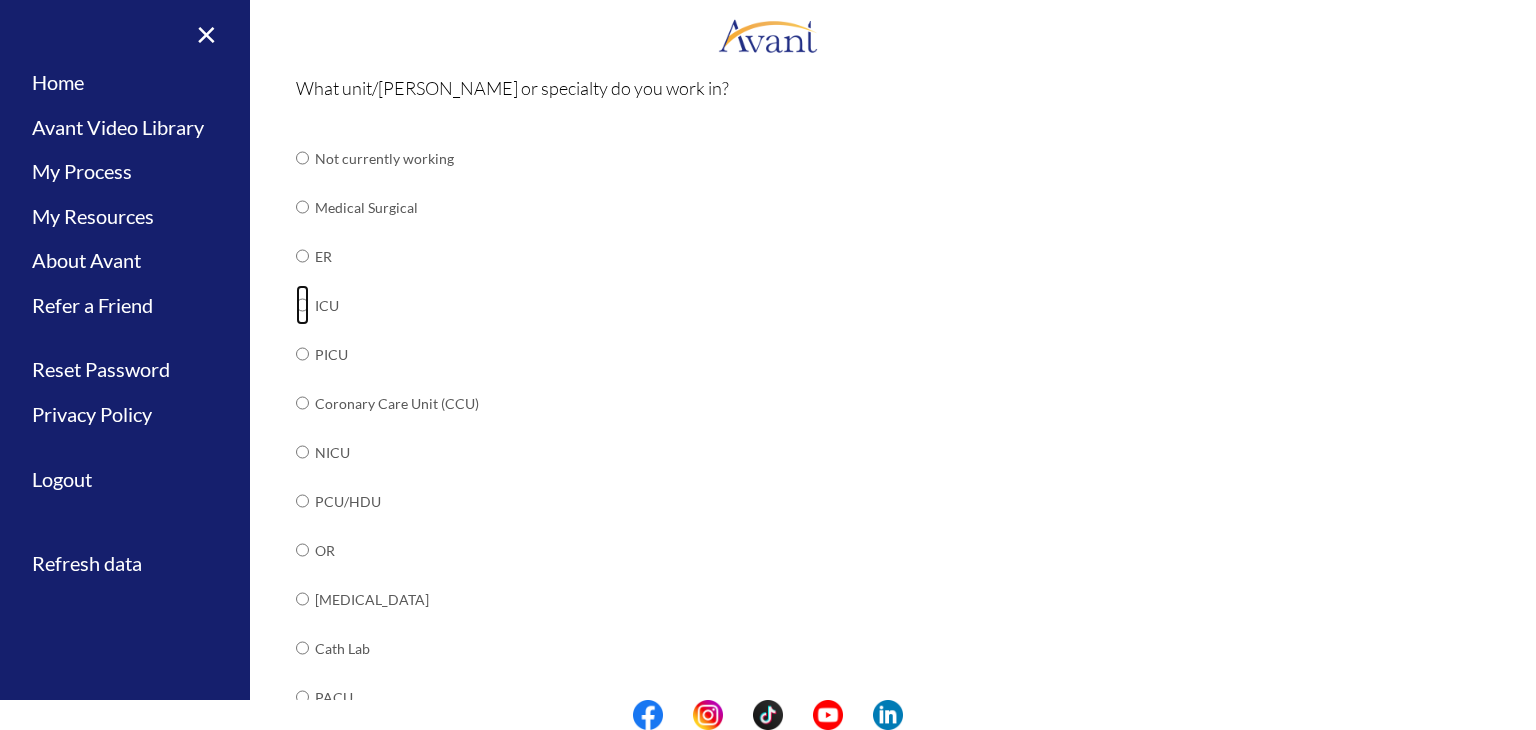 click at bounding box center [302, 158] 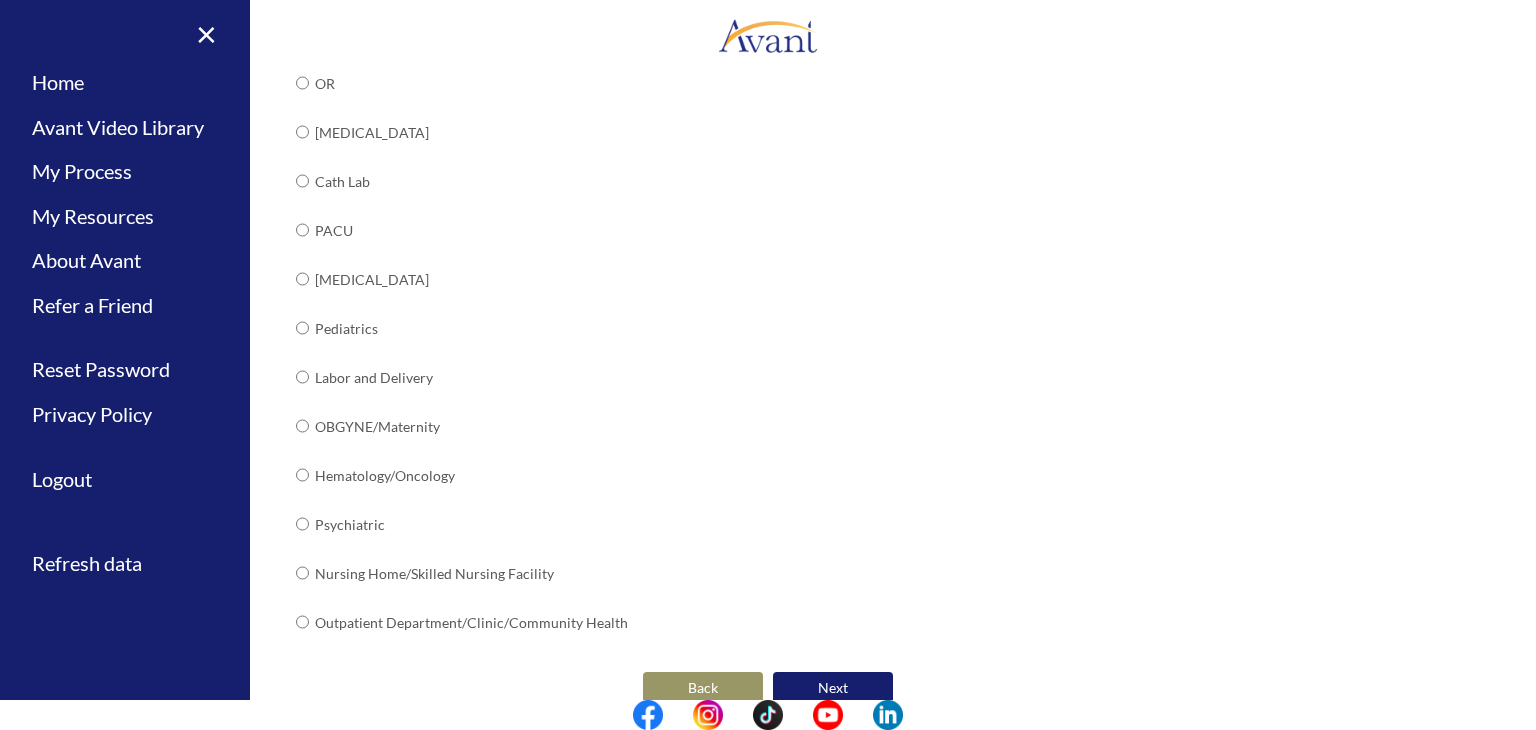 scroll, scrollTop: 717, scrollLeft: 0, axis: vertical 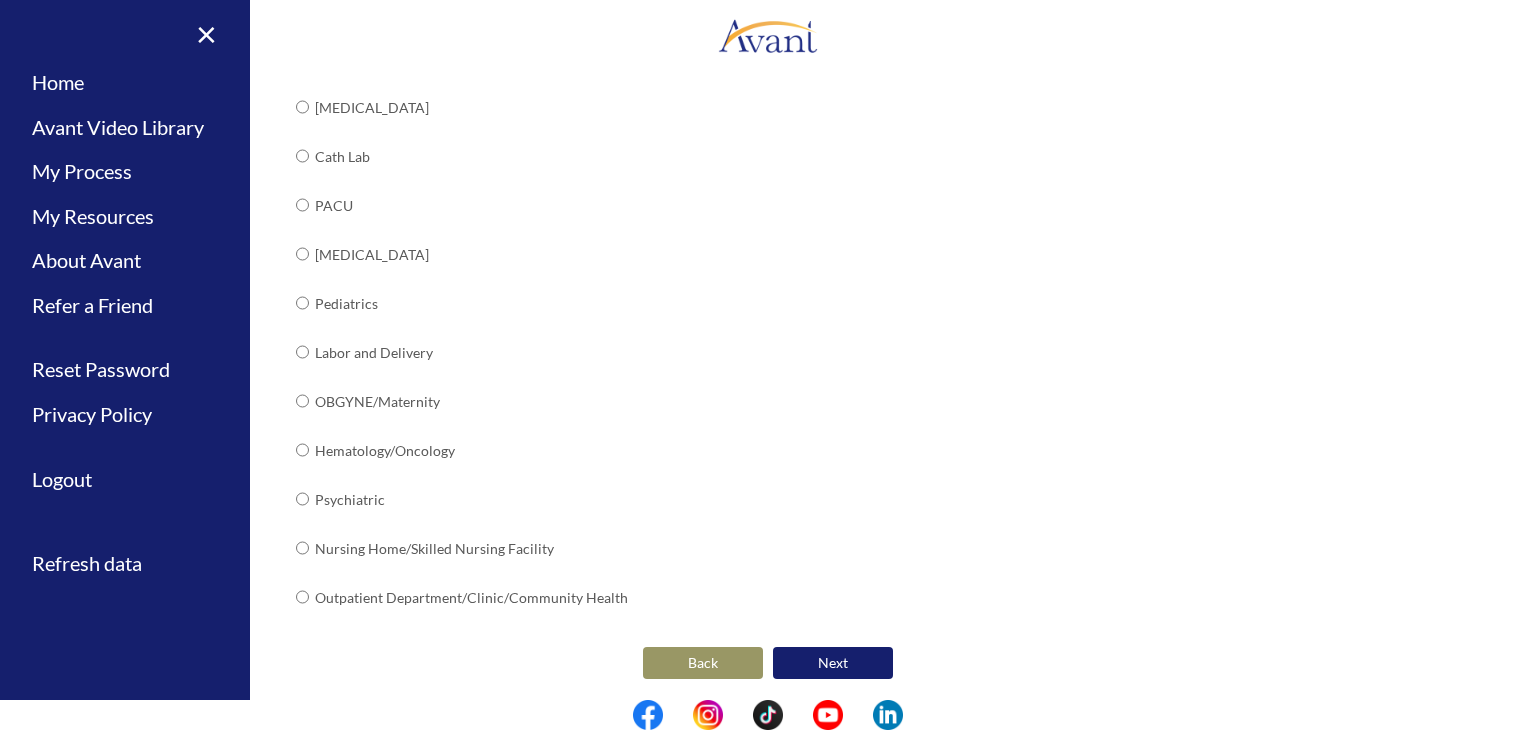 click on "Next" at bounding box center [833, 663] 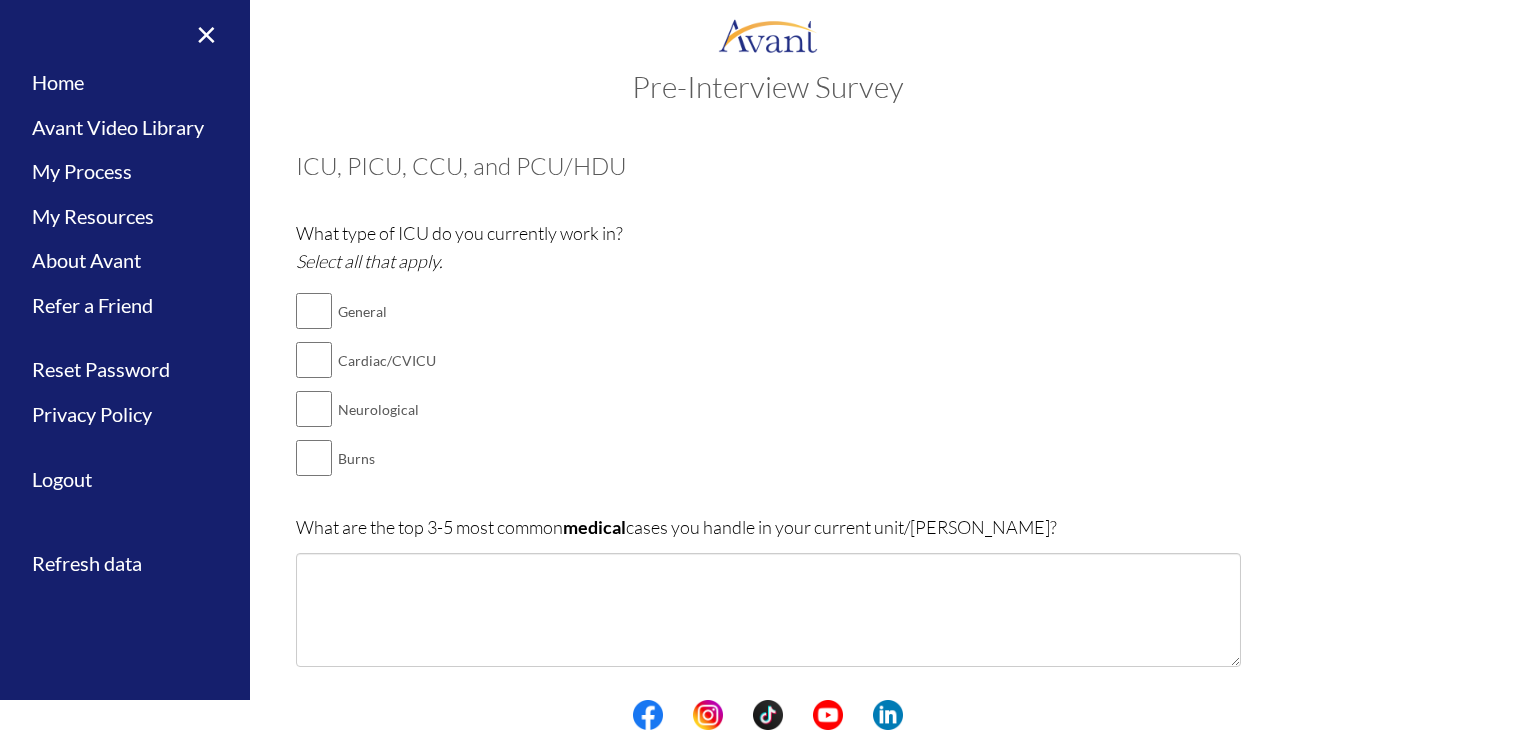 click on "General" at bounding box center [387, 311] 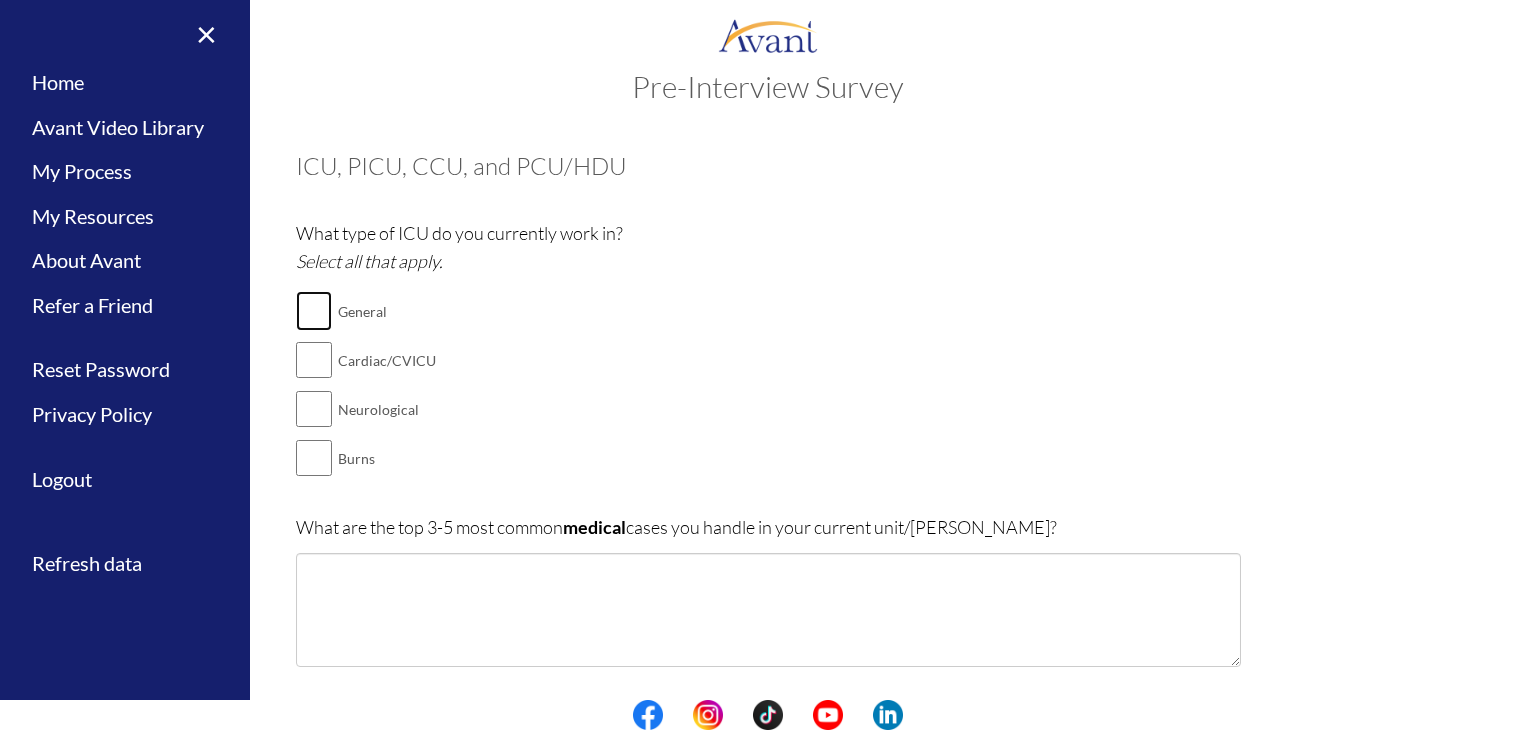 click at bounding box center [314, 311] 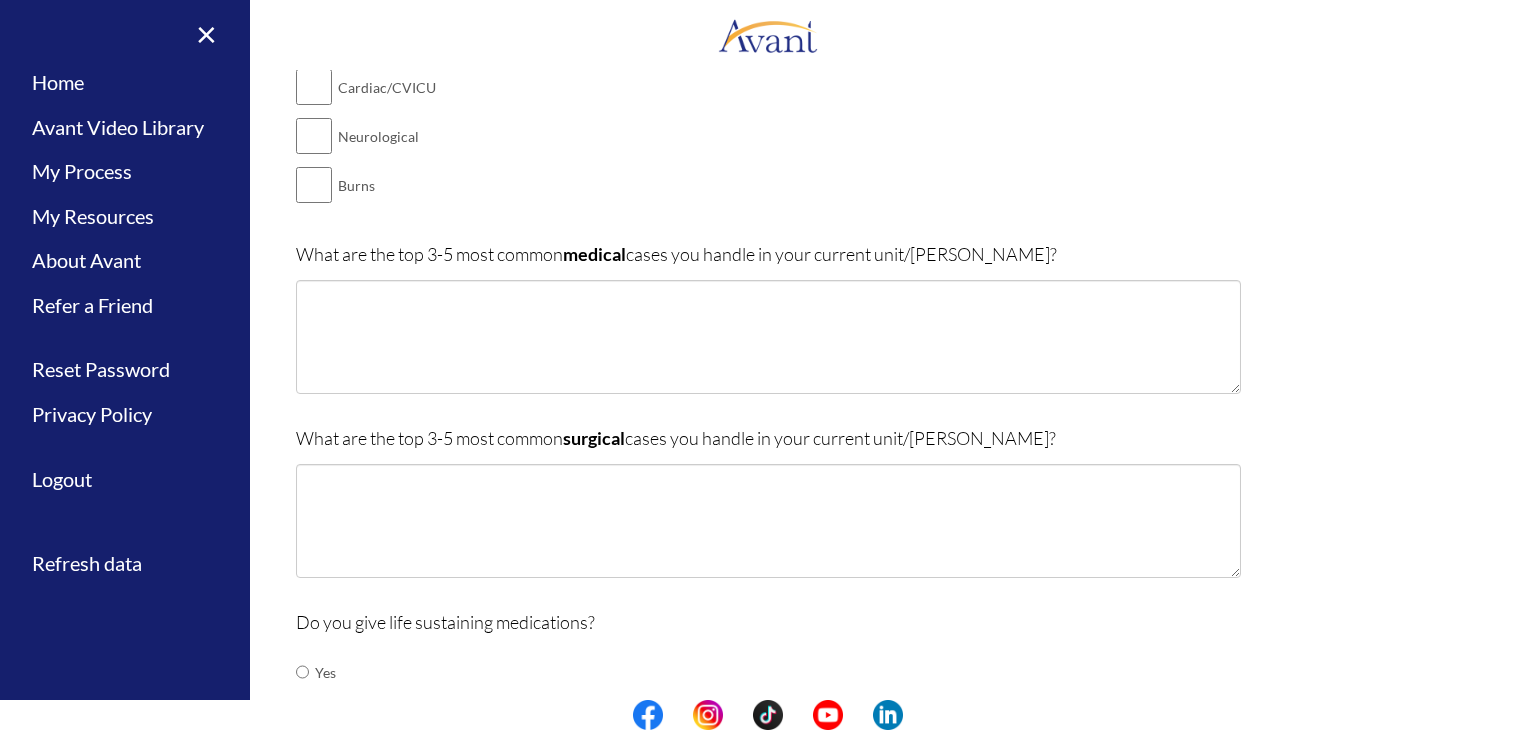 scroll, scrollTop: 310, scrollLeft: 0, axis: vertical 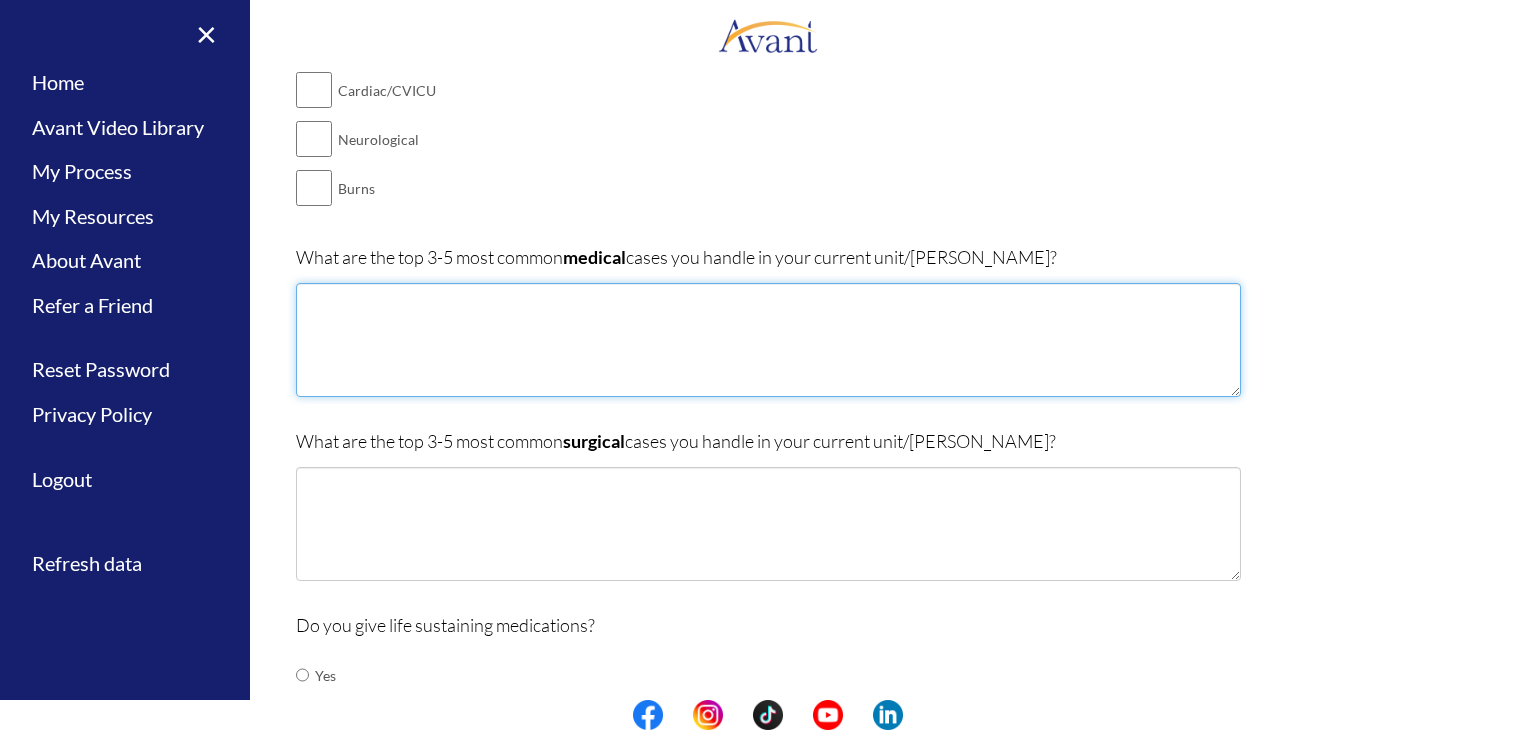 click at bounding box center (768, 340) 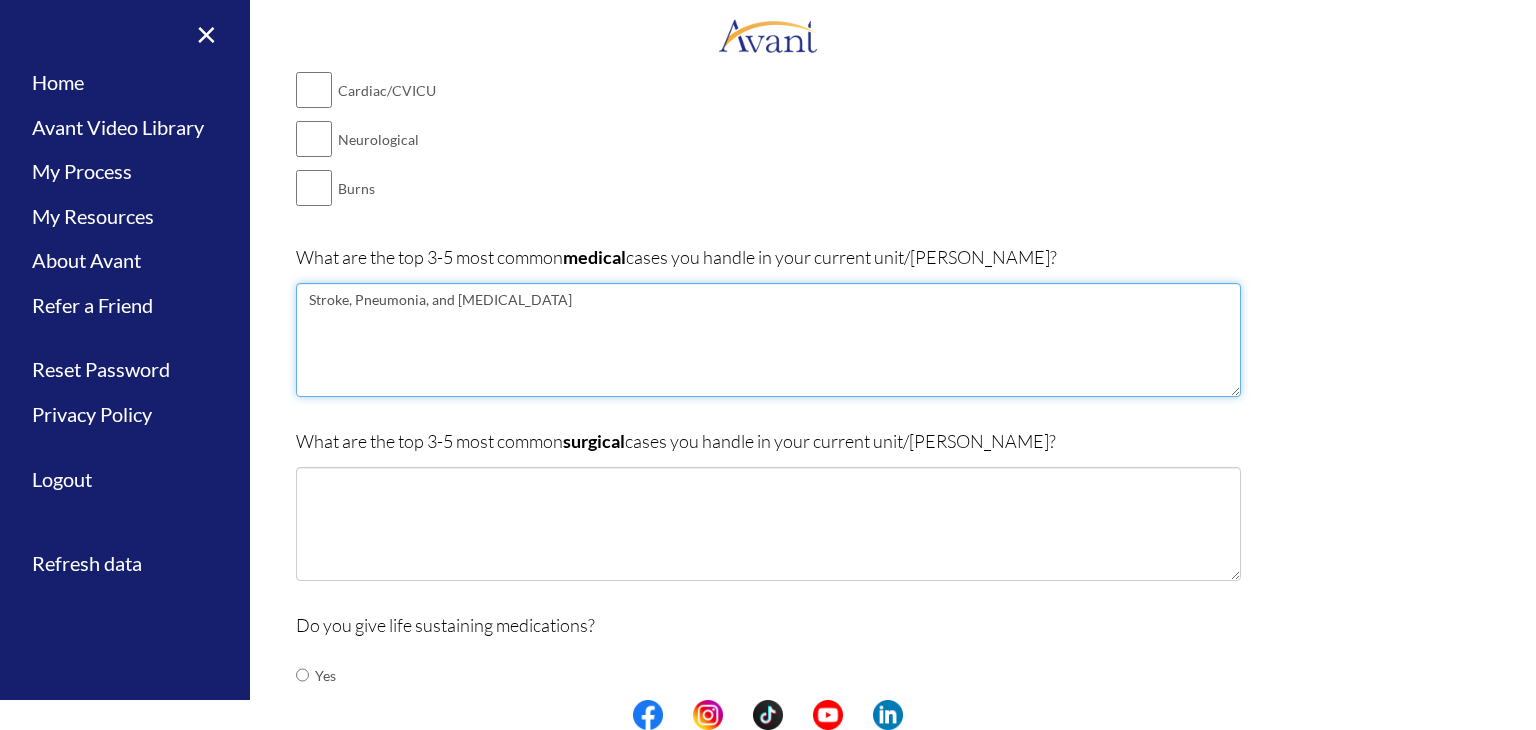 scroll, scrollTop: 501, scrollLeft: 0, axis: vertical 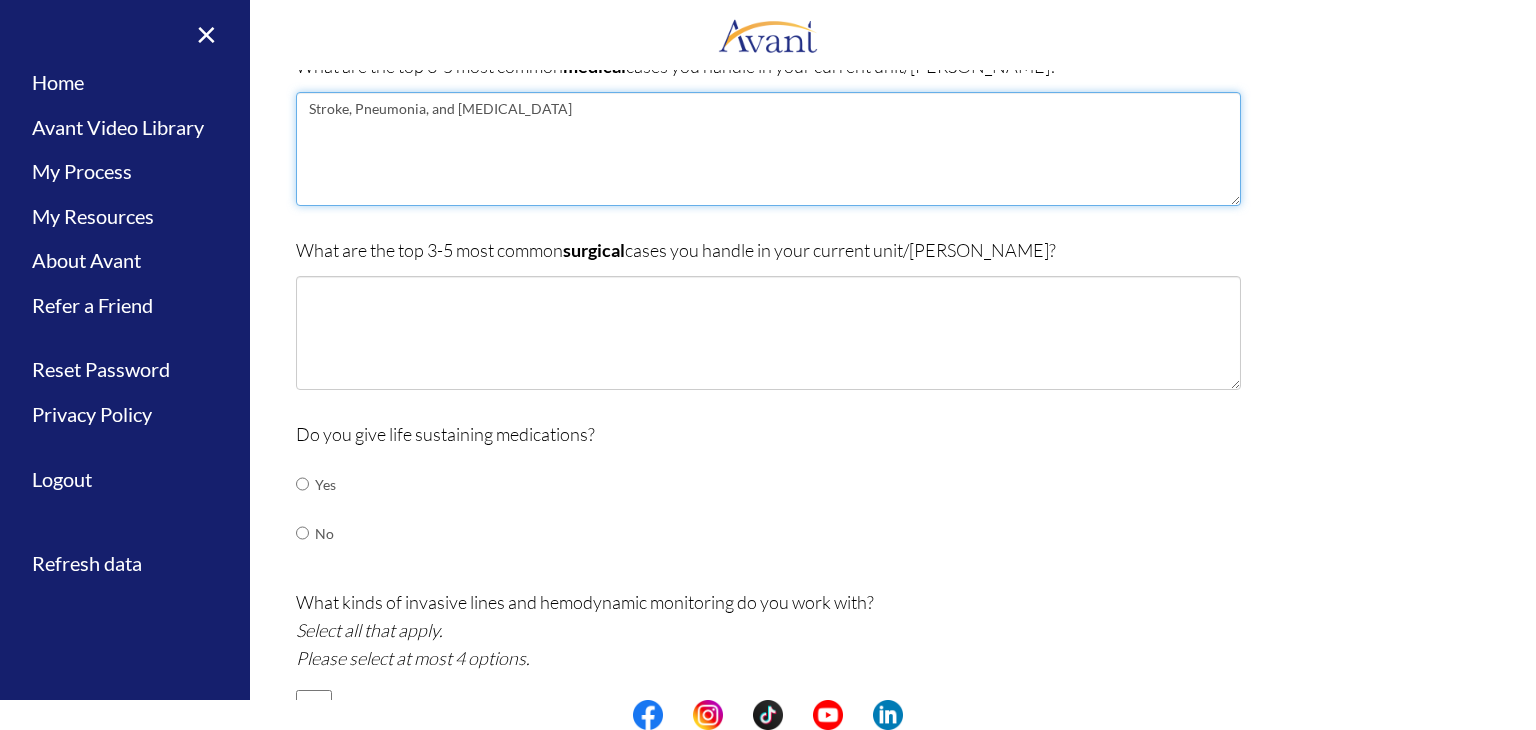 type on "Stroke, Pneumonia, and [MEDICAL_DATA]" 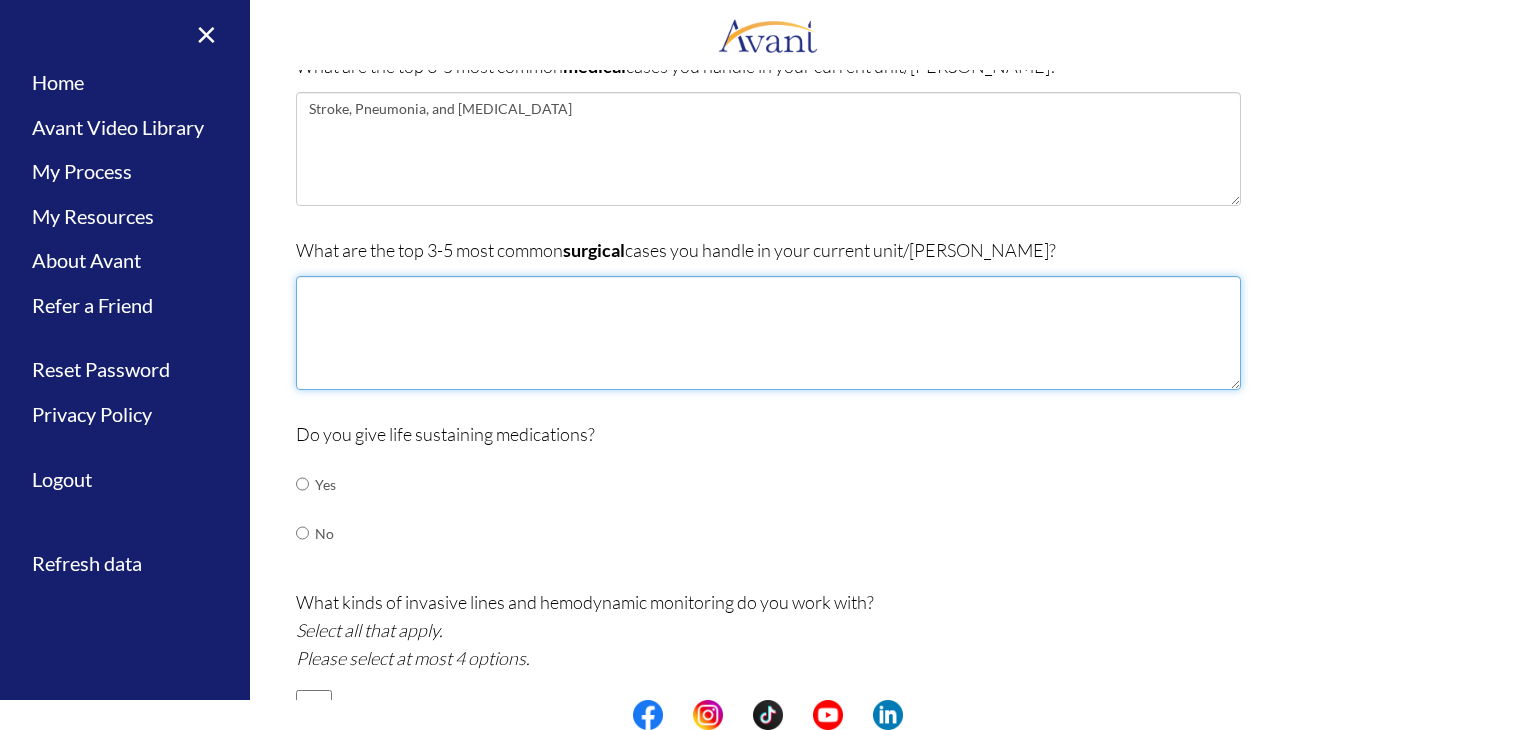 click at bounding box center (768, 333) 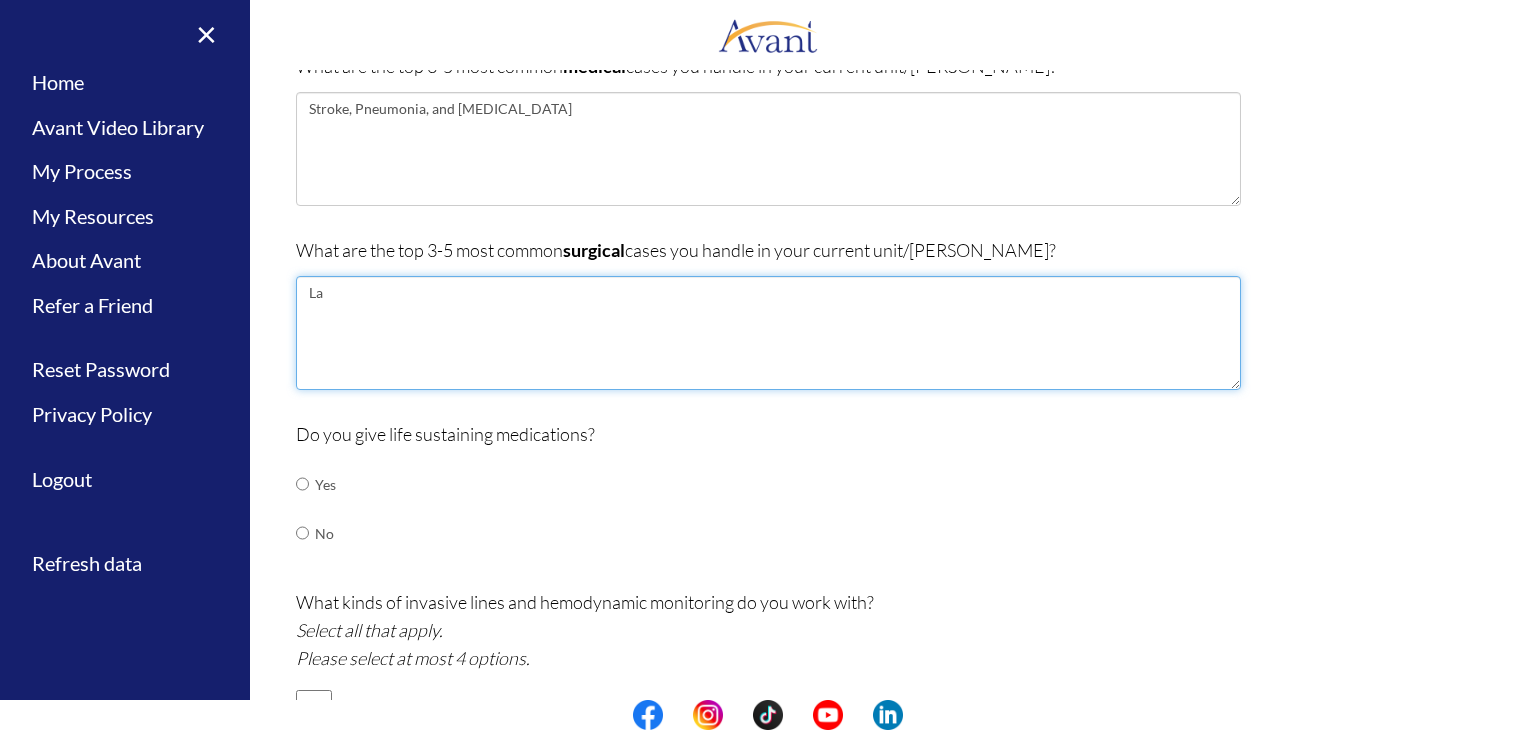 type on "L" 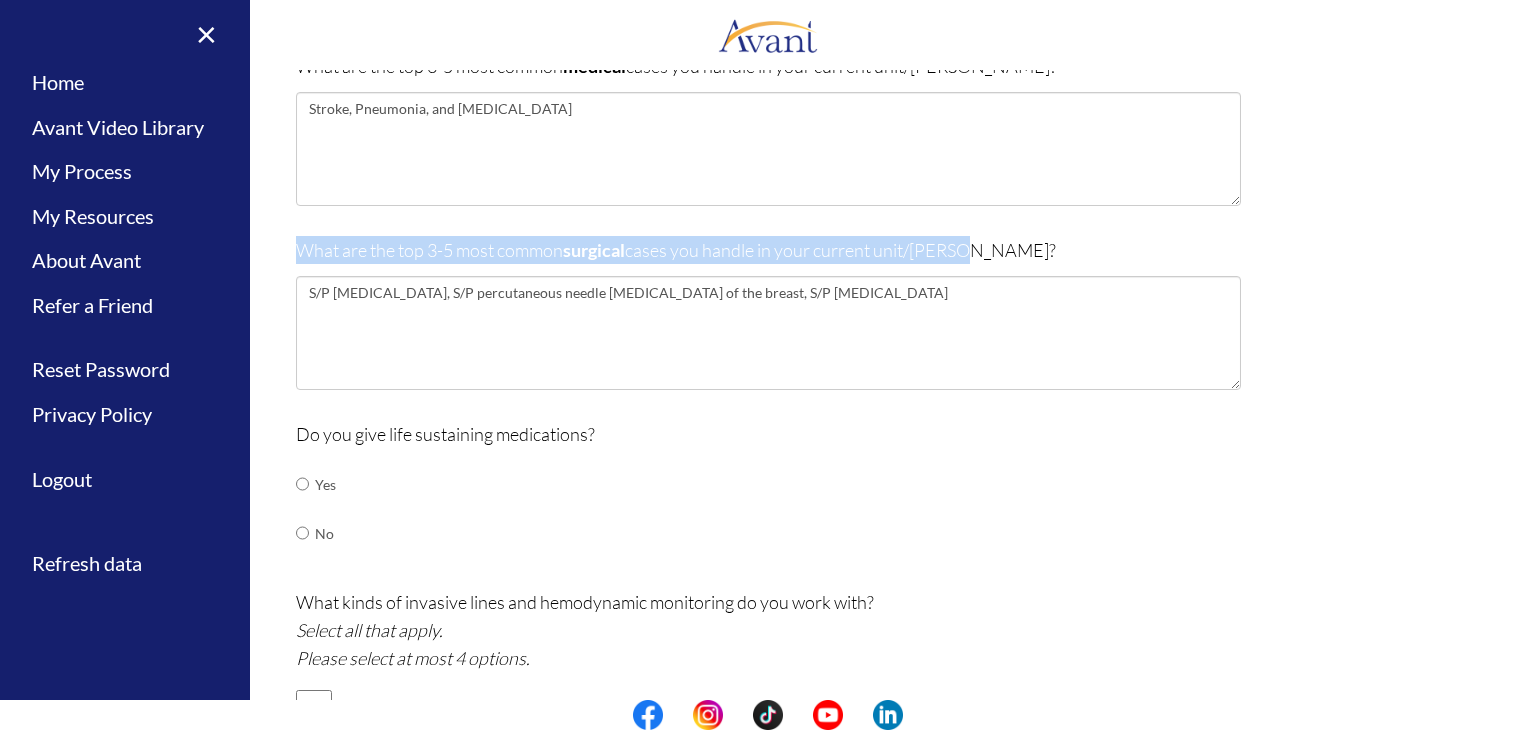 drag, startPoint x: 293, startPoint y: 253, endPoint x: 1028, endPoint y: 244, distance: 735.0551 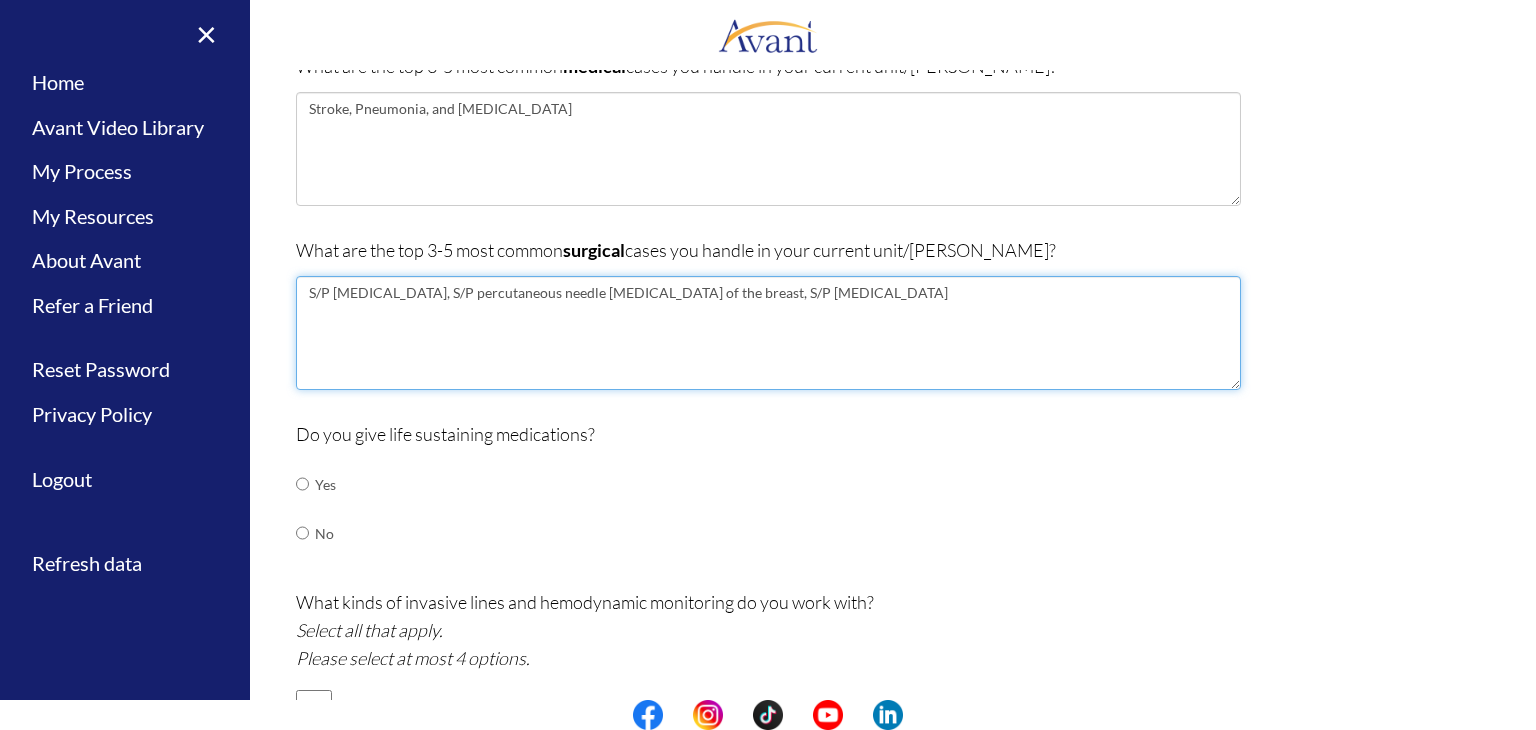 click on "S/P [MEDICAL_DATA], S/P percutaneous needle [MEDICAL_DATA] of the breast, S/P [MEDICAL_DATA]" at bounding box center [768, 333] 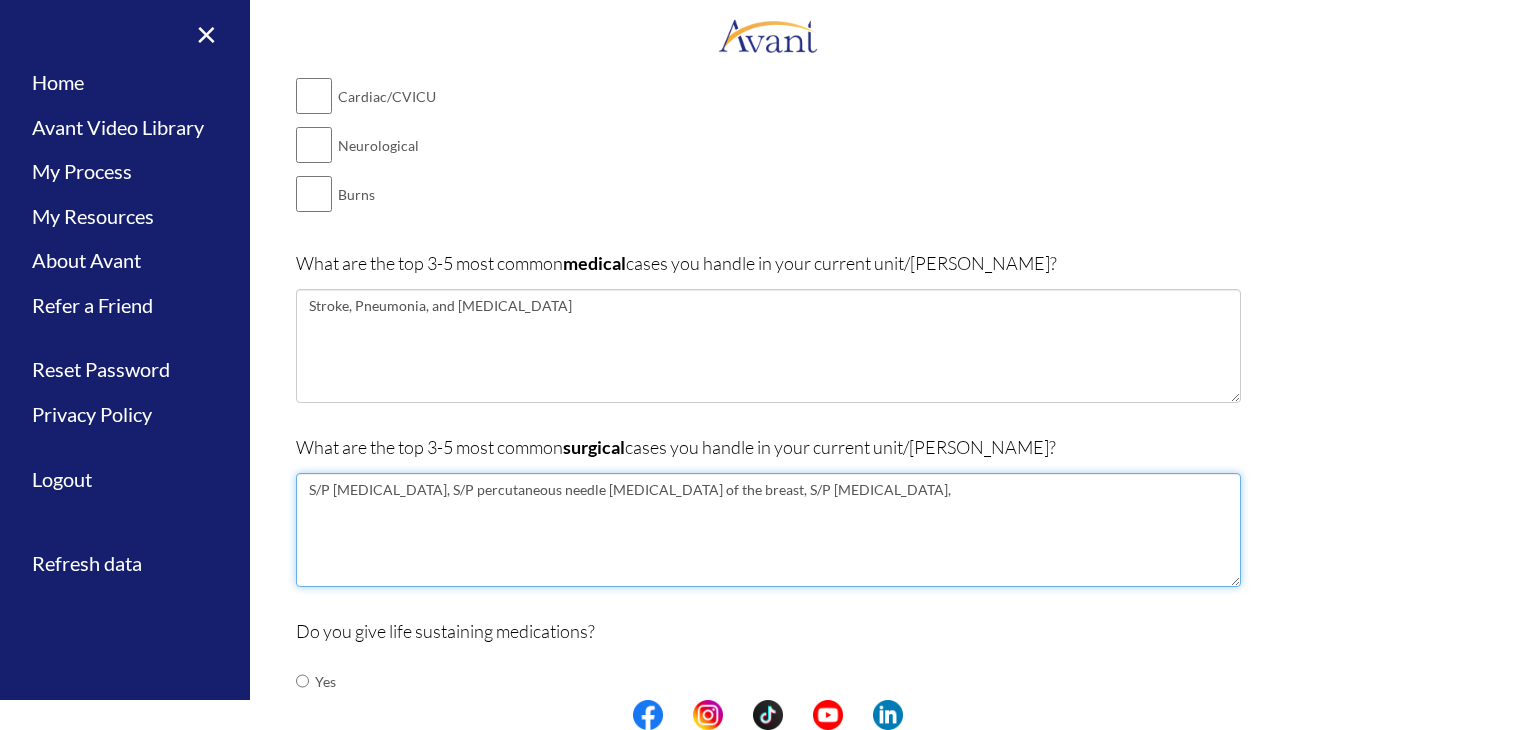scroll, scrollTop: 283, scrollLeft: 0, axis: vertical 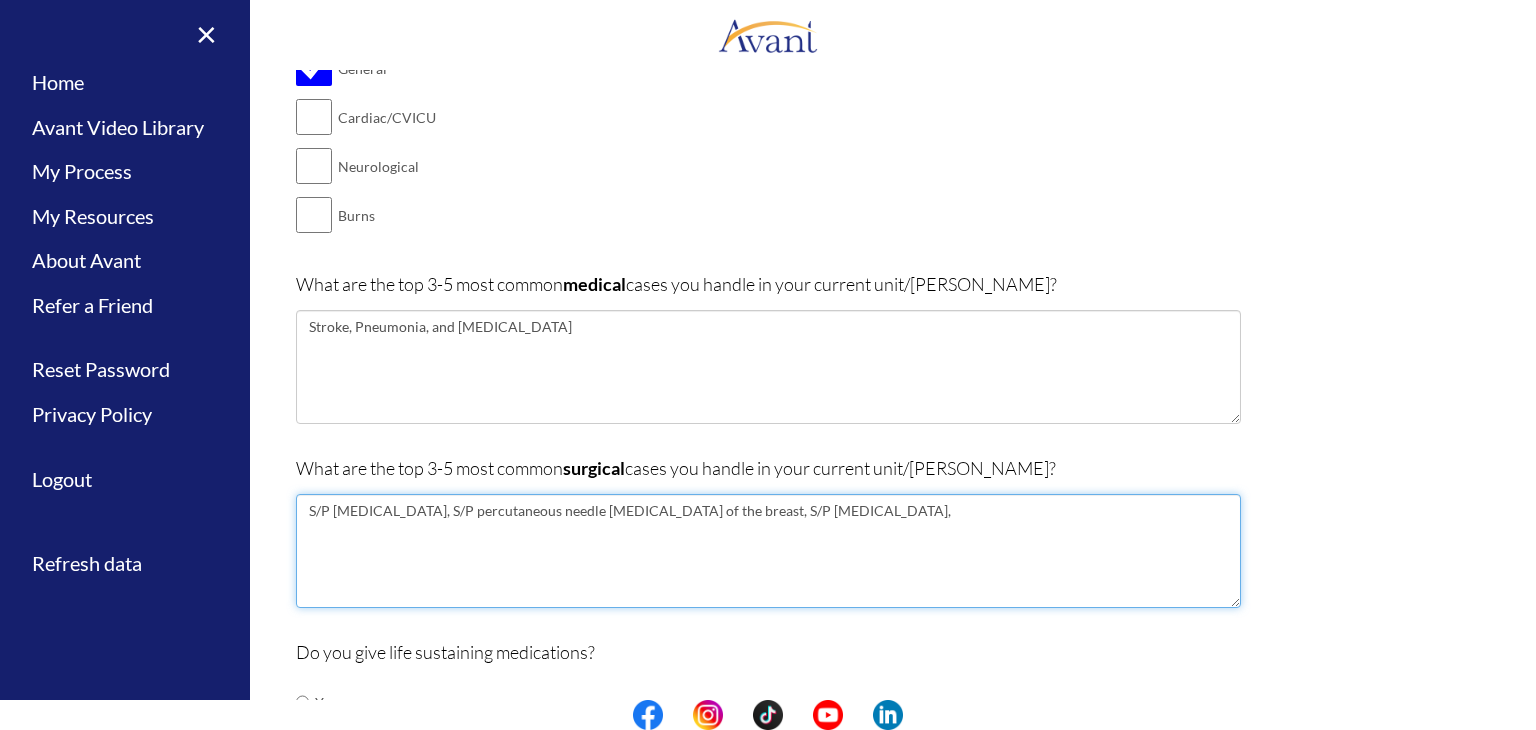 type on "S/P [MEDICAL_DATA], S/P percutaneous needle [MEDICAL_DATA] of the breast, S/P [MEDICAL_DATA]," 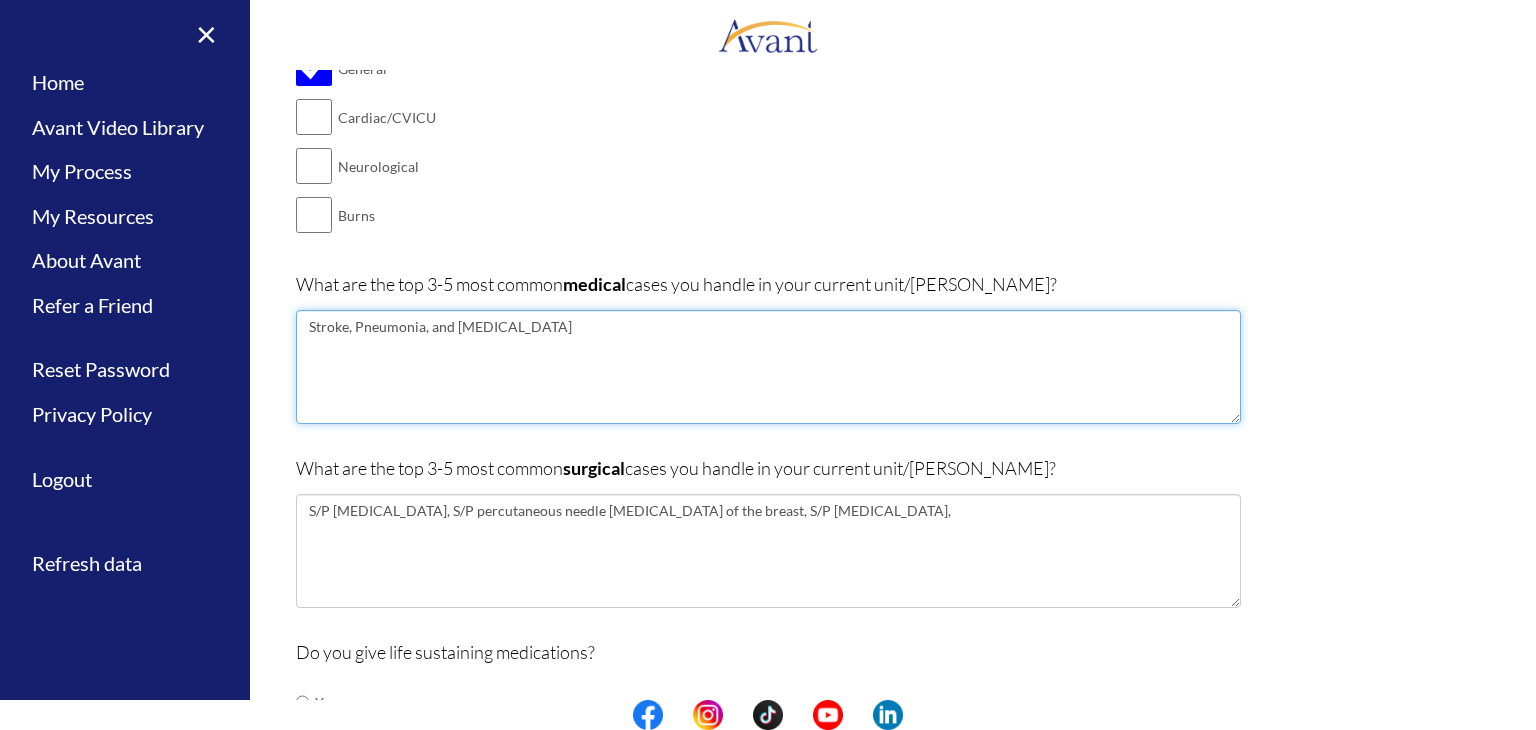 click on "Stroke, Pneumonia, and [MEDICAL_DATA]" at bounding box center [768, 367] 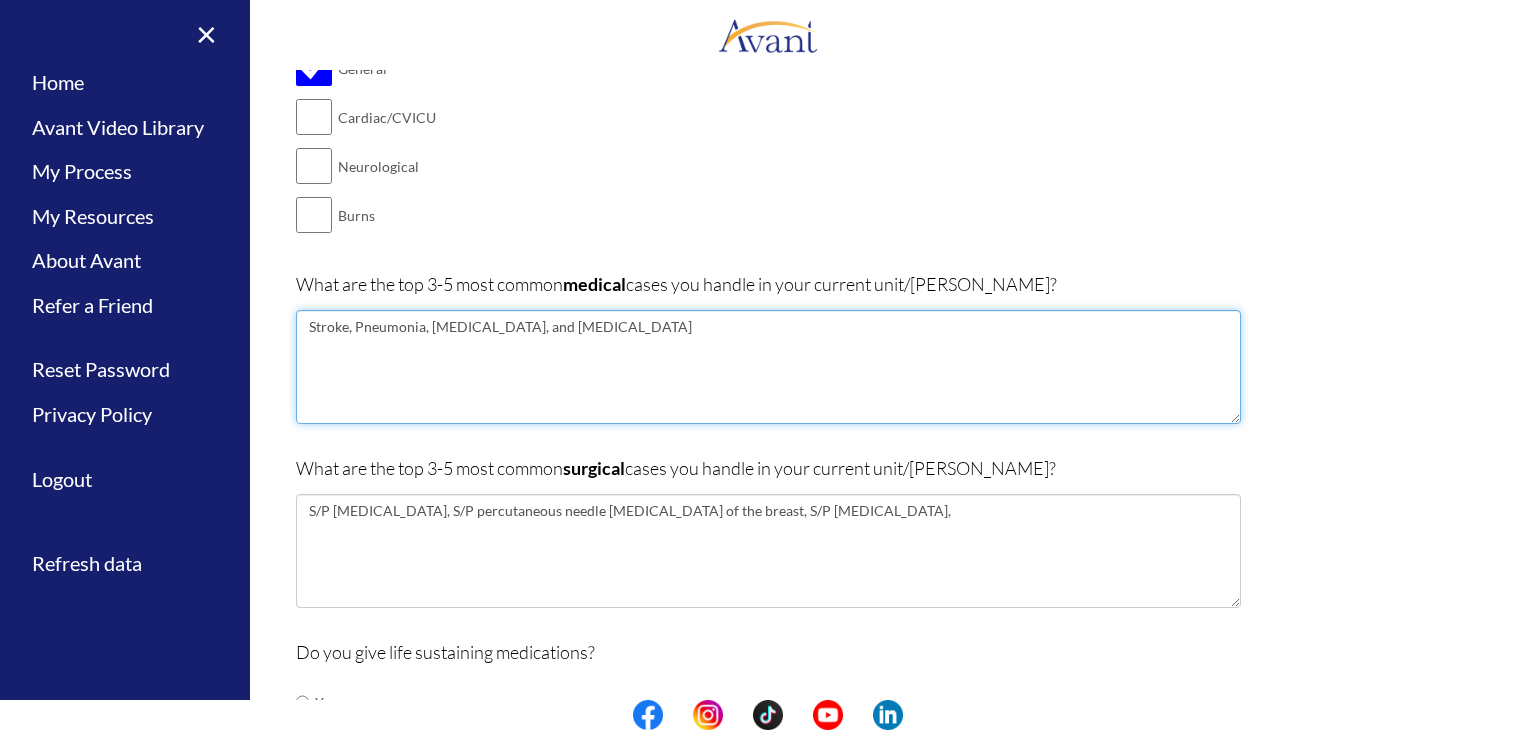 click on "Stroke, Pneumonia, [MEDICAL_DATA], and [MEDICAL_DATA]" at bounding box center (768, 367) 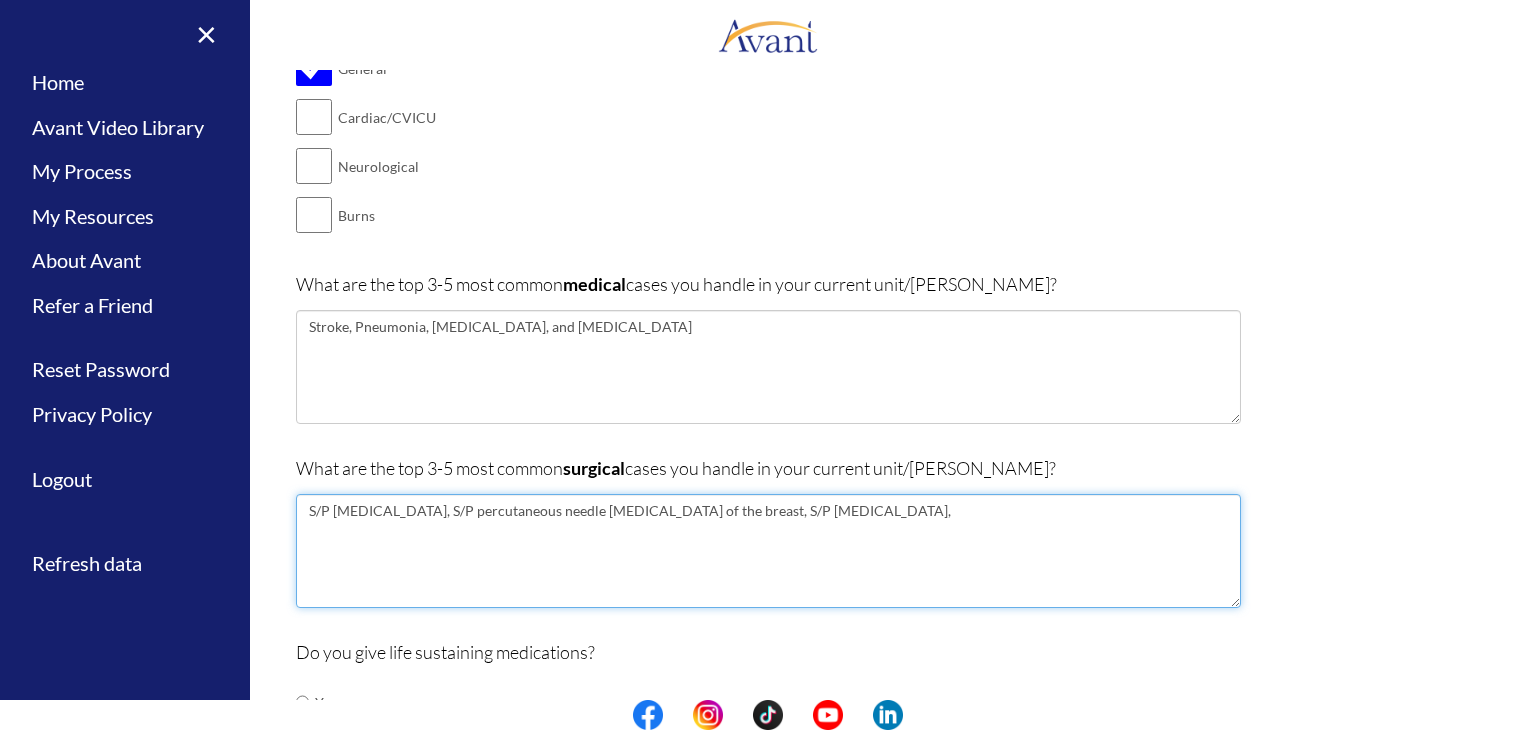 click on "S/P [MEDICAL_DATA], S/P percutaneous needle [MEDICAL_DATA] of the breast, S/P [MEDICAL_DATA]," at bounding box center [768, 551] 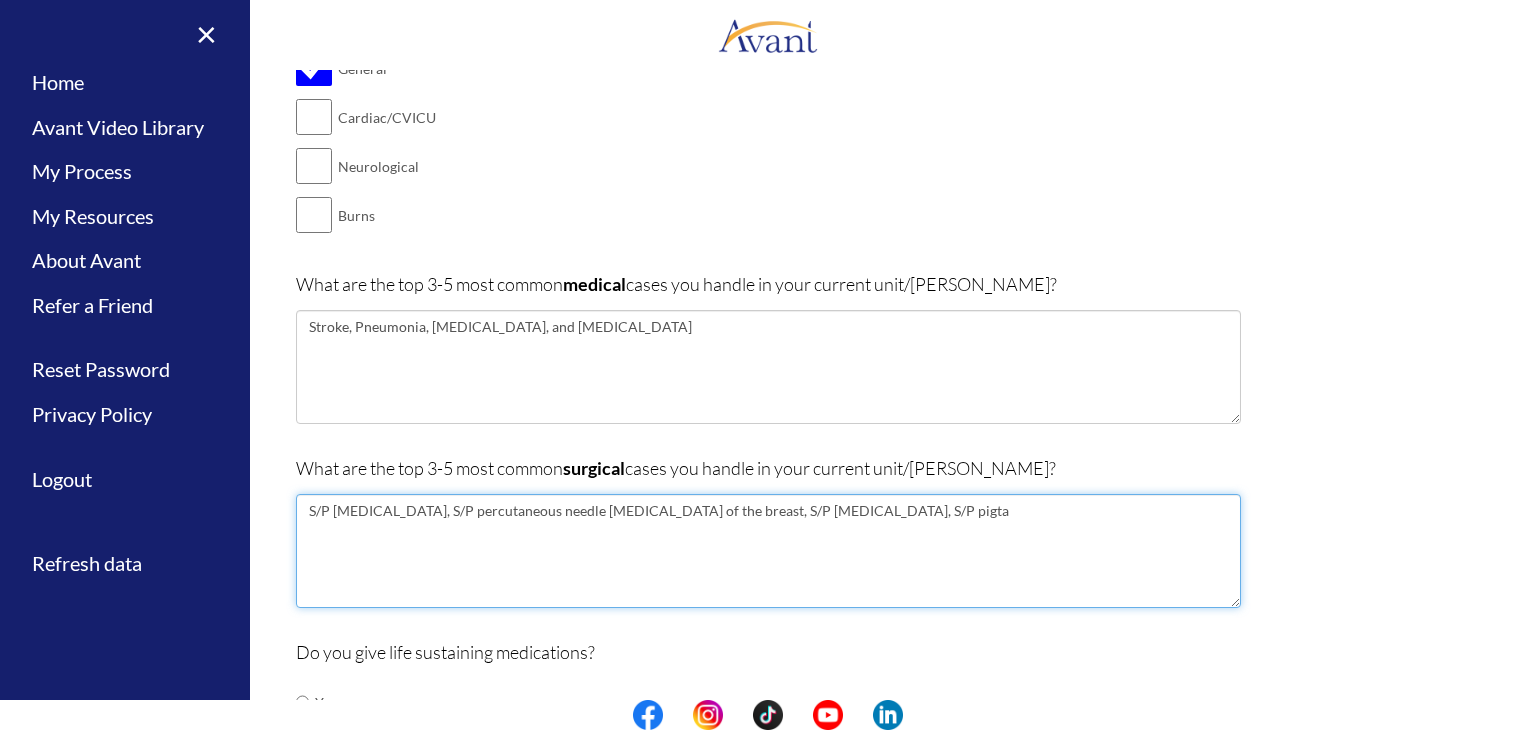 click on "S/P [MEDICAL_DATA], S/P percutaneous needle [MEDICAL_DATA] of the breast, S/P [MEDICAL_DATA], S/P pigta" at bounding box center (768, 551) 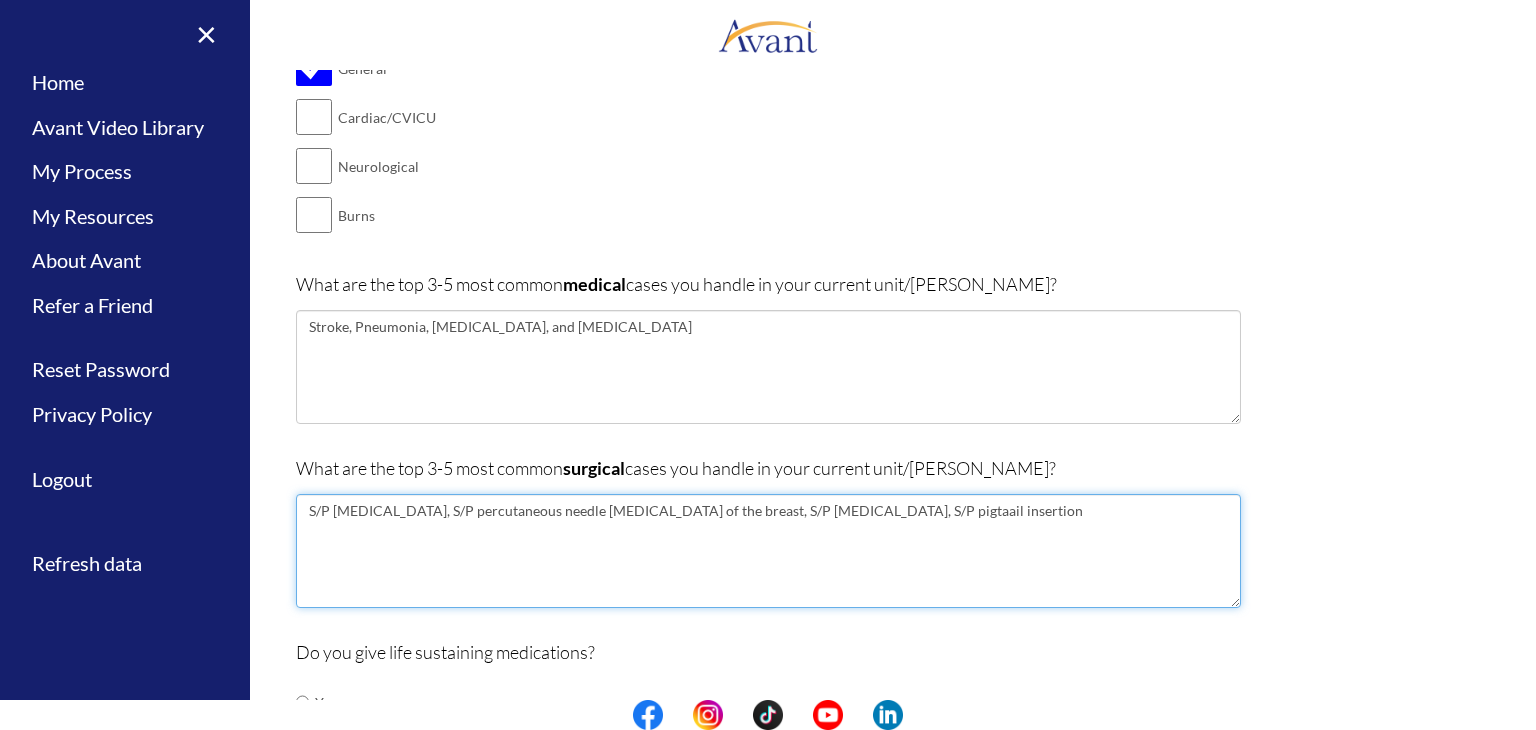 click on "S/P [MEDICAL_DATA], S/P percutaneous needle [MEDICAL_DATA] of the breast, S/P [MEDICAL_DATA], S/P pigtaail insertion" at bounding box center (768, 551) 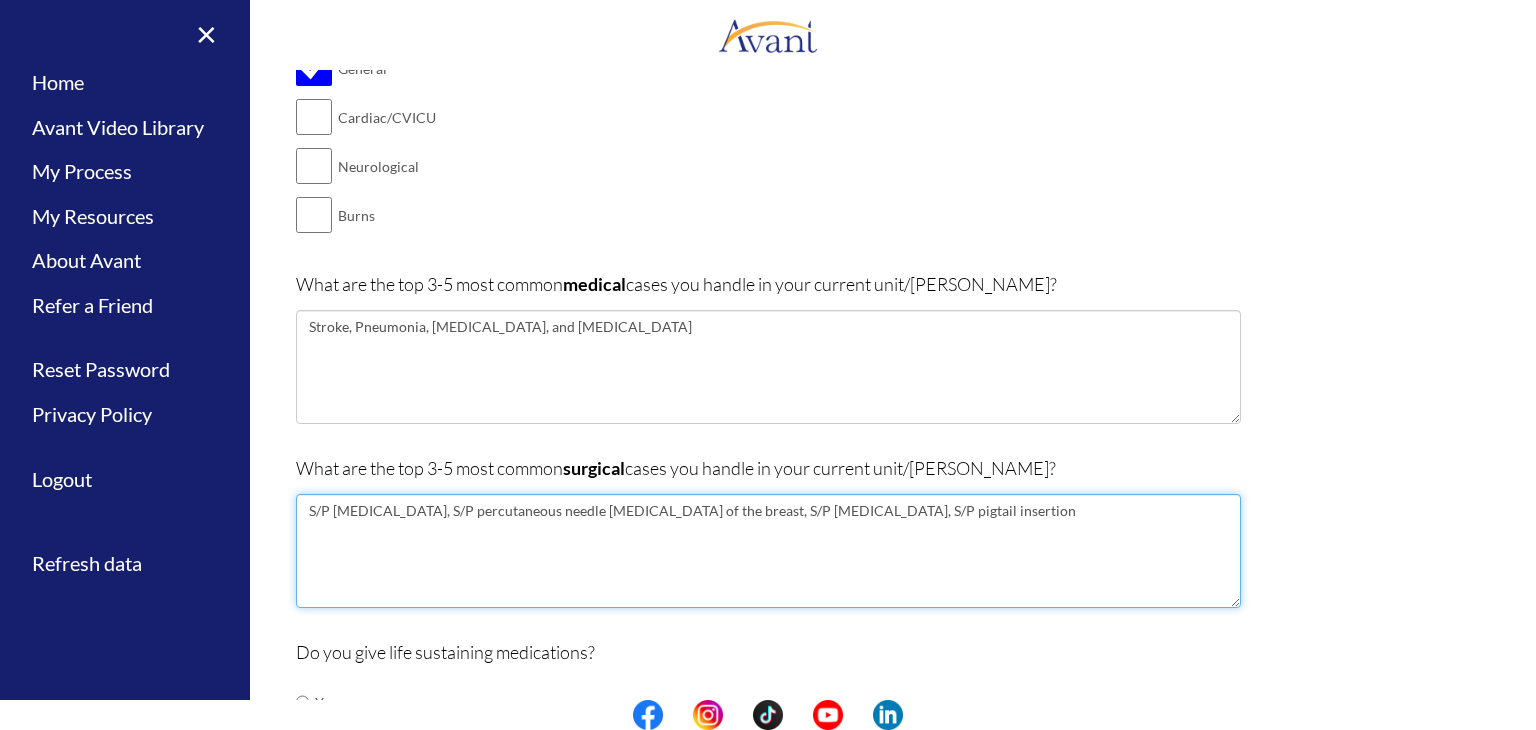 click on "S/P [MEDICAL_DATA], S/P percutaneous needle [MEDICAL_DATA] of the breast, S/P [MEDICAL_DATA], S/P pigtail insertion" at bounding box center (768, 551) 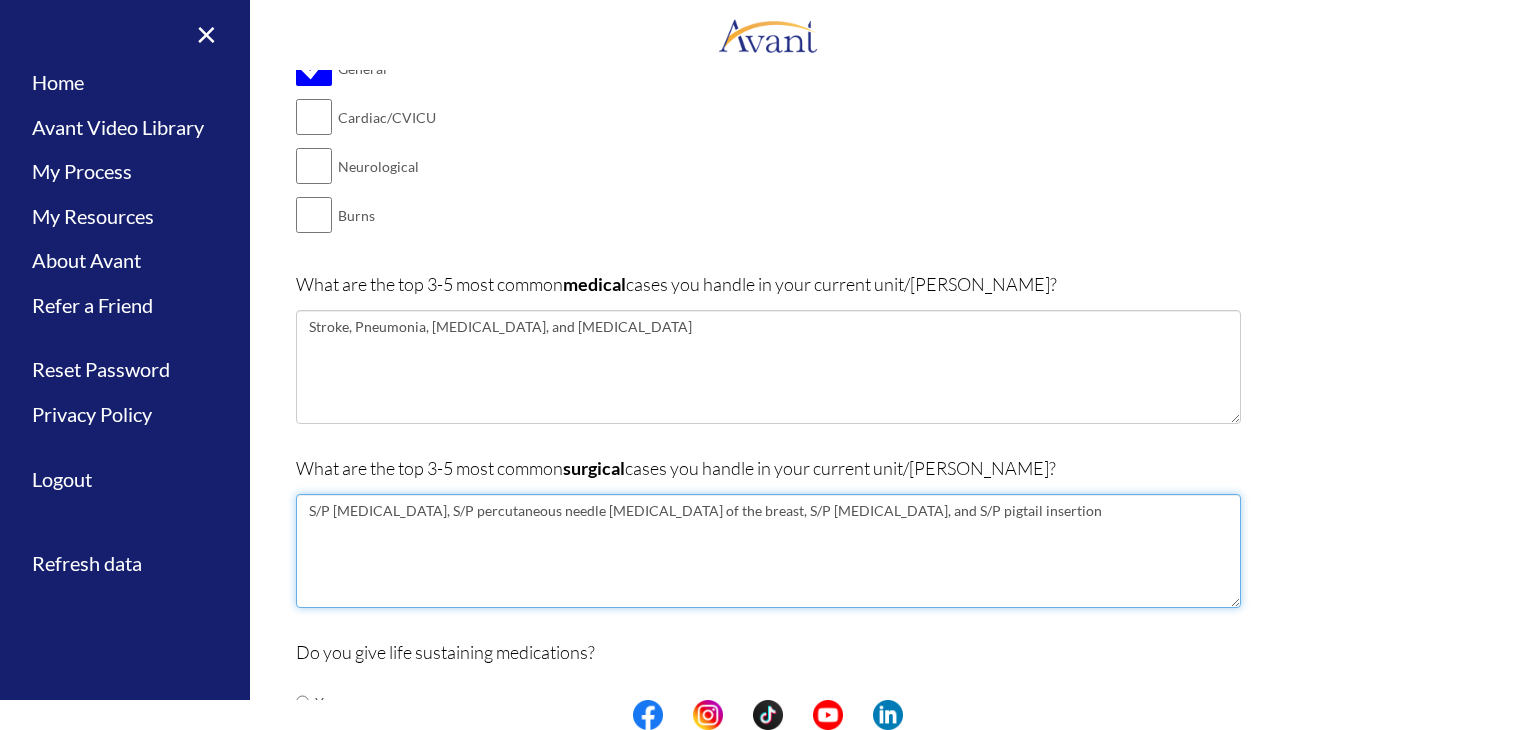 type on "S/P [MEDICAL_DATA], S/P percutaneous needle [MEDICAL_DATA] of the breast, S/P [MEDICAL_DATA], and S/P pigtail insertion" 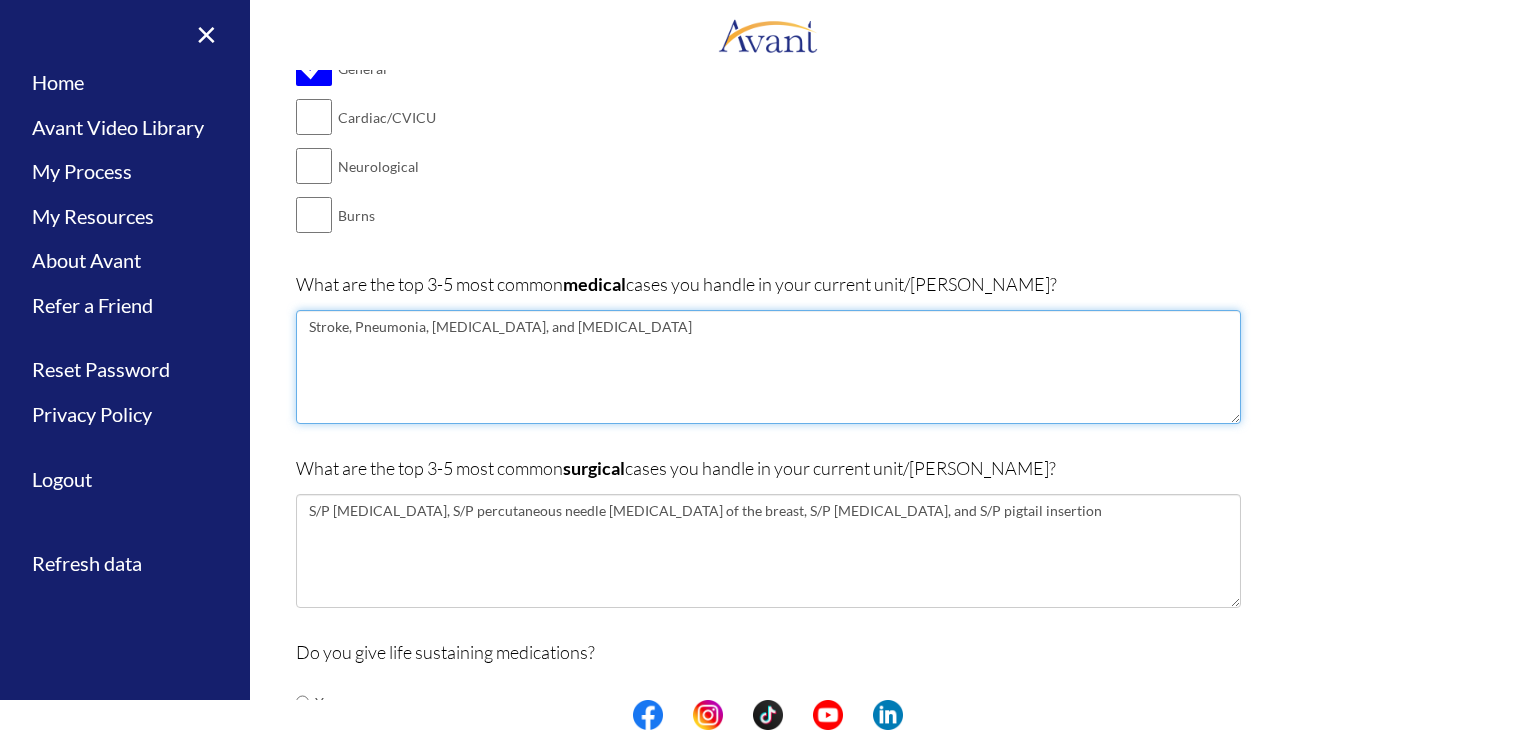 click on "Stroke, Pneumonia, [MEDICAL_DATA], and [MEDICAL_DATA]" at bounding box center (768, 367) 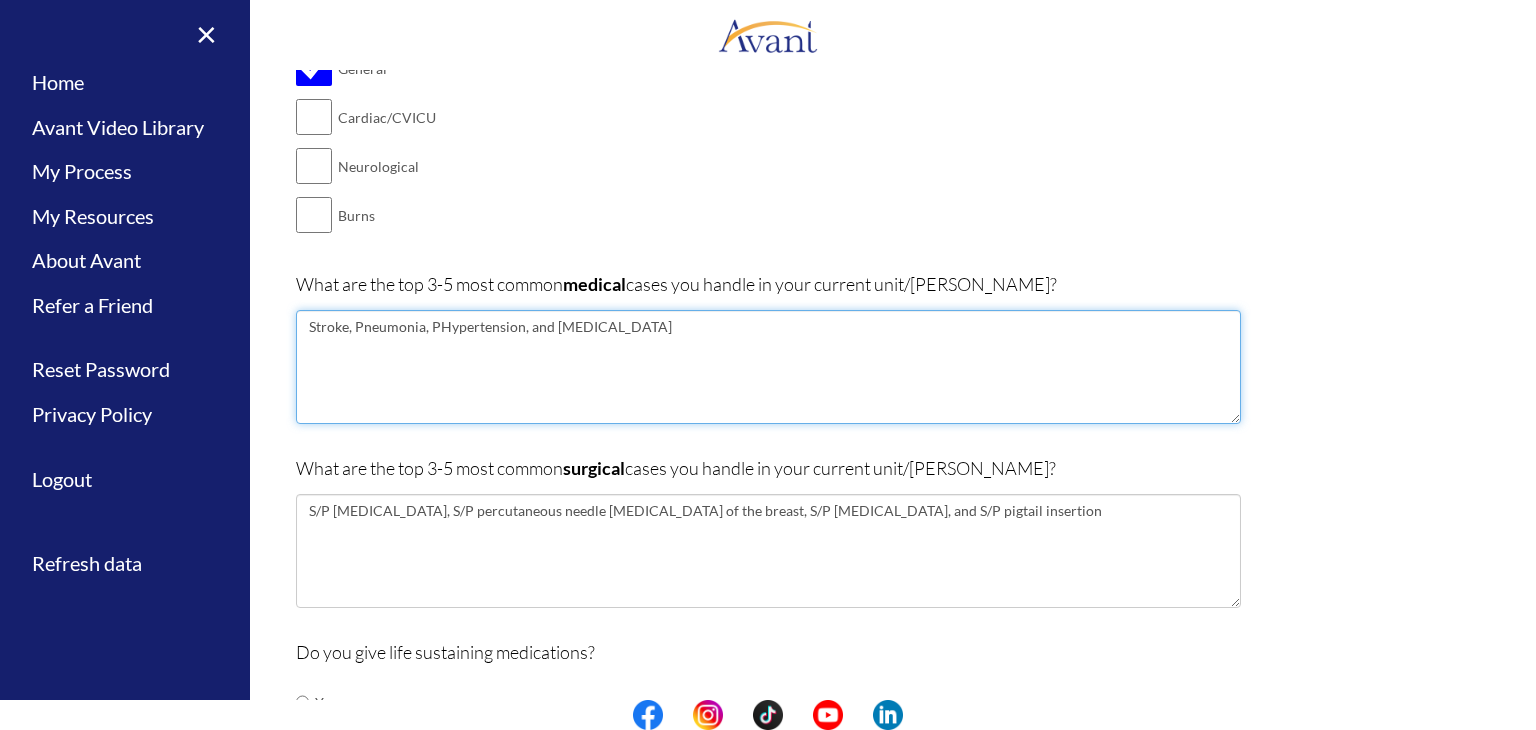 type on "Stroke, Pneumonia, [MEDICAL_DATA], and [MEDICAL_DATA]" 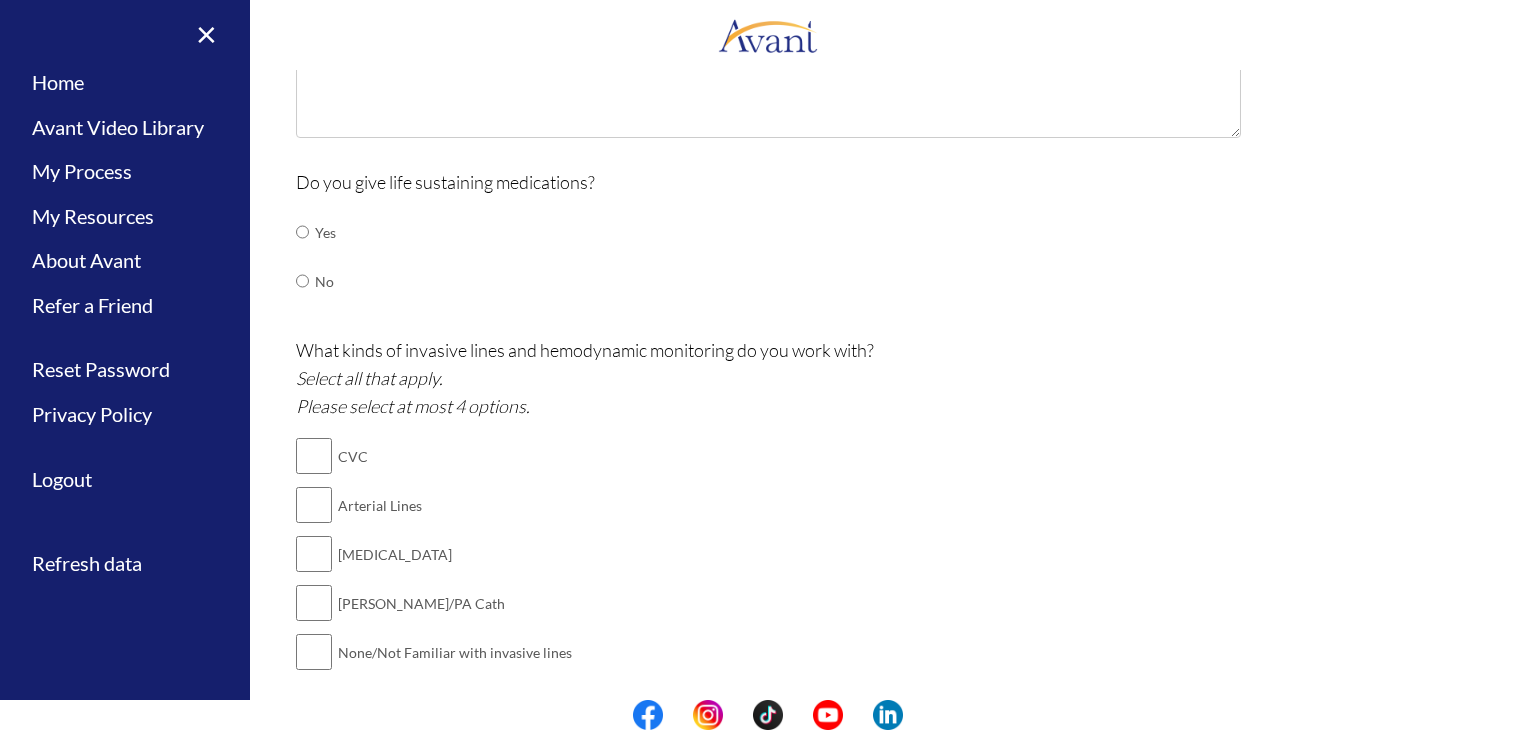 scroll, scrollTop: 756, scrollLeft: 0, axis: vertical 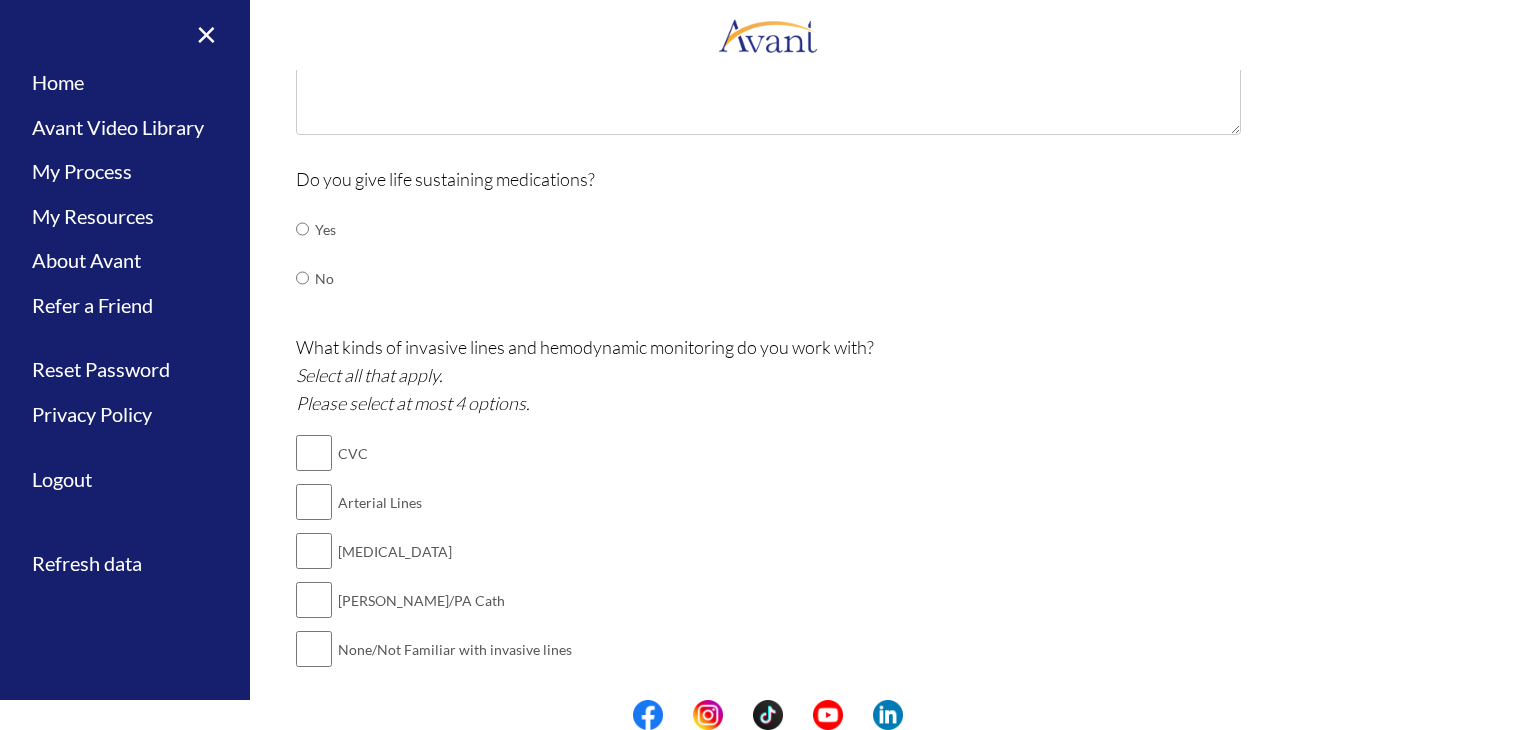 click on "Yes" at bounding box center [325, 229] 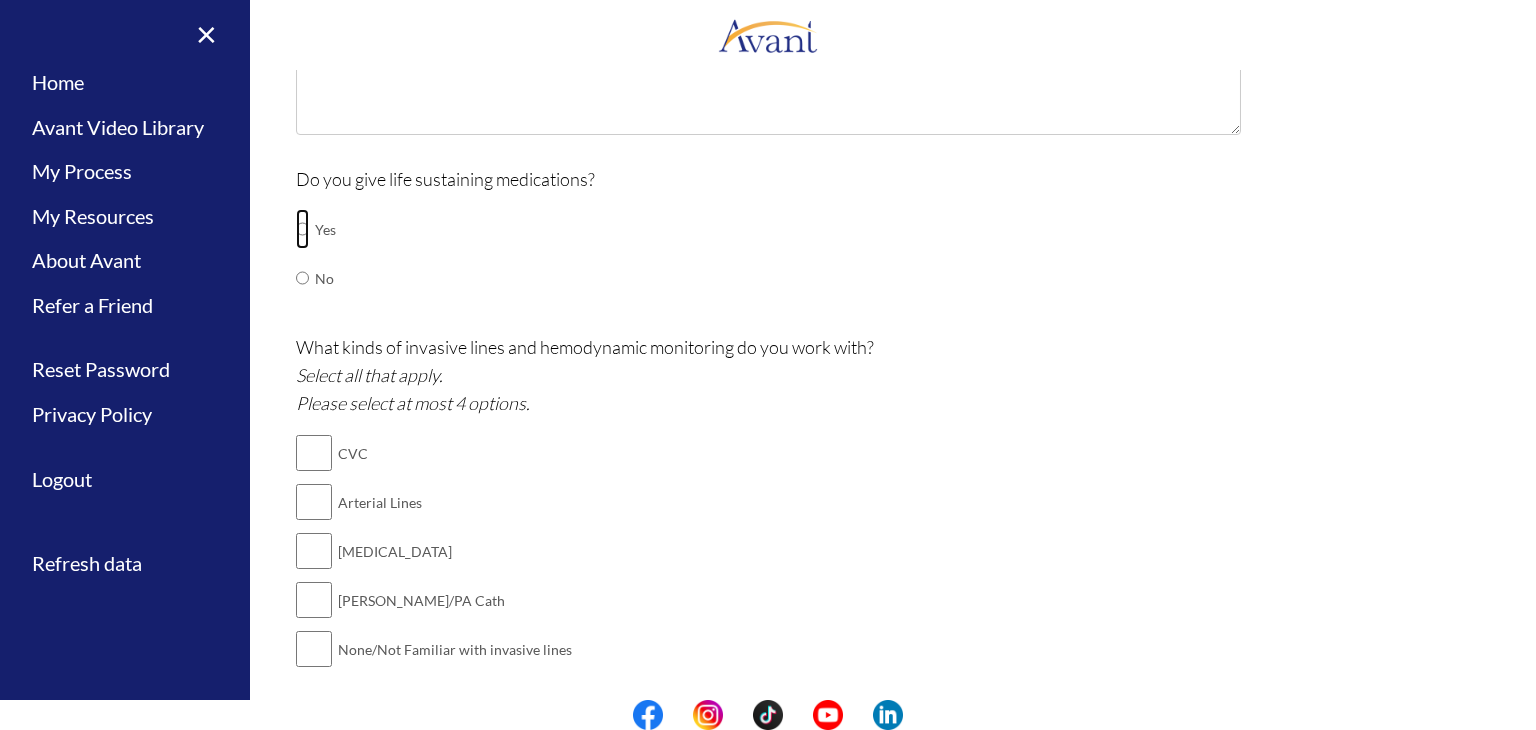 click at bounding box center (302, 229) 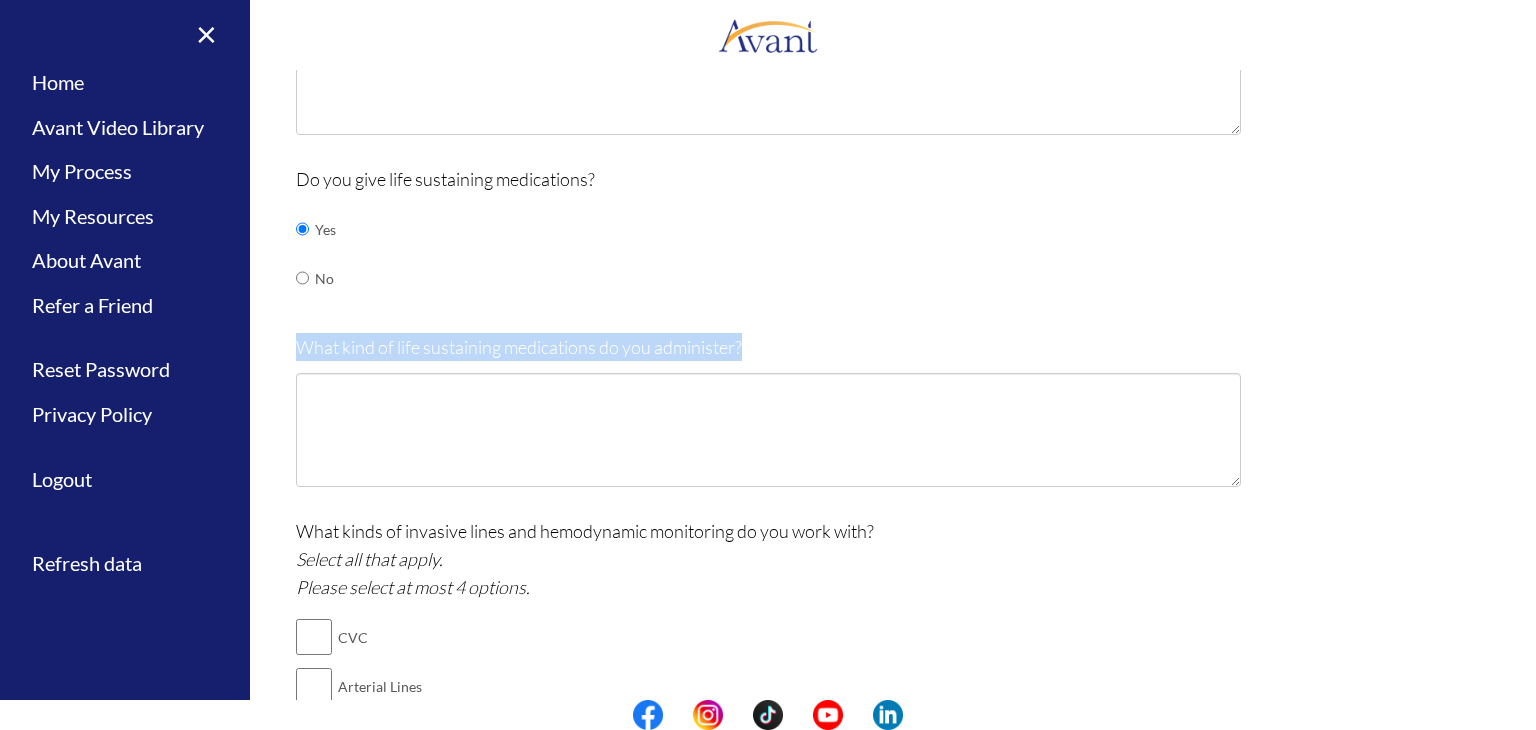 drag, startPoint x: 292, startPoint y: 349, endPoint x: 798, endPoint y: 371, distance: 506.47803 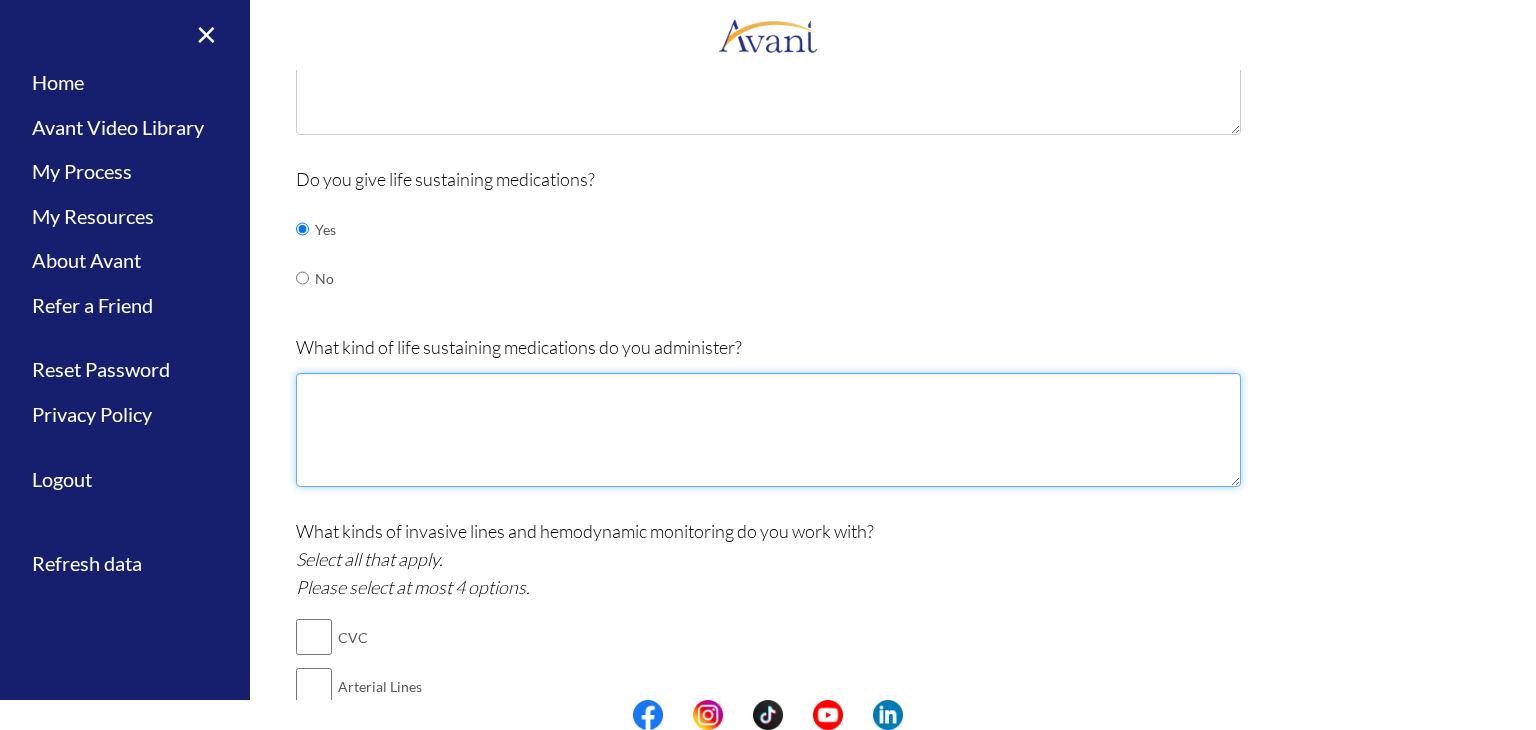 click at bounding box center (768, 430) 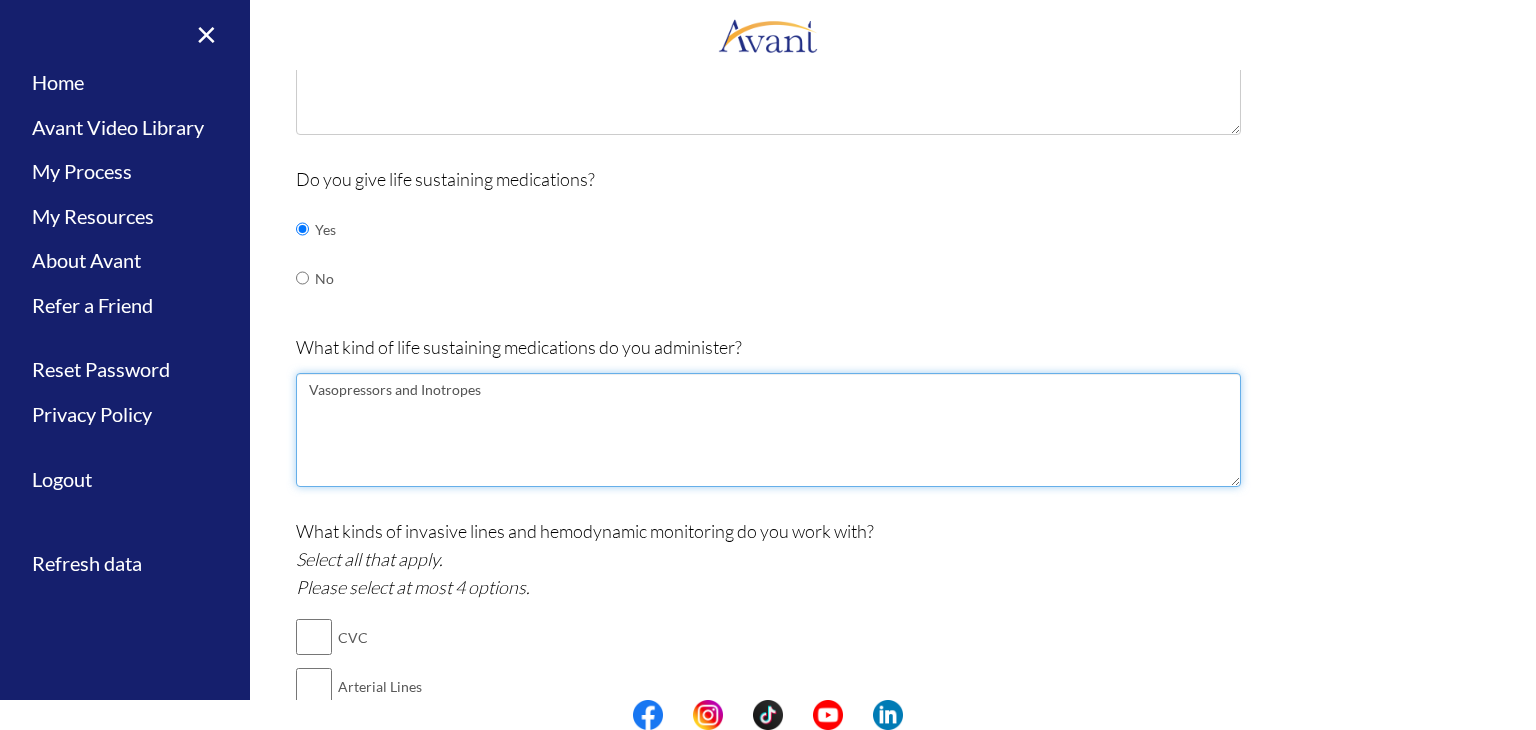 type on "Vasopressors and Inotropes" 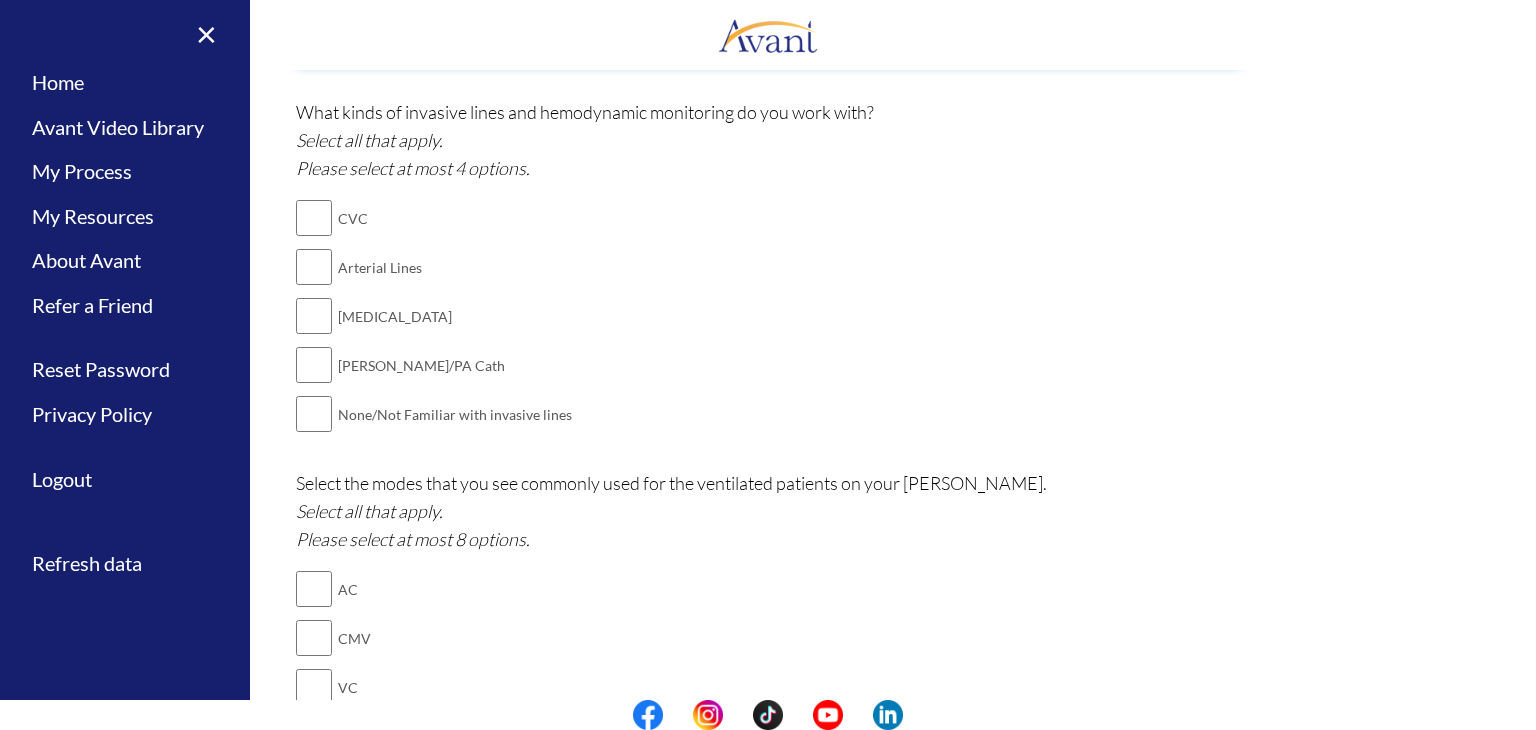 scroll, scrollTop: 1171, scrollLeft: 0, axis: vertical 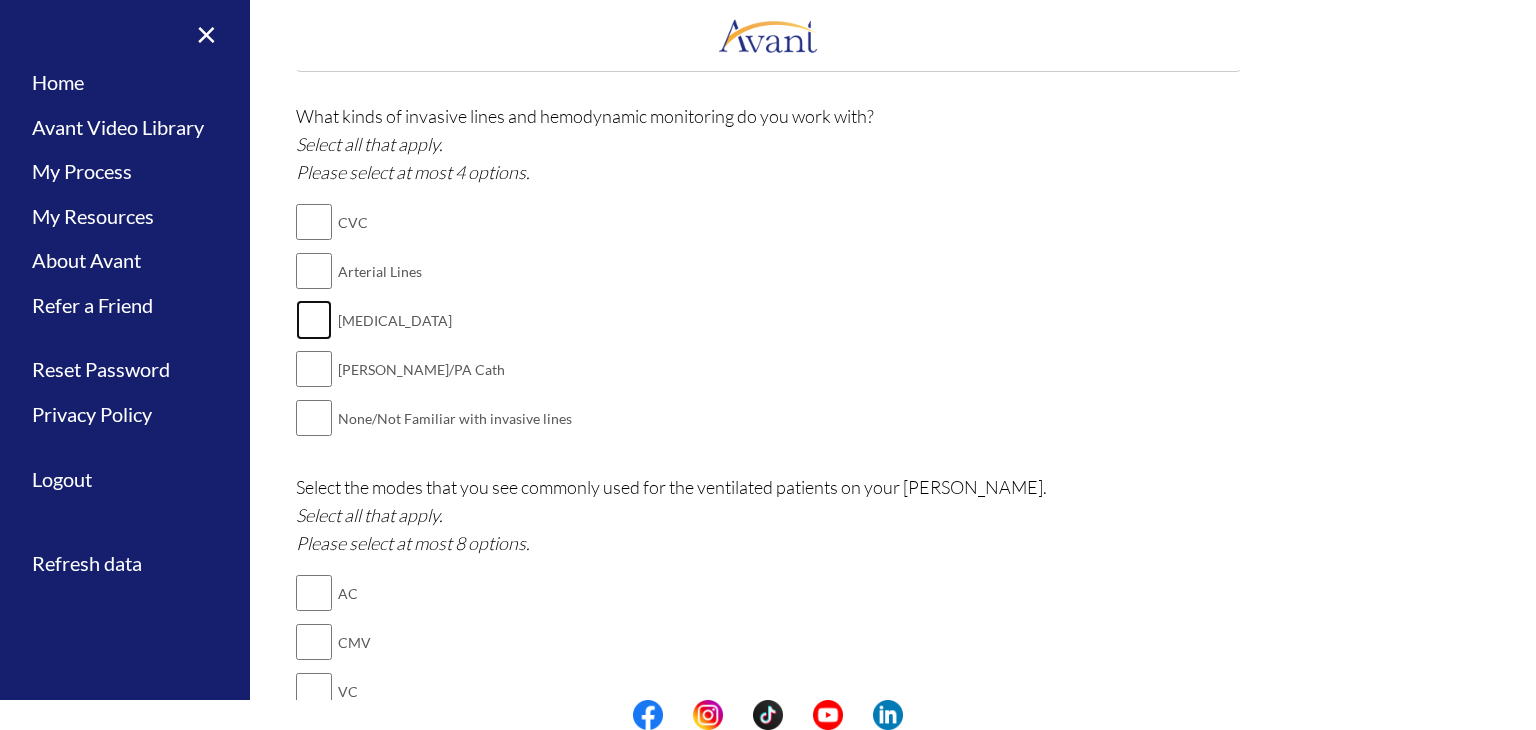 click at bounding box center (314, 320) 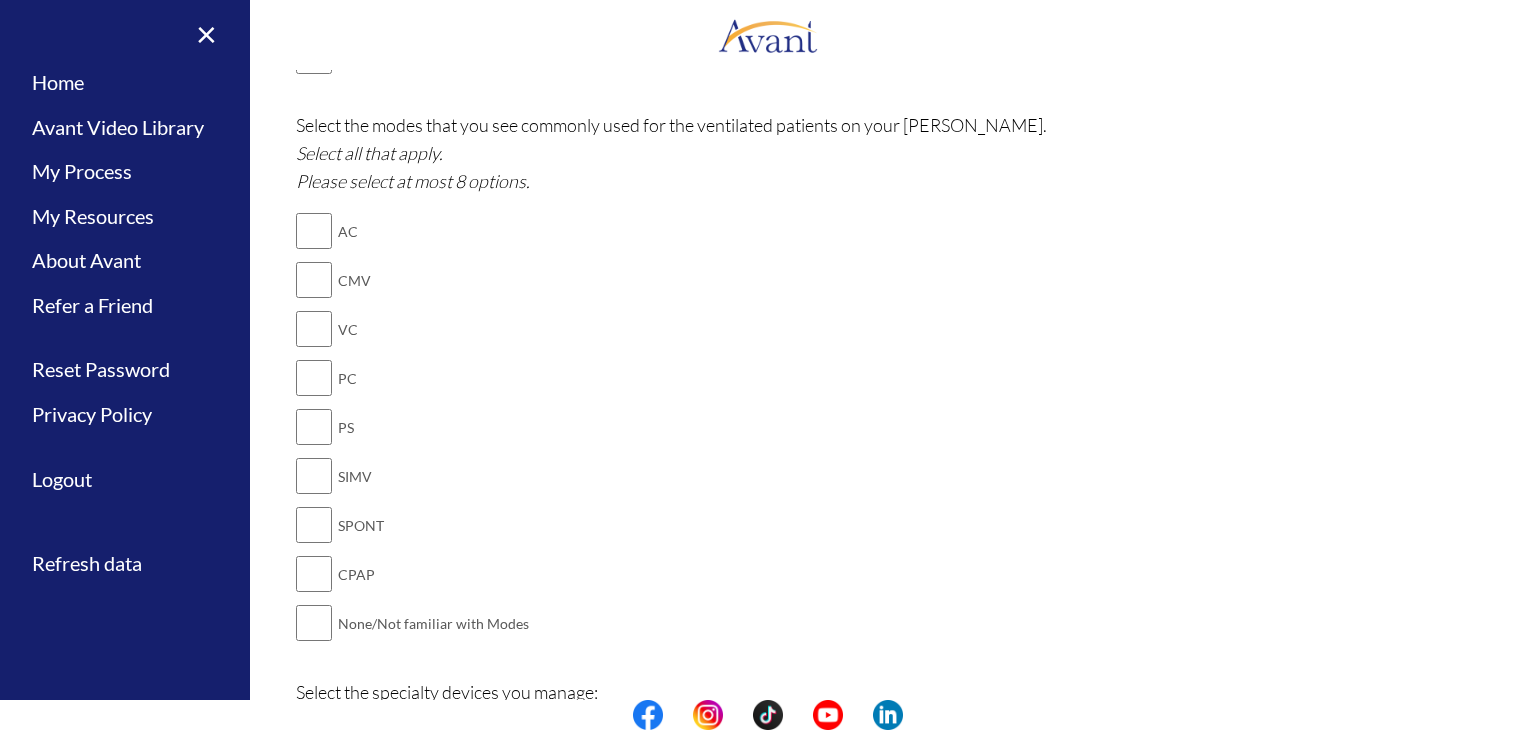 scroll, scrollTop: 1560, scrollLeft: 0, axis: vertical 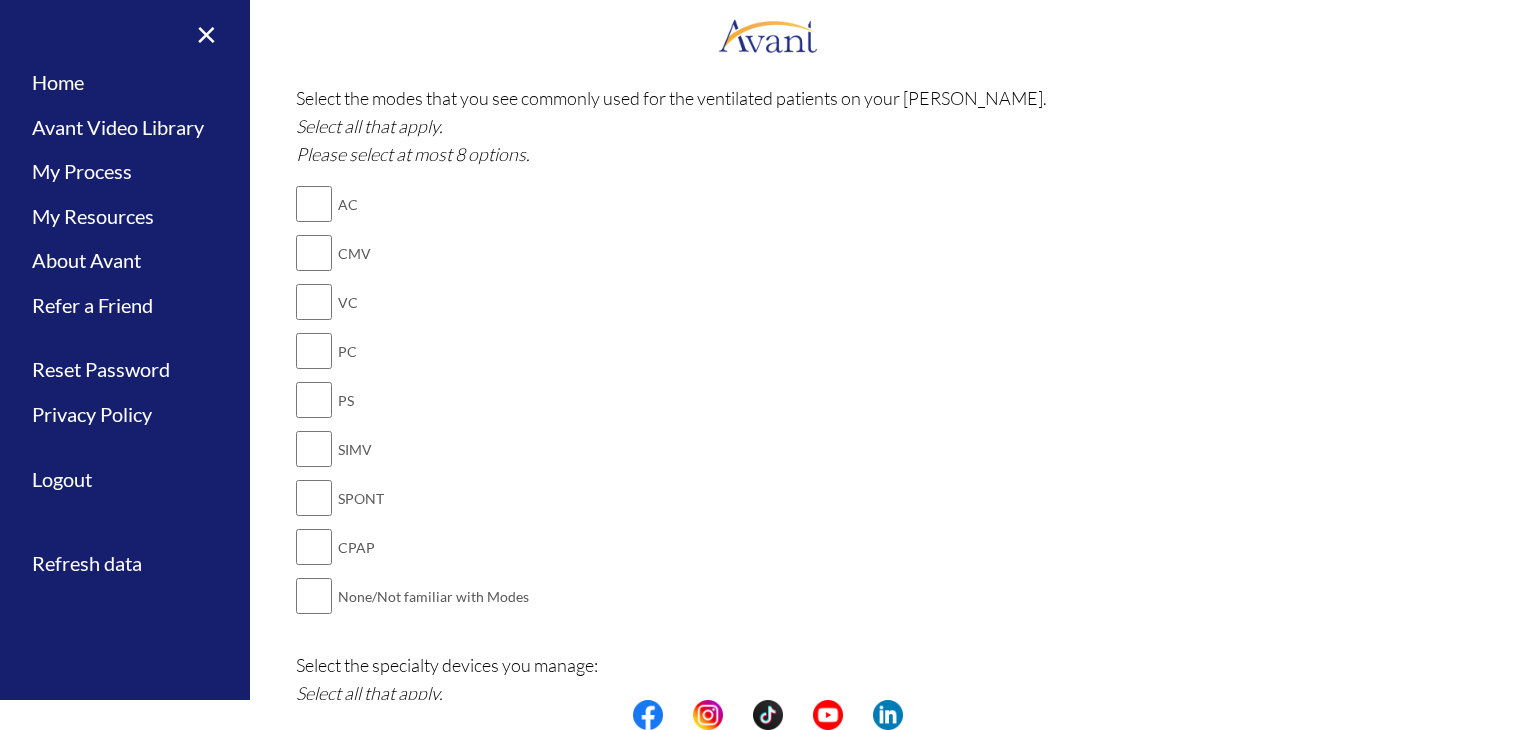 click at bounding box center [314, 204] 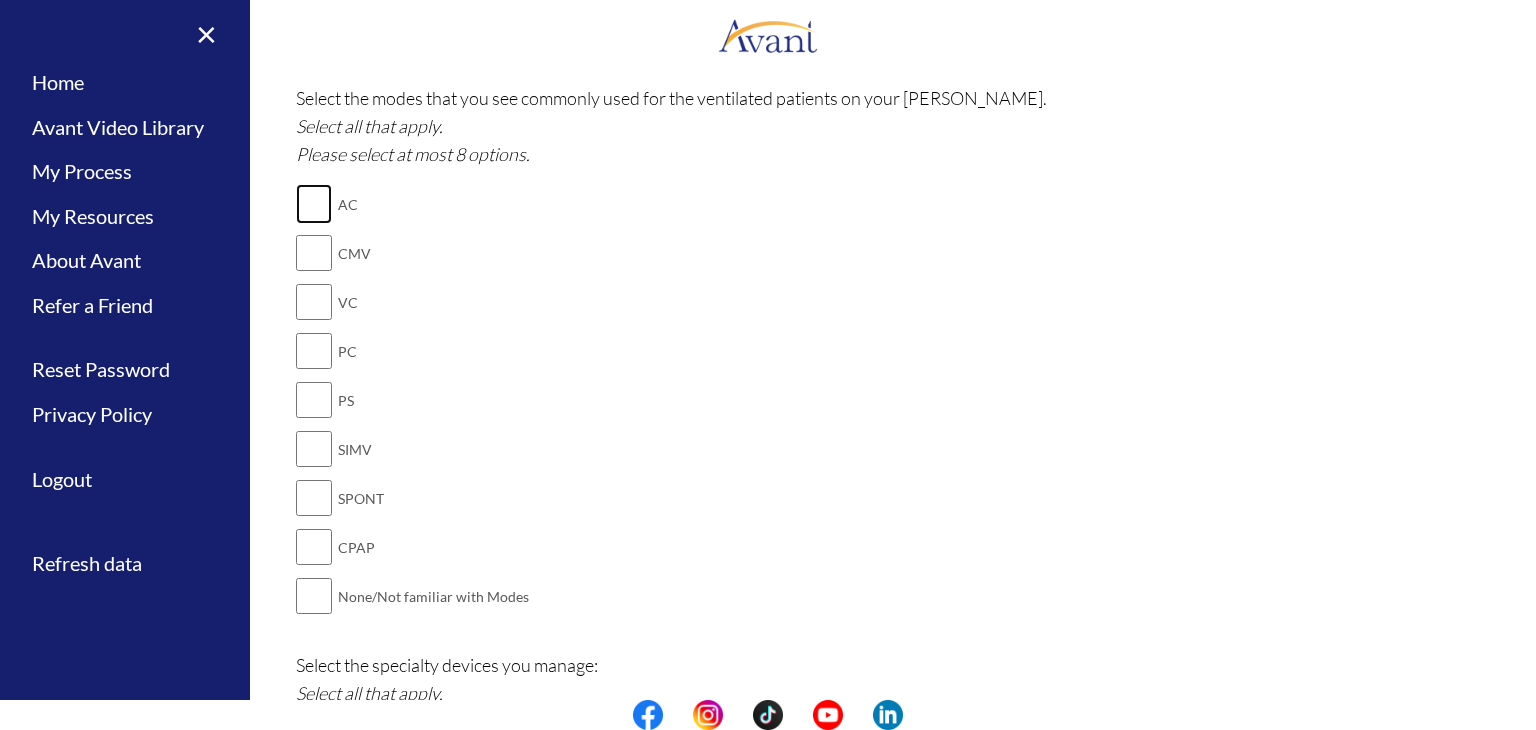 click at bounding box center [314, 204] 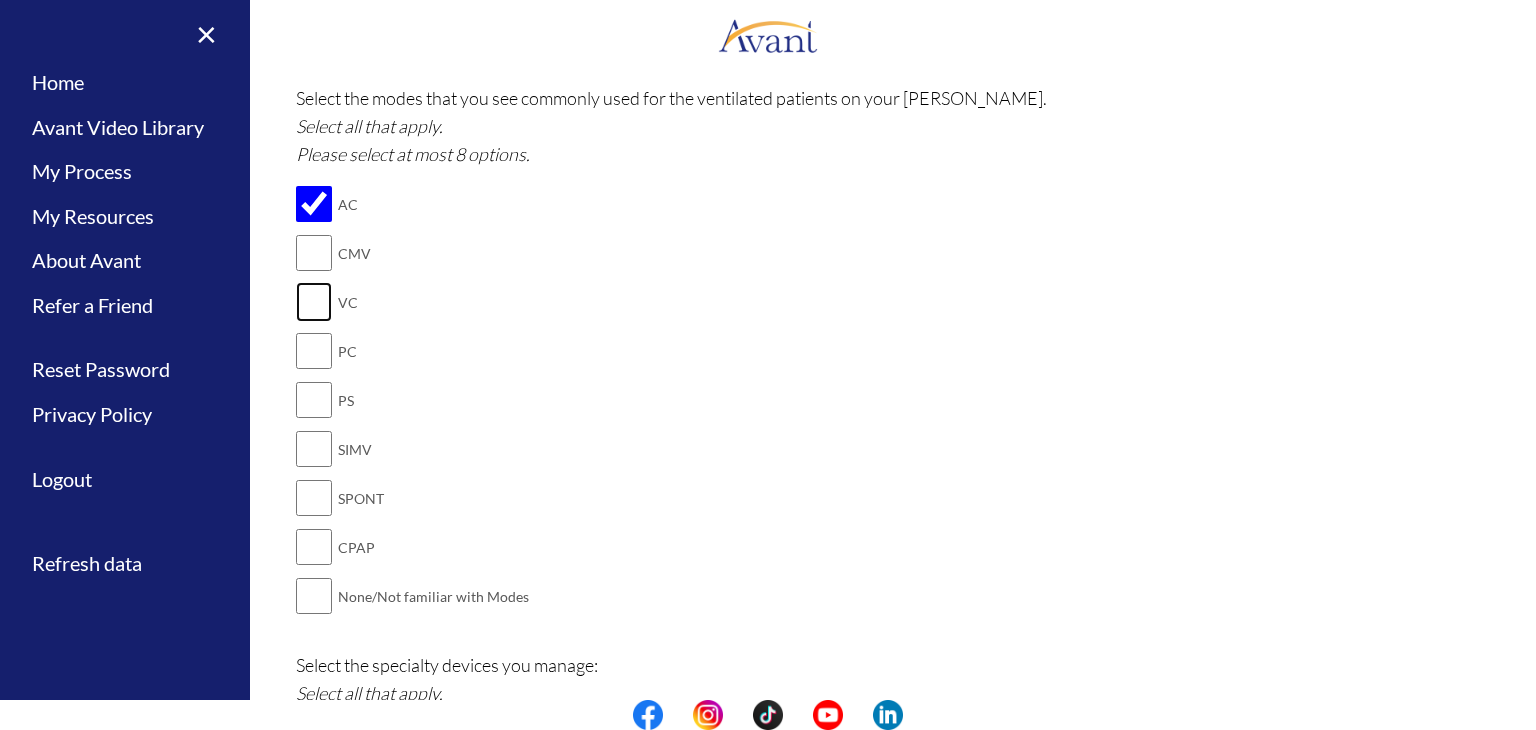 click at bounding box center (314, 302) 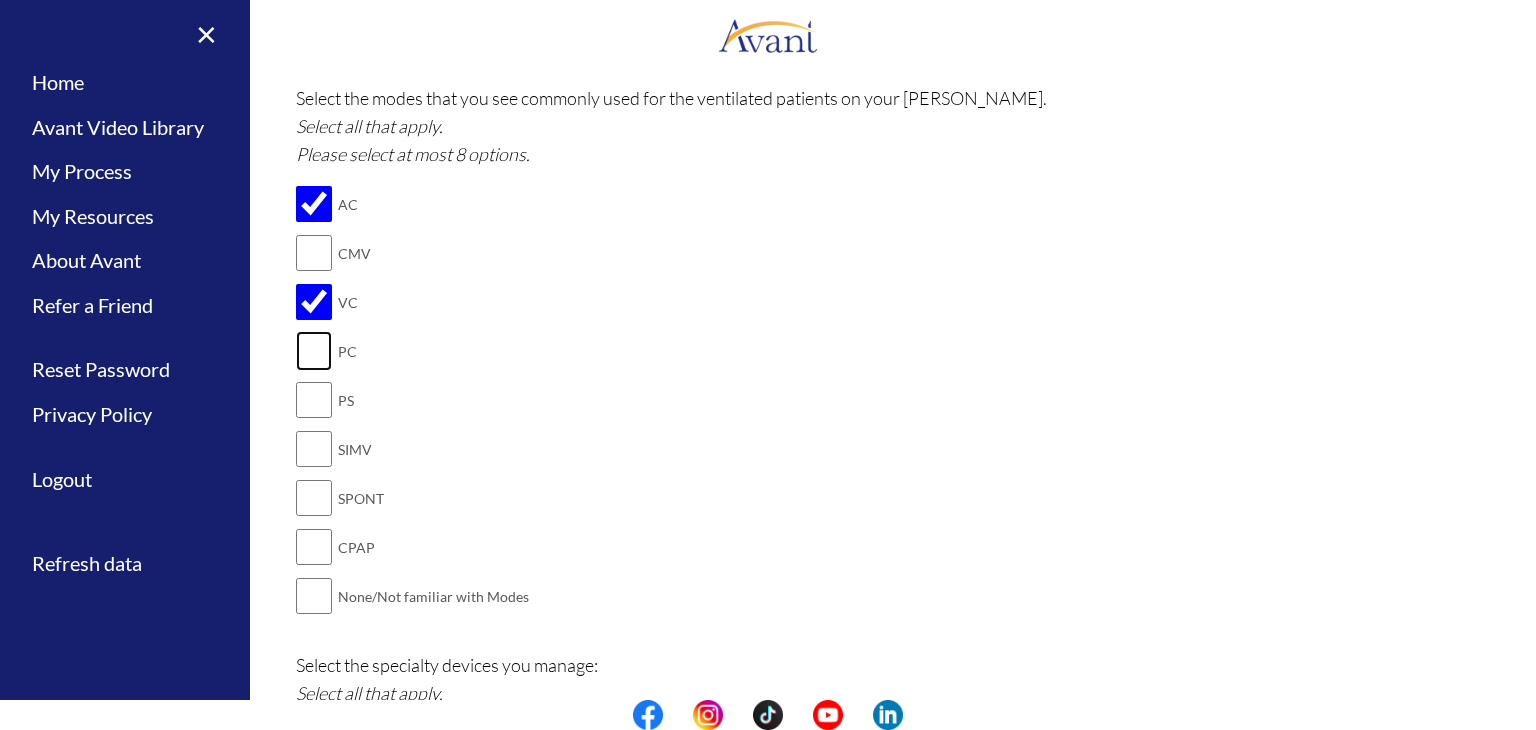 click at bounding box center (314, 351) 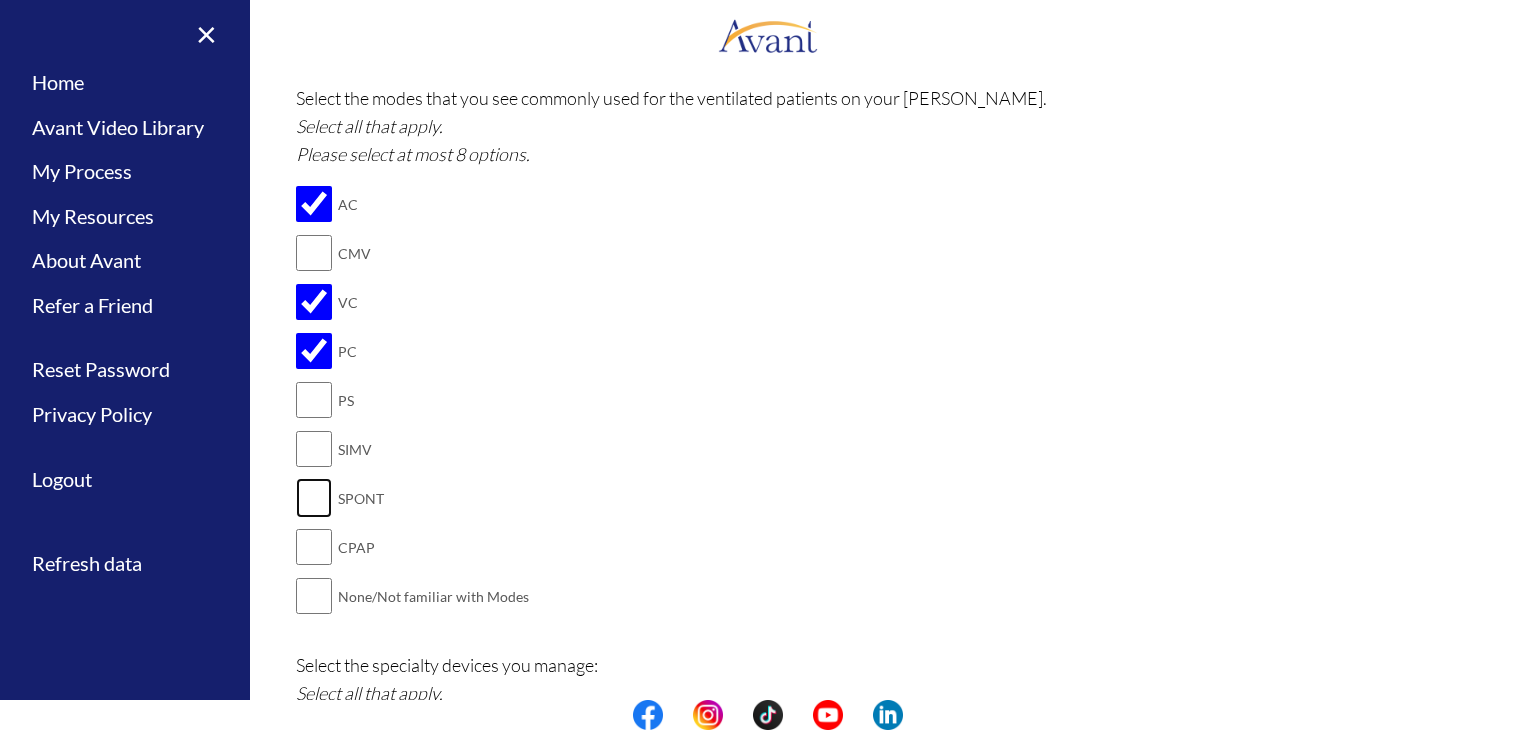 click at bounding box center (314, 498) 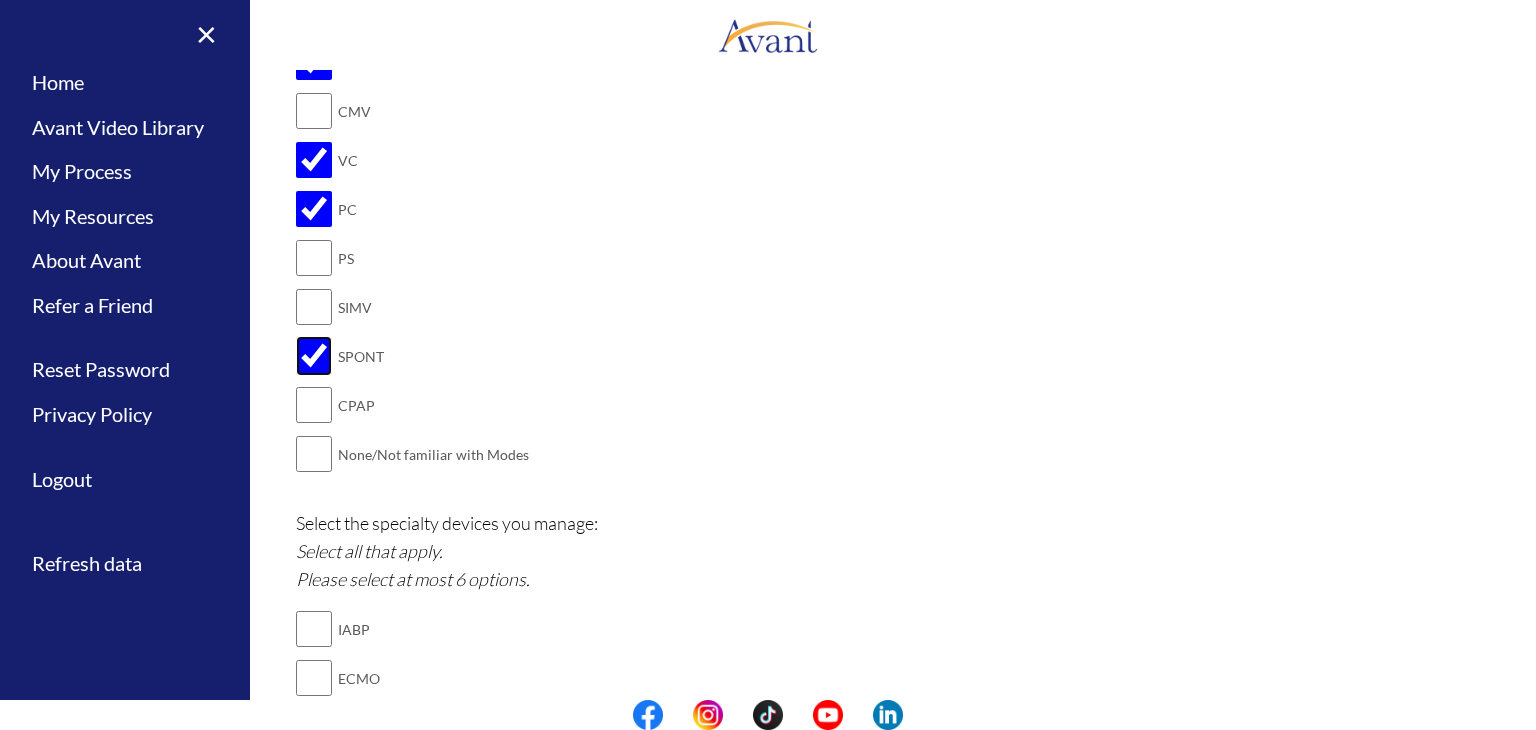 scroll, scrollTop: 1698, scrollLeft: 0, axis: vertical 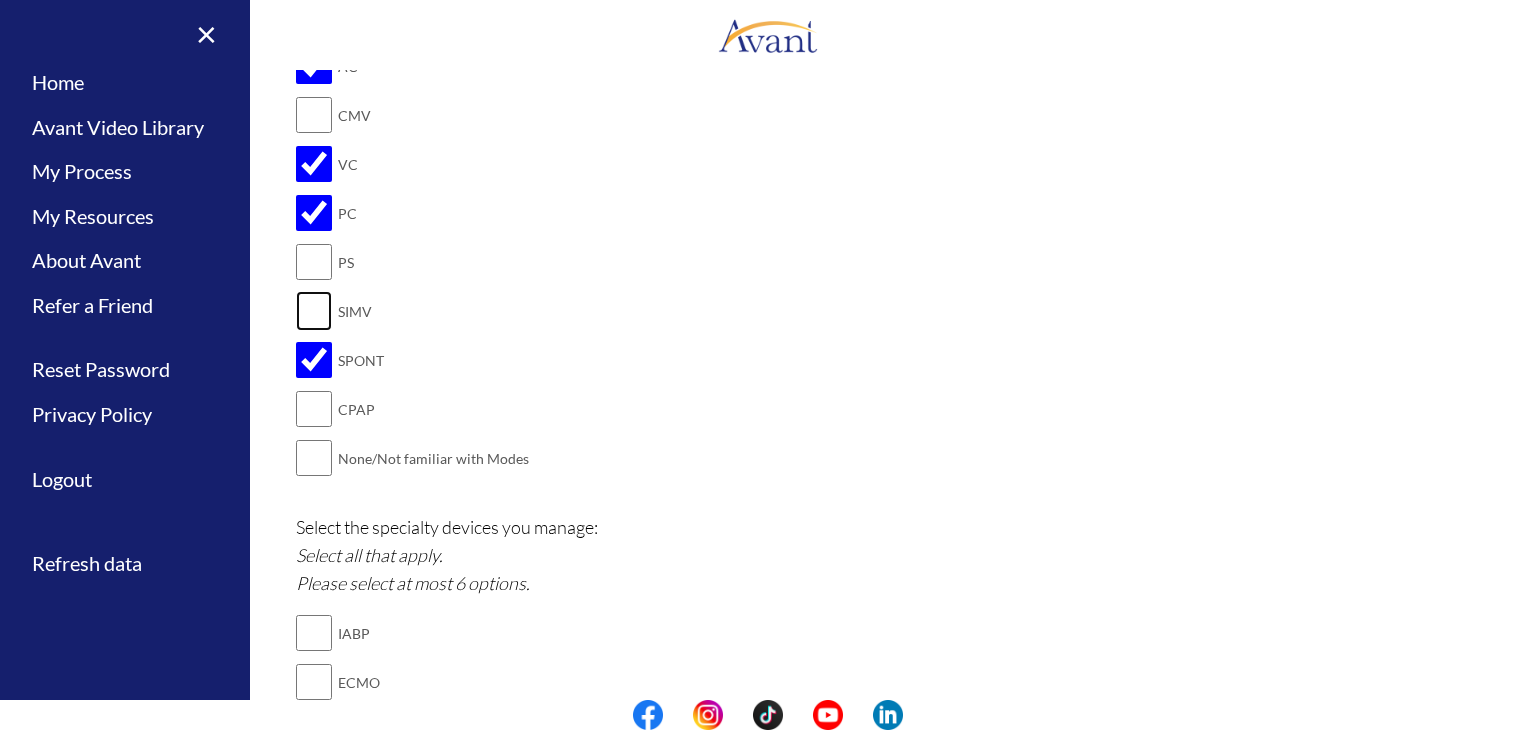 click at bounding box center [314, 311] 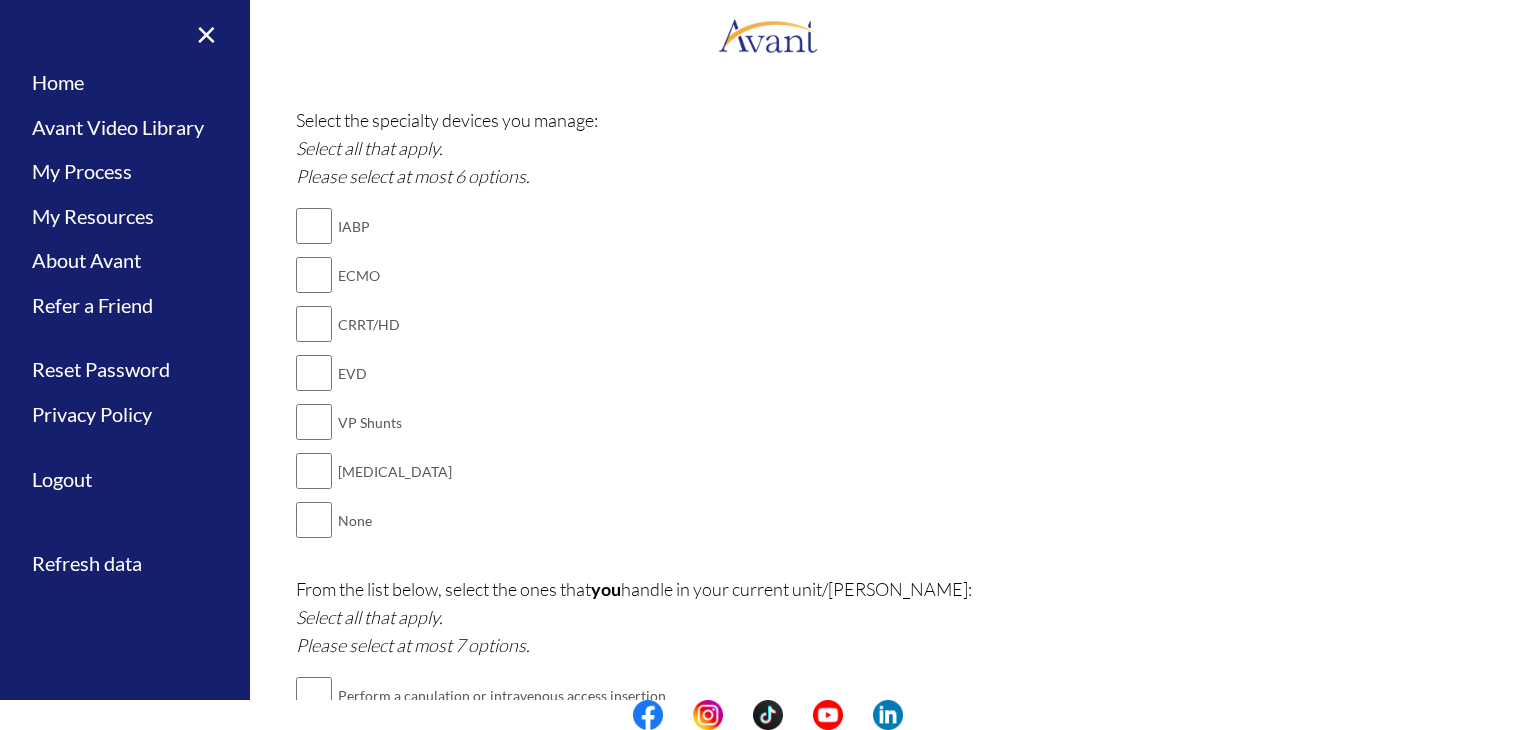scroll, scrollTop: 2109, scrollLeft: 0, axis: vertical 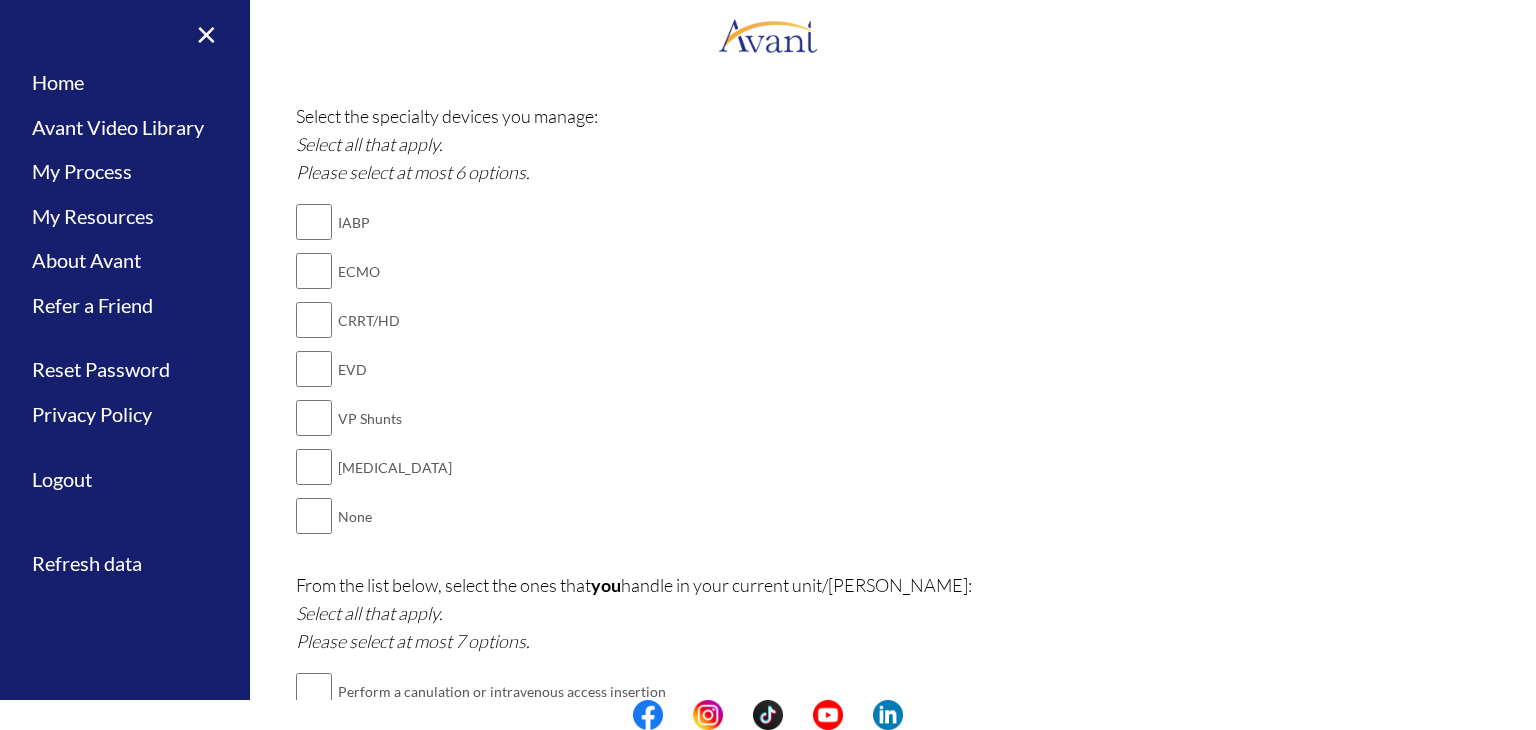 click on "None" at bounding box center (395, 516) 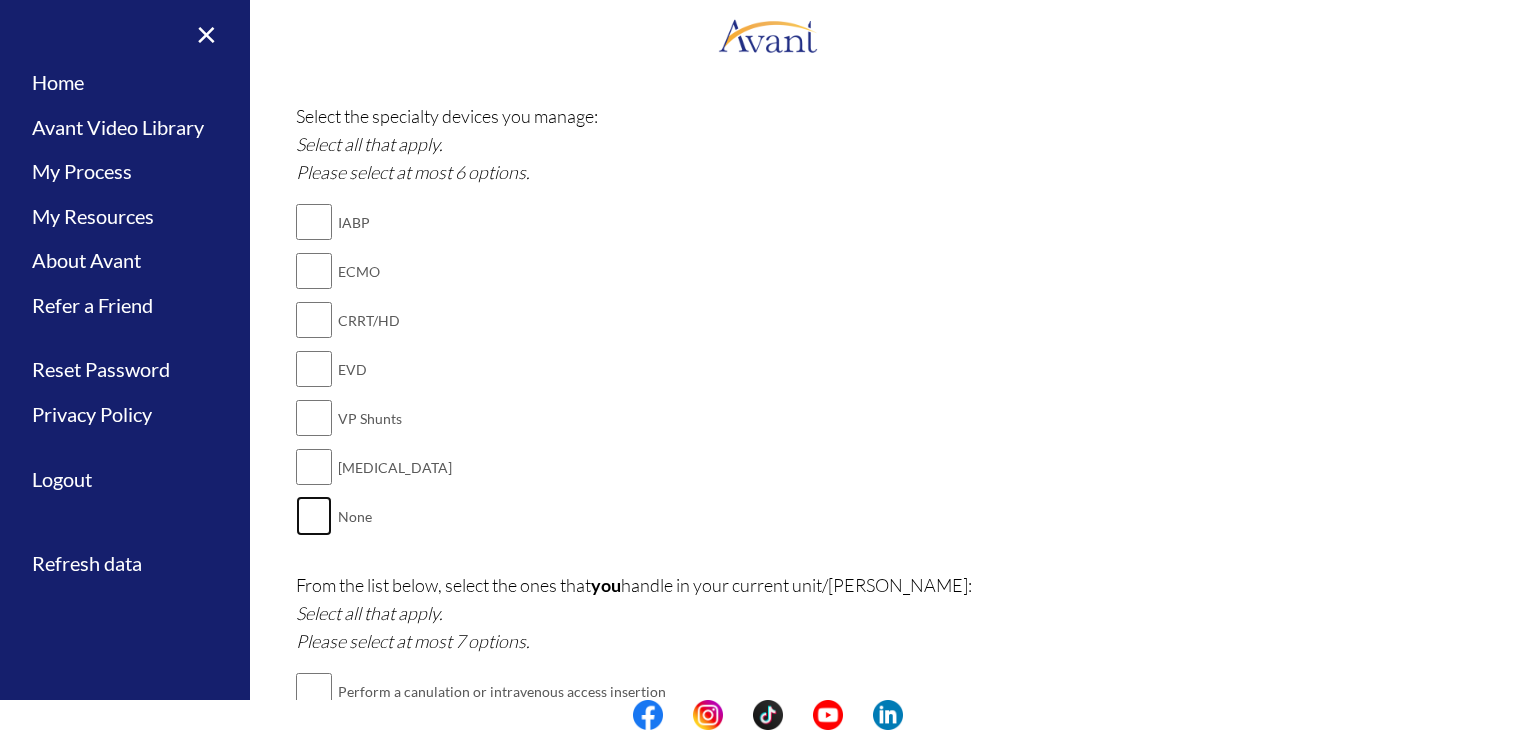 click at bounding box center [314, 516] 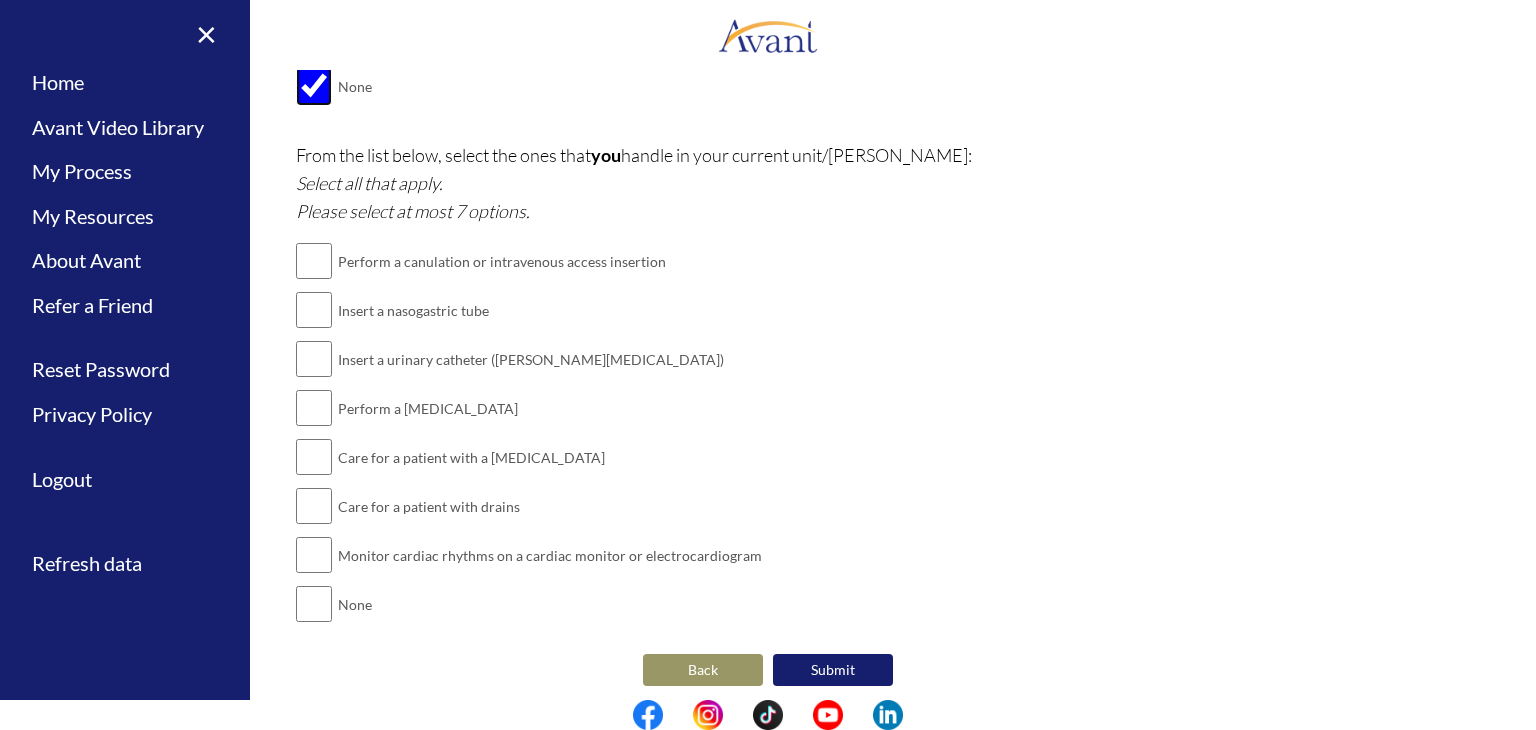 scroll, scrollTop: 2542, scrollLeft: 0, axis: vertical 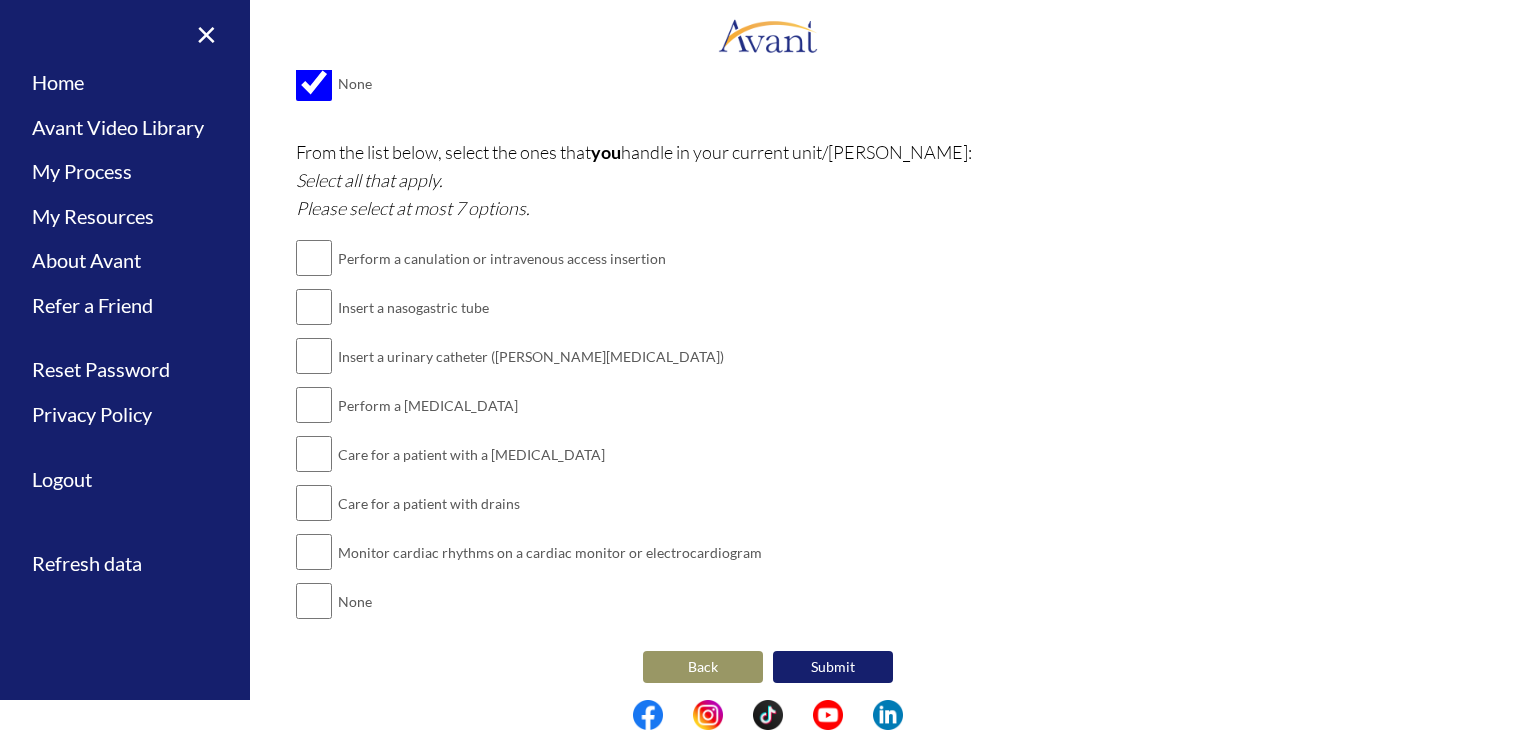 click on "Perform a [MEDICAL_DATA]" at bounding box center [550, 405] 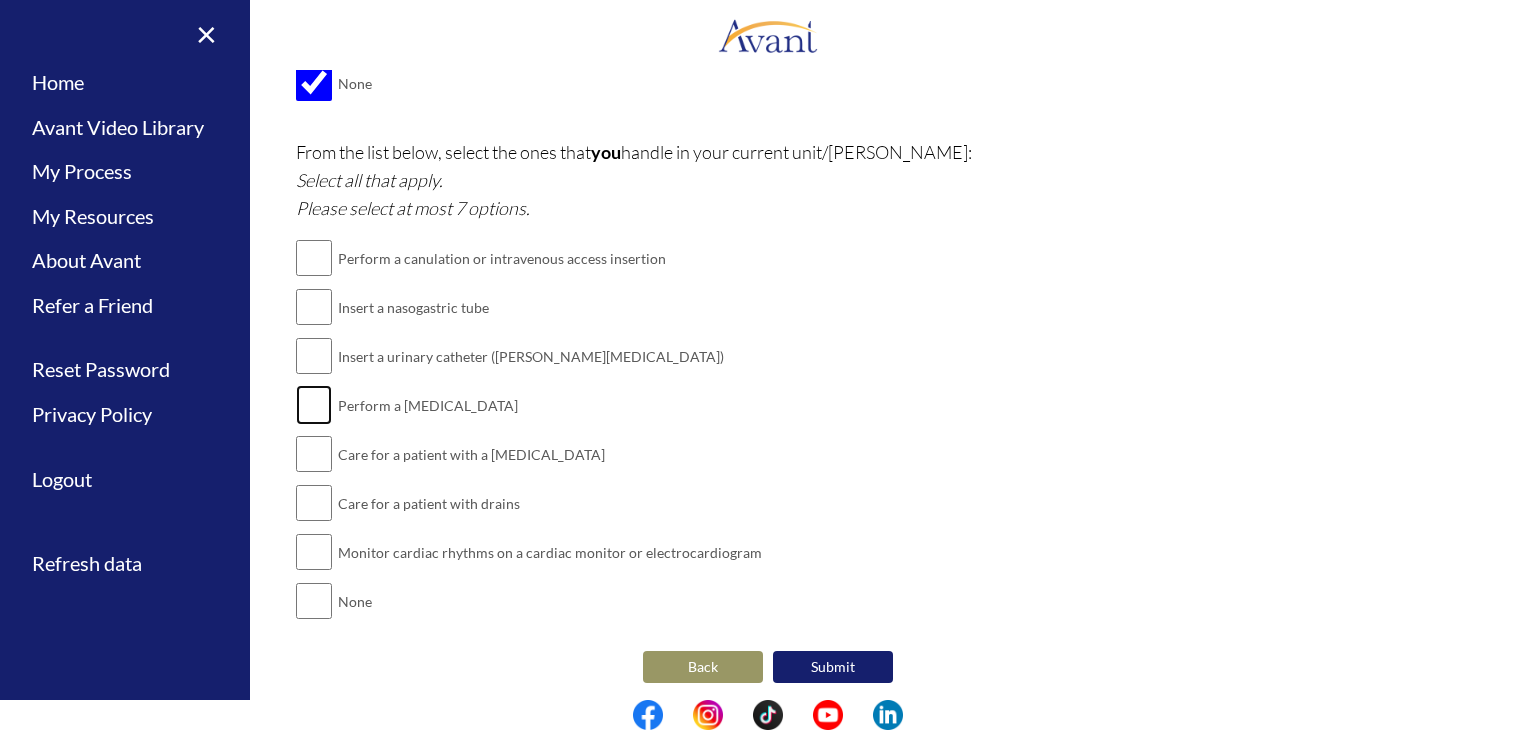 click at bounding box center [314, 405] 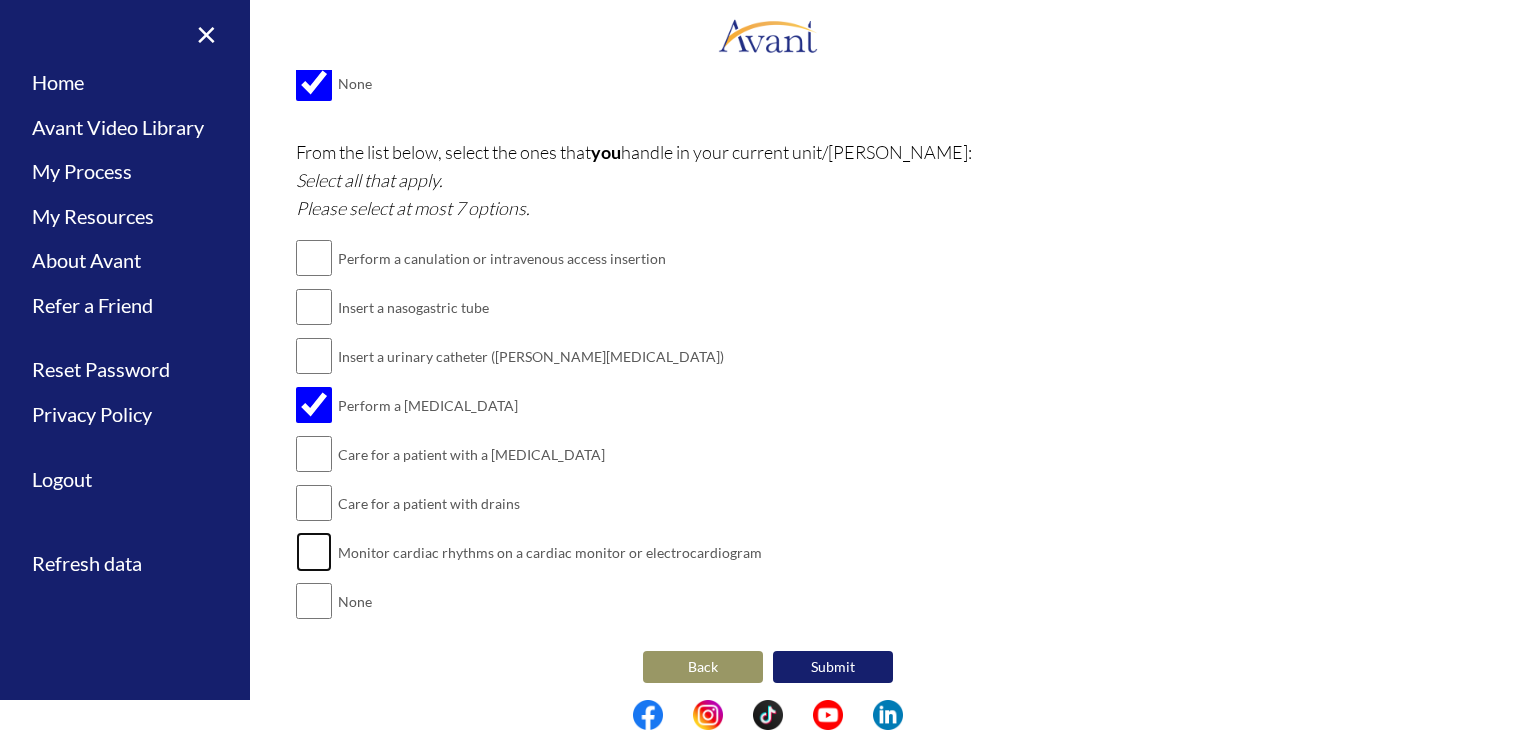 click at bounding box center [314, 552] 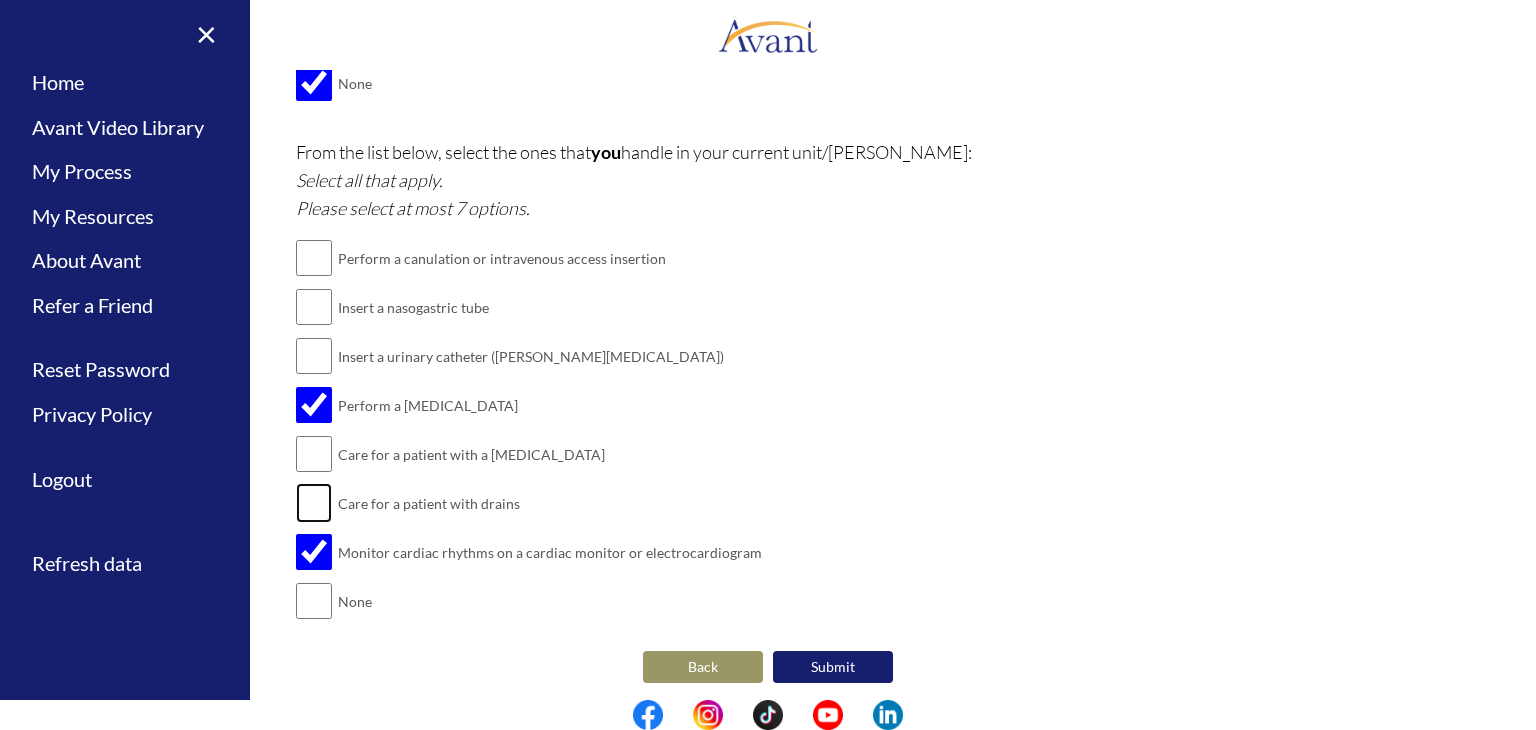 click at bounding box center (314, 503) 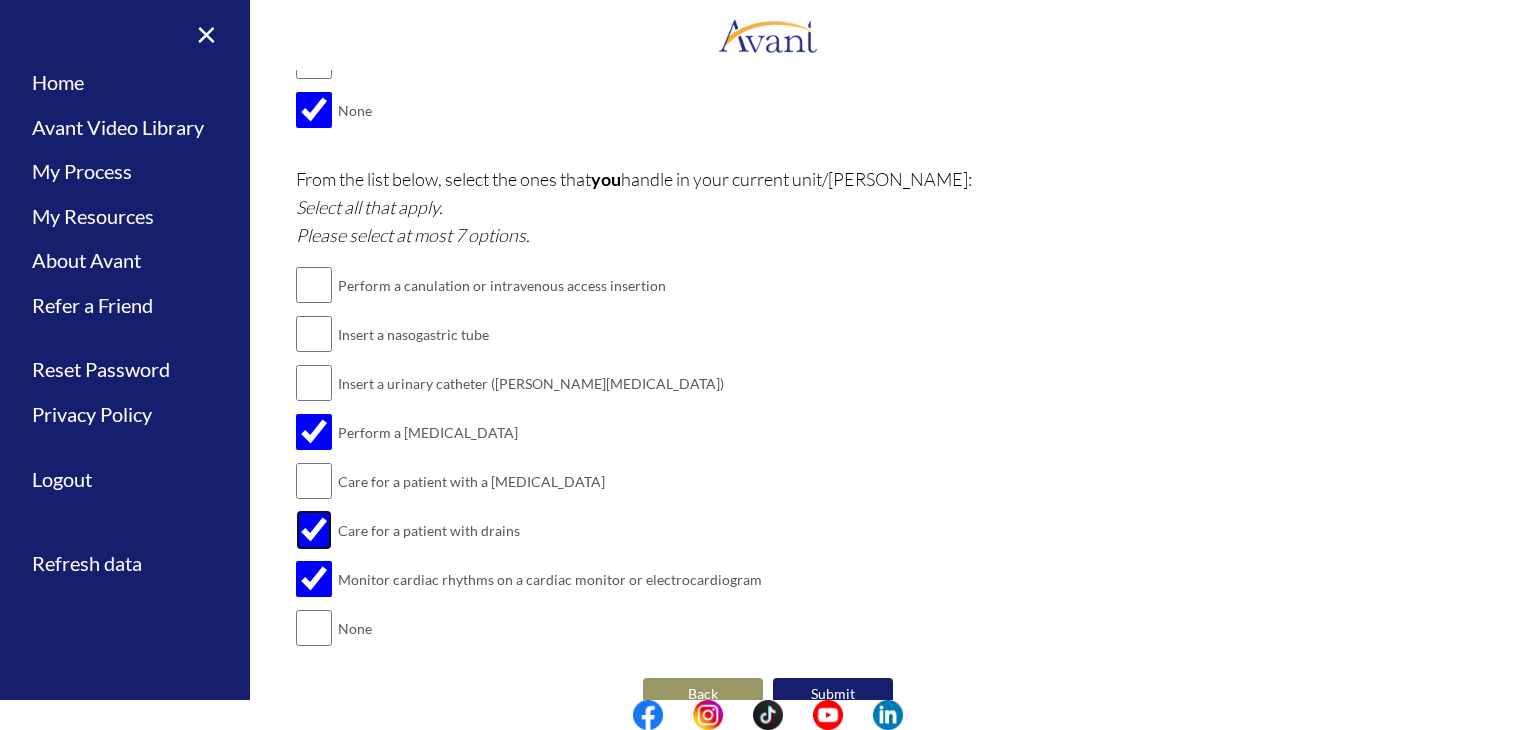 scroll, scrollTop: 2542, scrollLeft: 0, axis: vertical 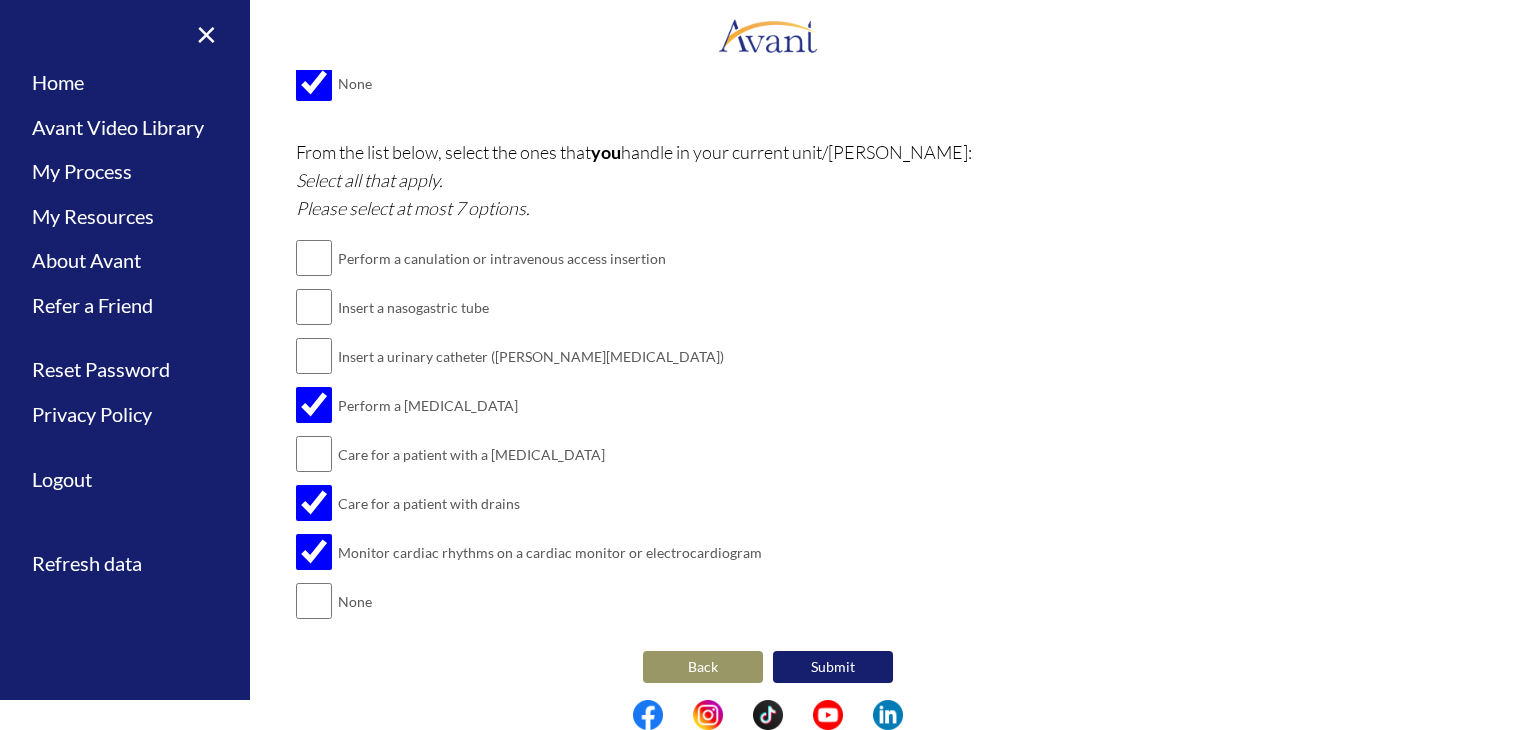 click on "Submit" at bounding box center [833, 667] 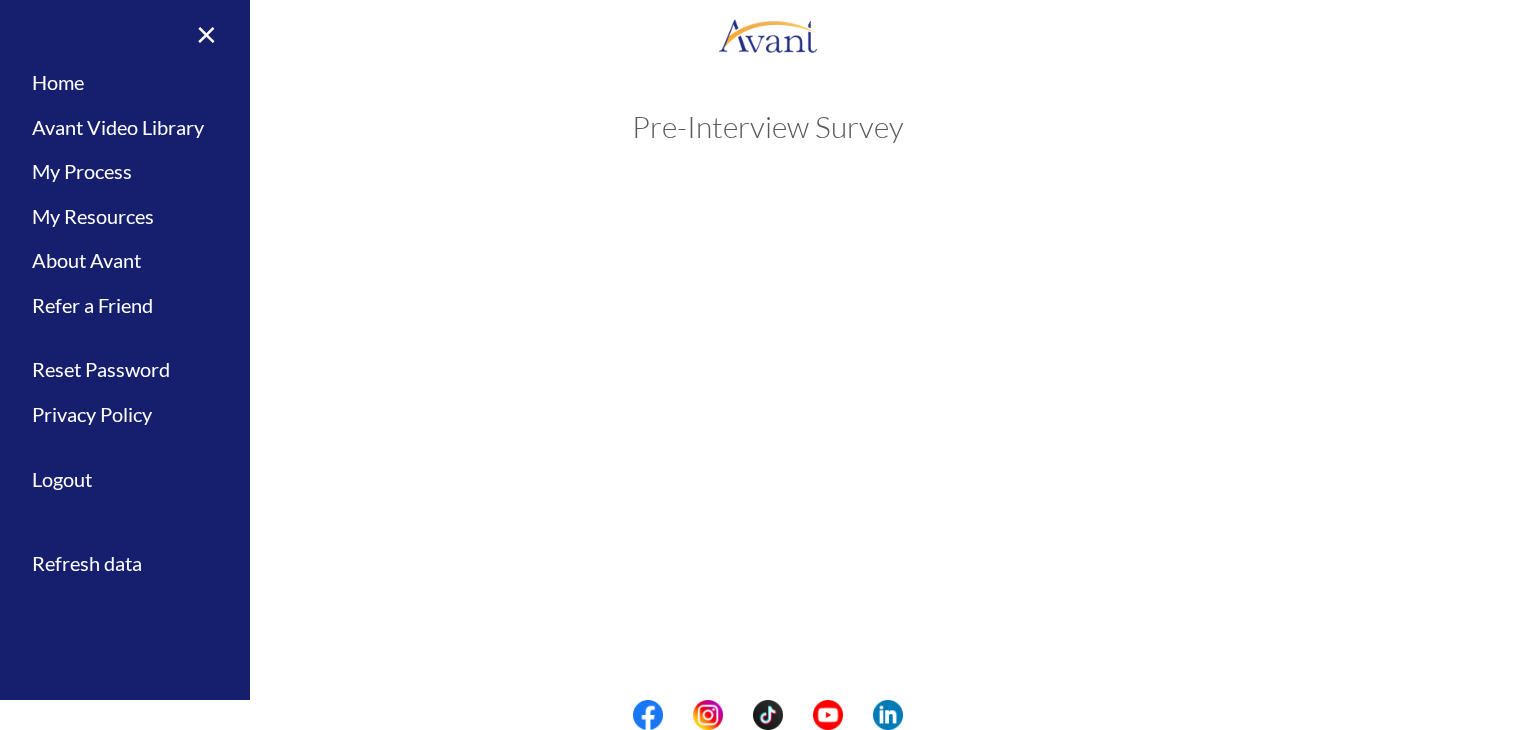 scroll, scrollTop: 0, scrollLeft: 0, axis: both 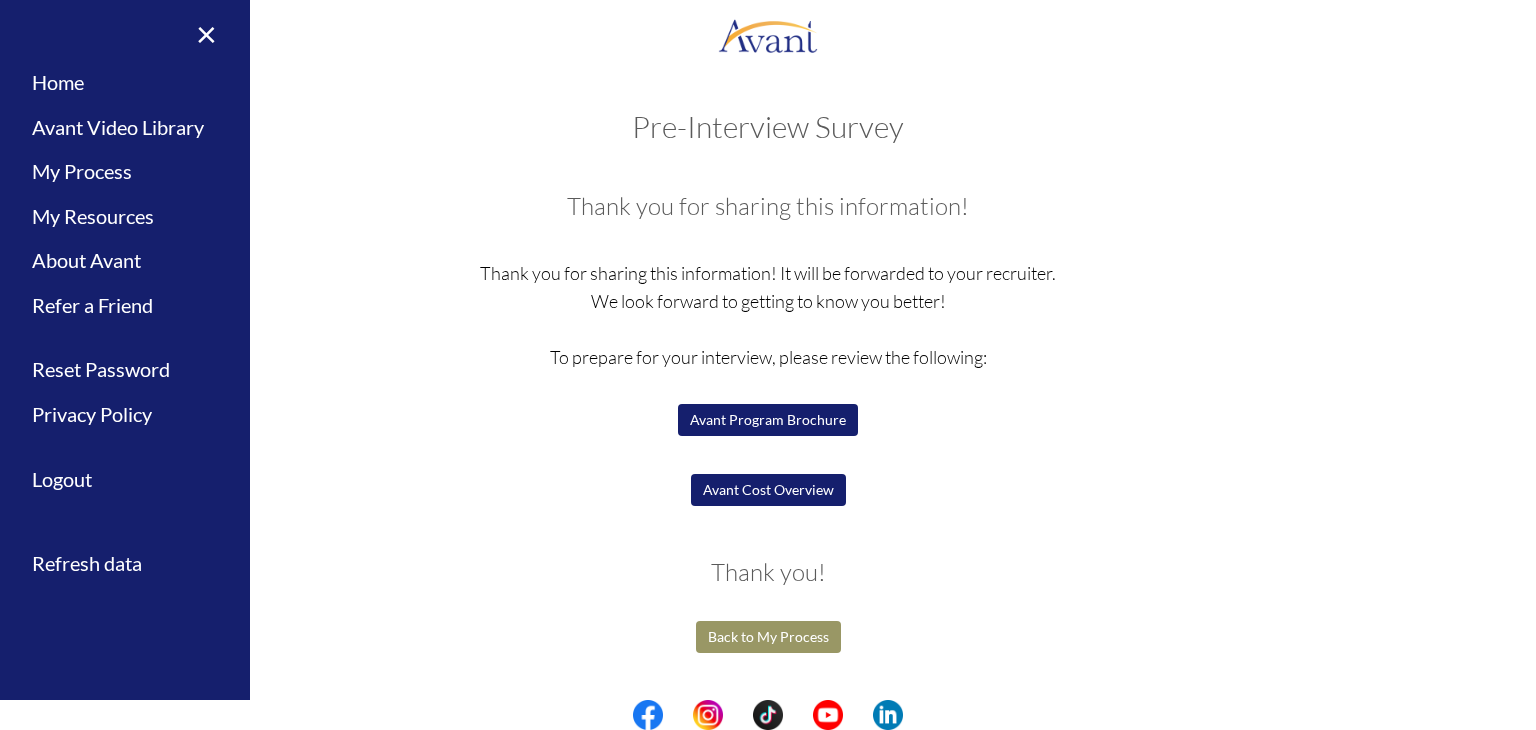 click on "Avant Cost Overview" at bounding box center (768, 490) 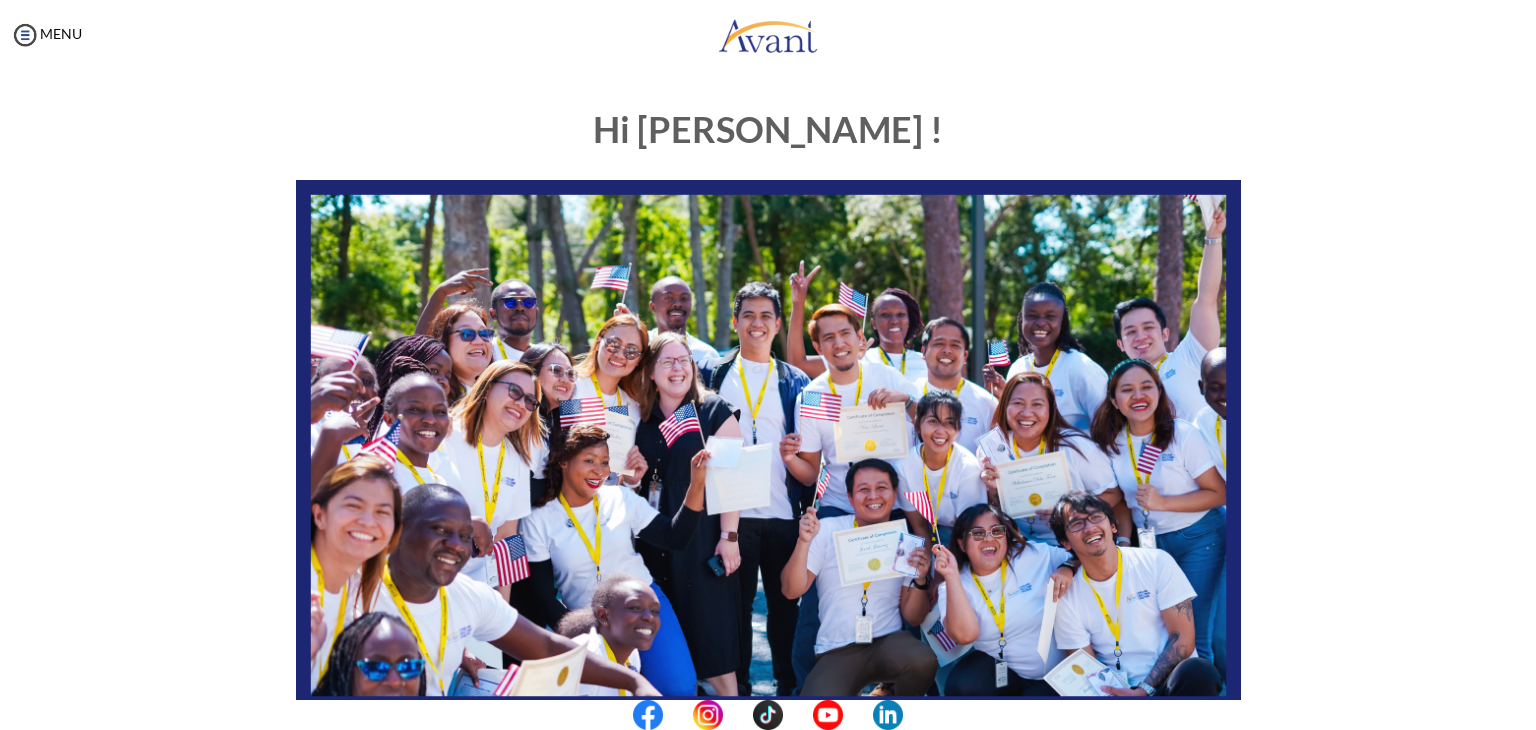 scroll, scrollTop: 0, scrollLeft: 0, axis: both 